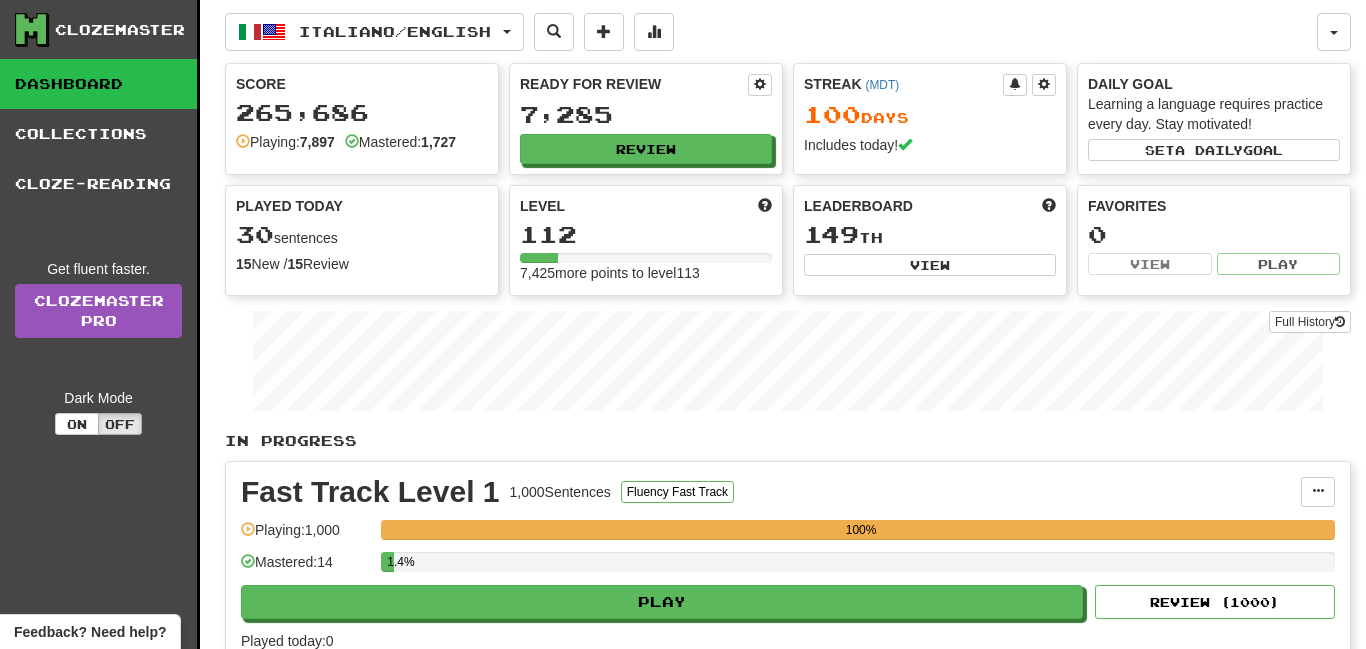 scroll, scrollTop: 1230, scrollLeft: 0, axis: vertical 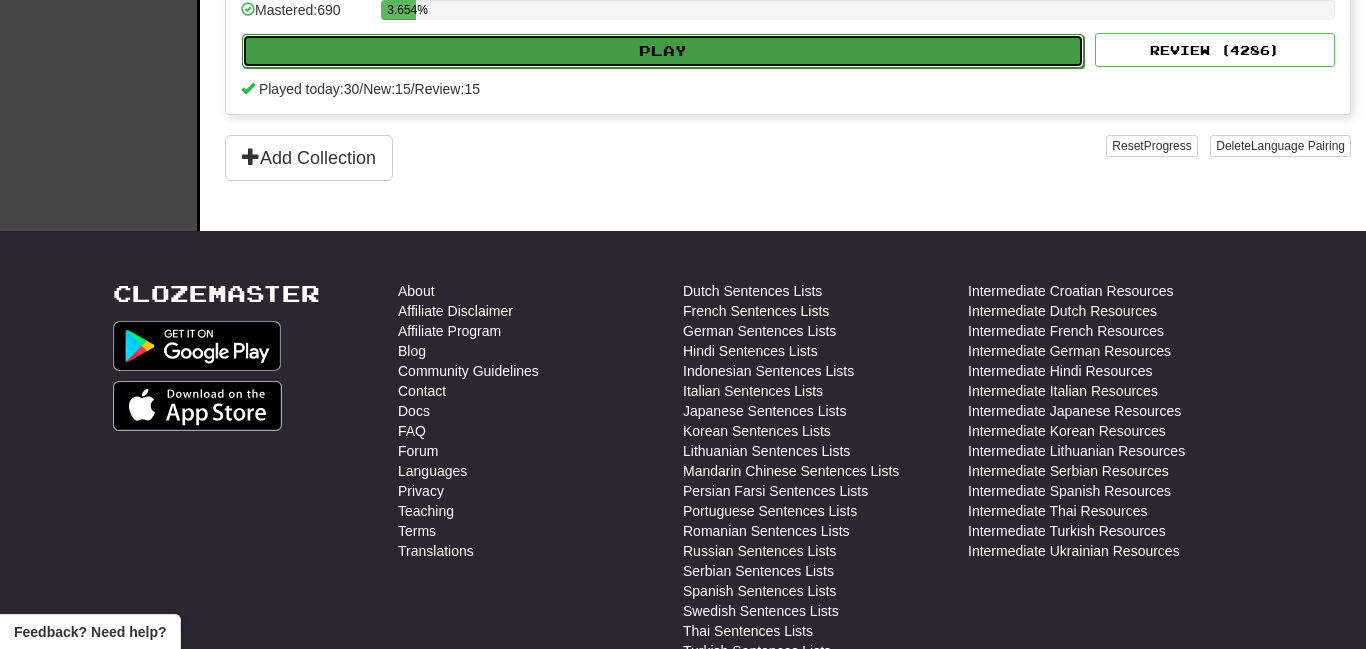 click on "Play" at bounding box center (663, 51) 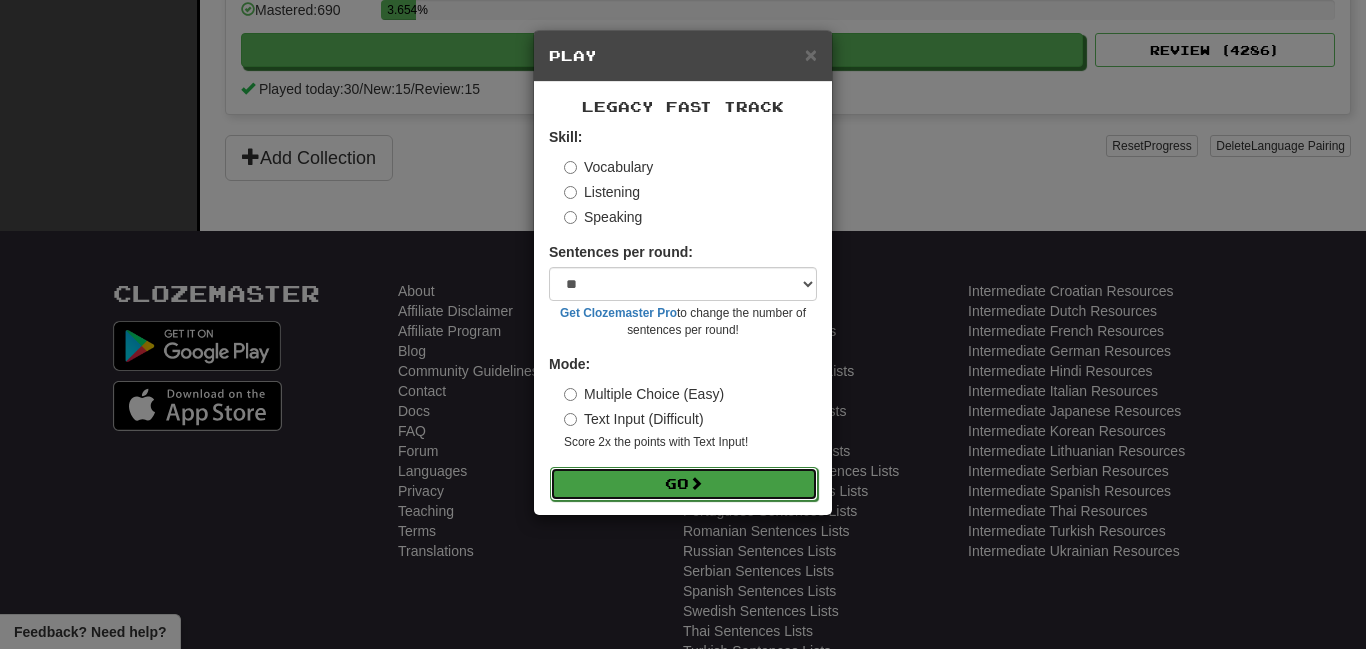 click at bounding box center [696, 483] 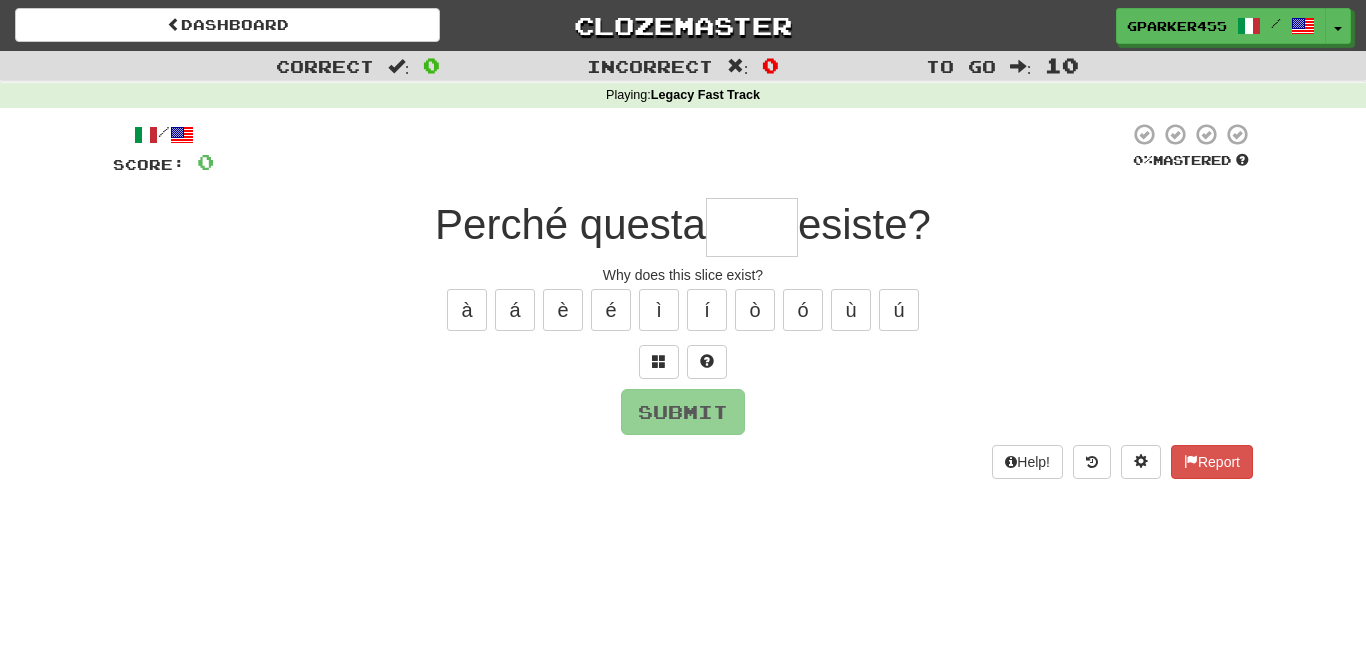 scroll, scrollTop: 0, scrollLeft: 0, axis: both 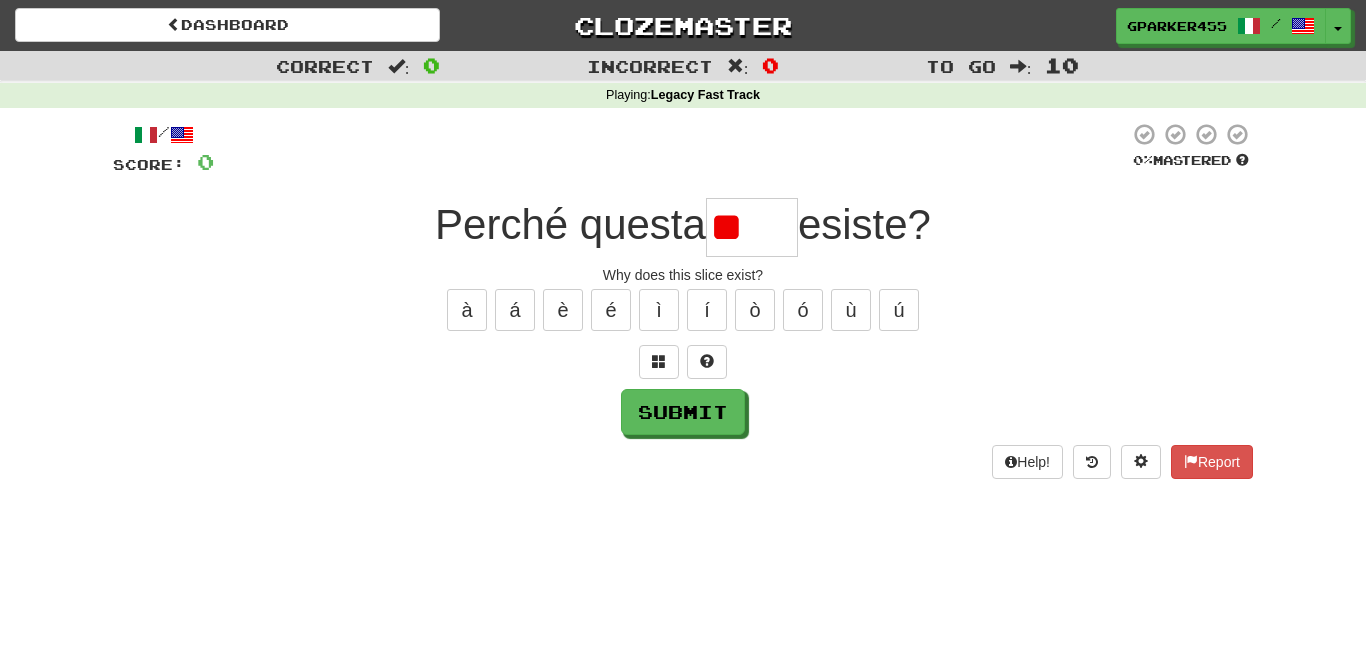 type on "*" 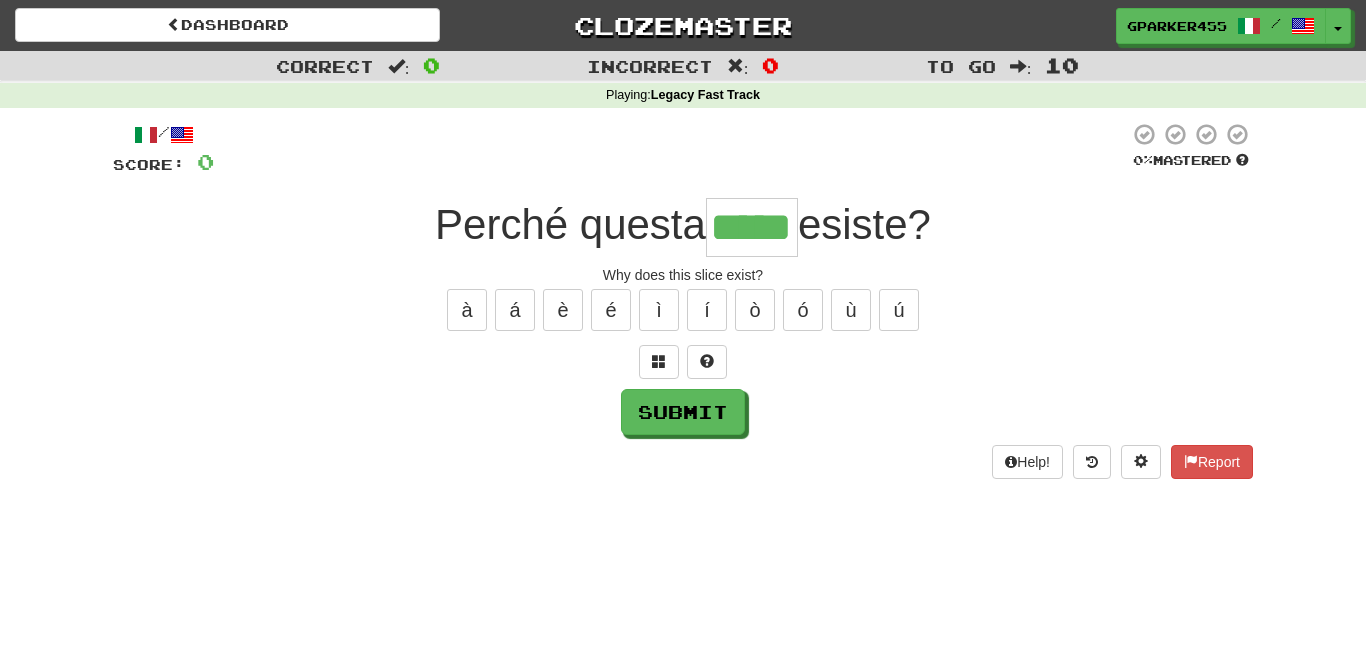 type on "*****" 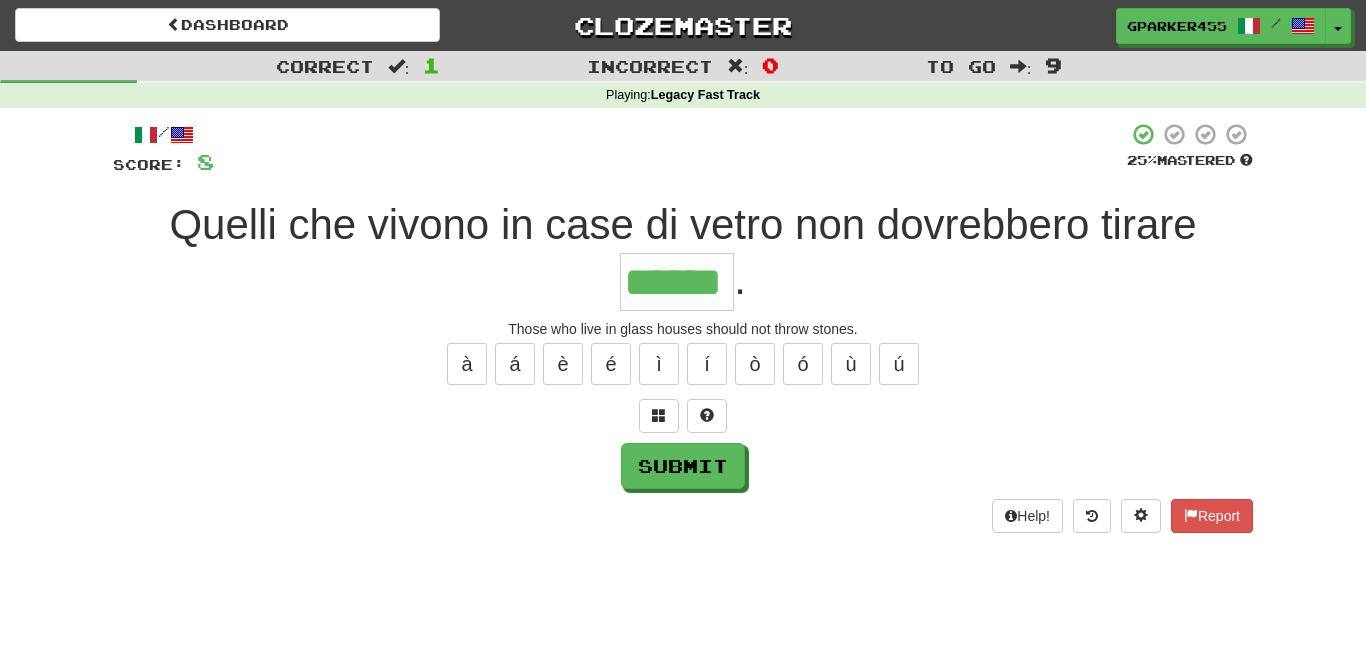 type on "******" 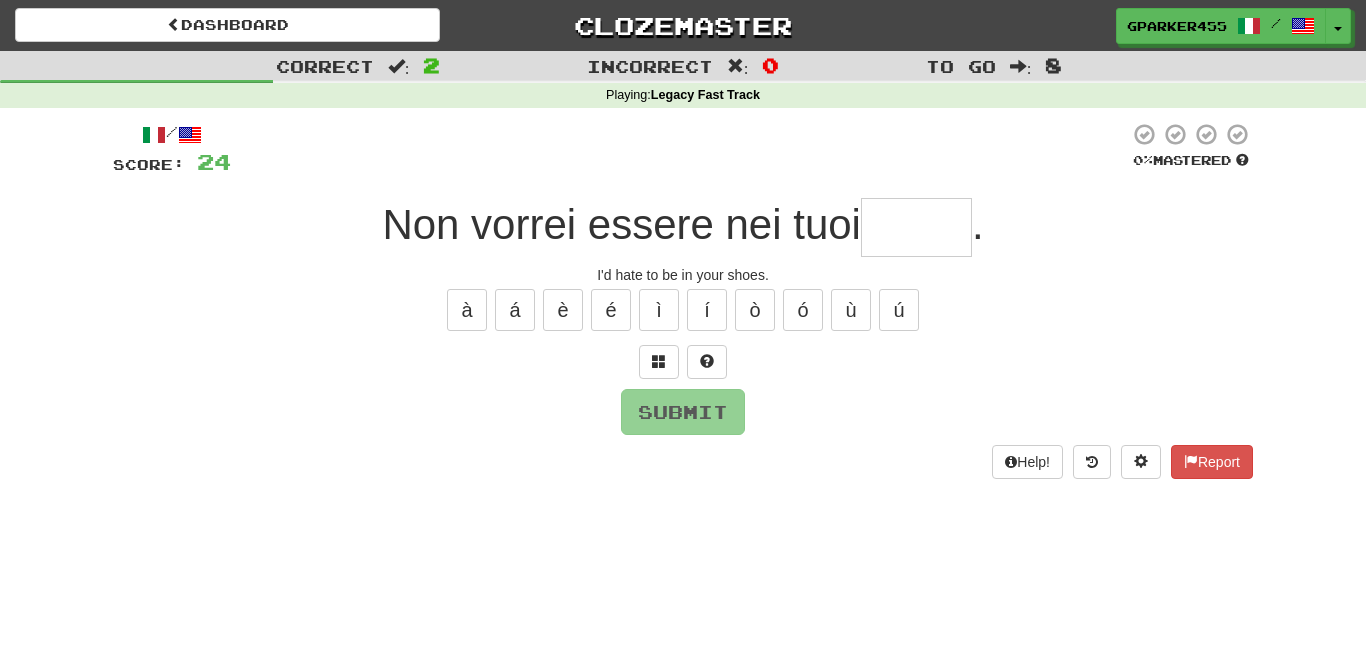 type on "*" 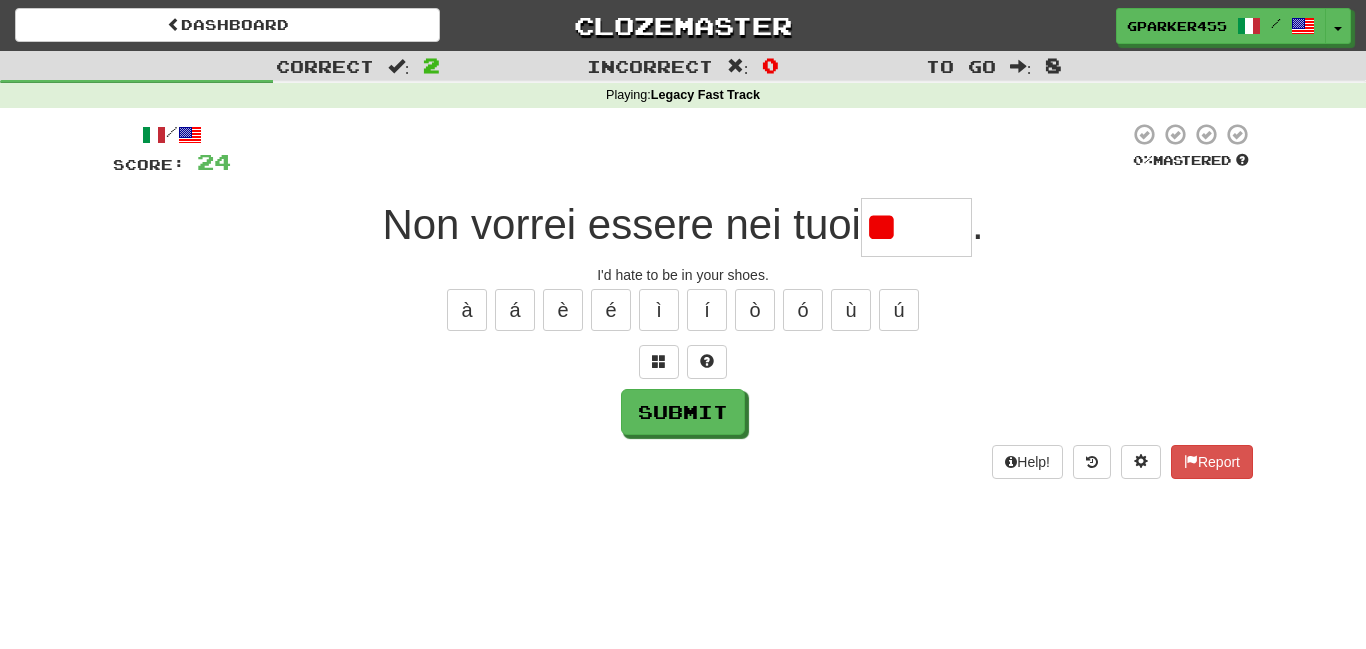 type on "*" 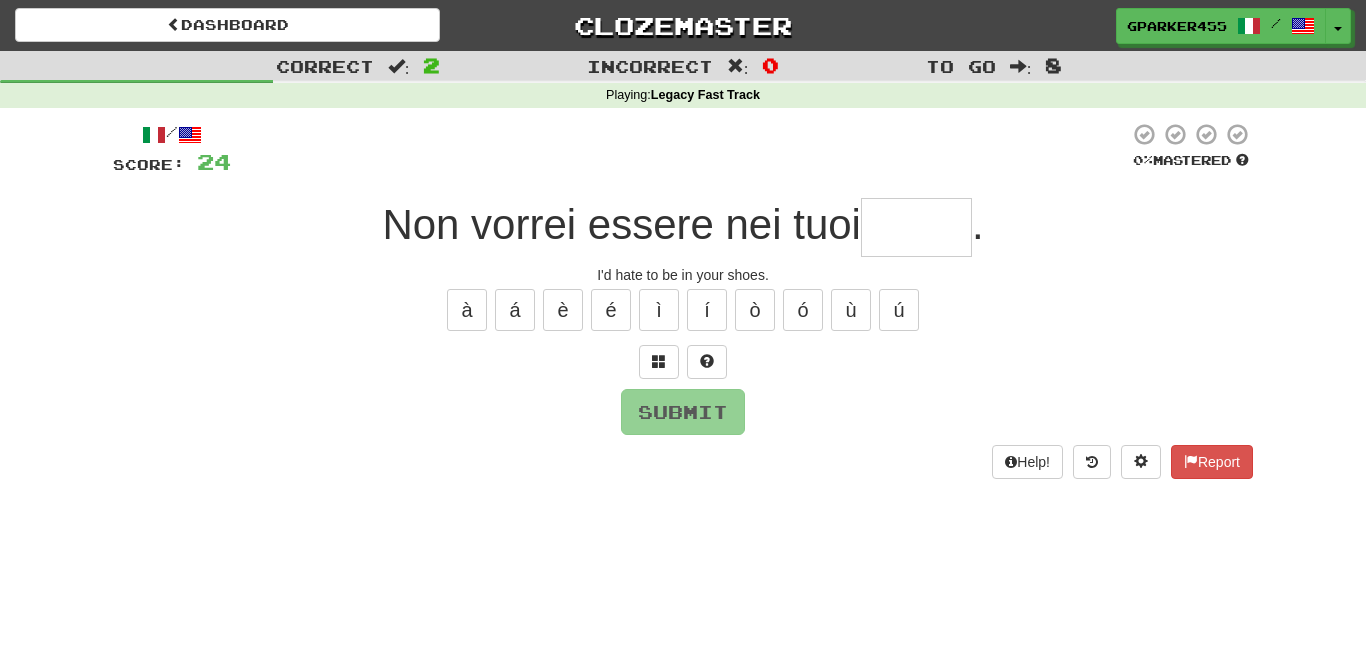type on "*" 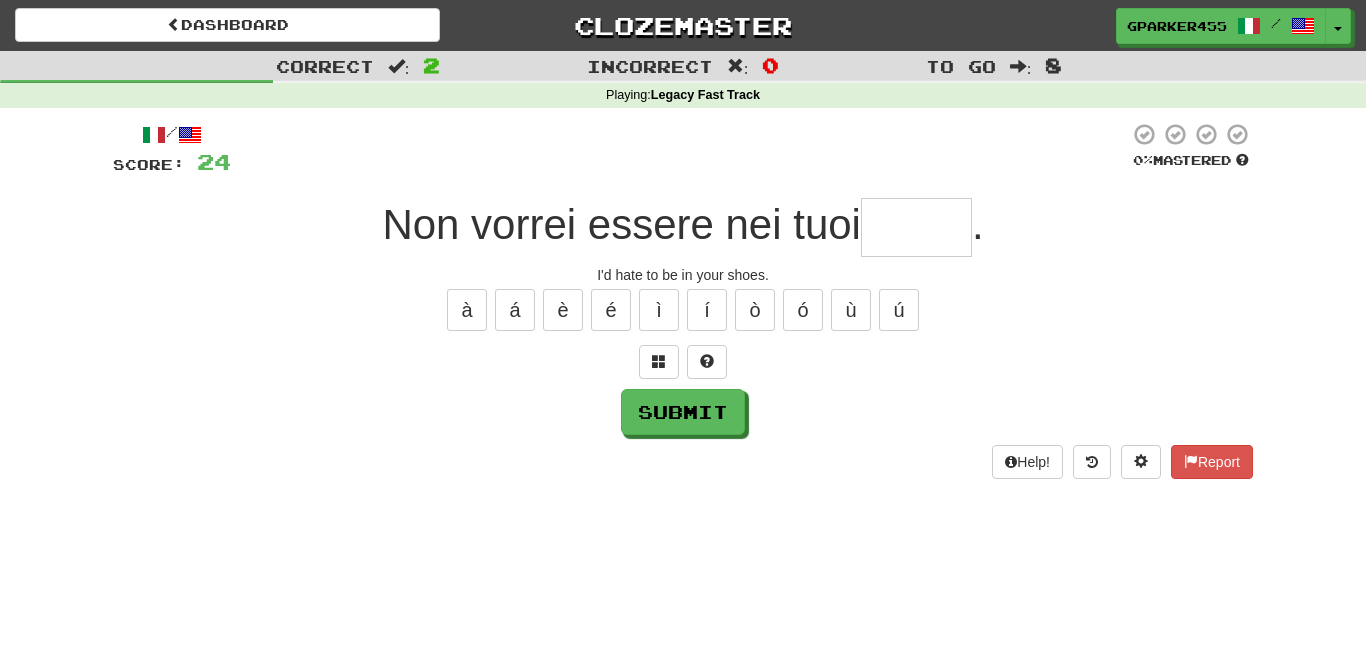 type on "*" 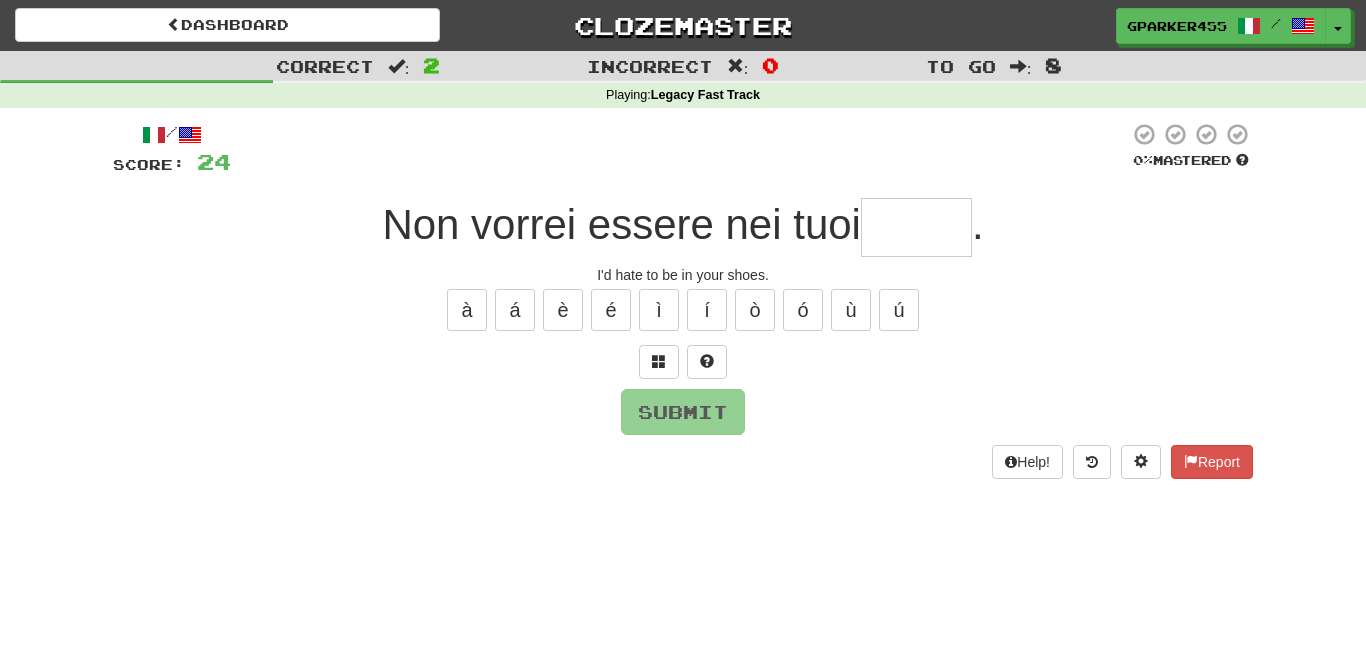 type on "*" 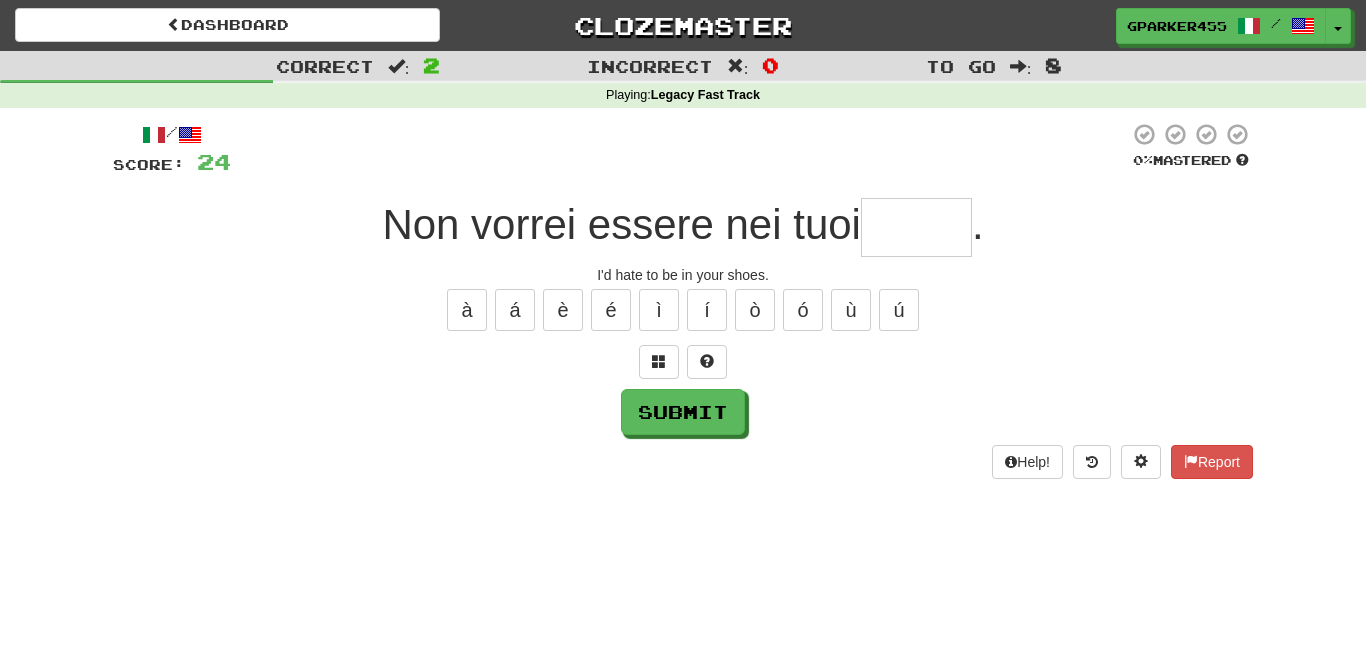 type on "*" 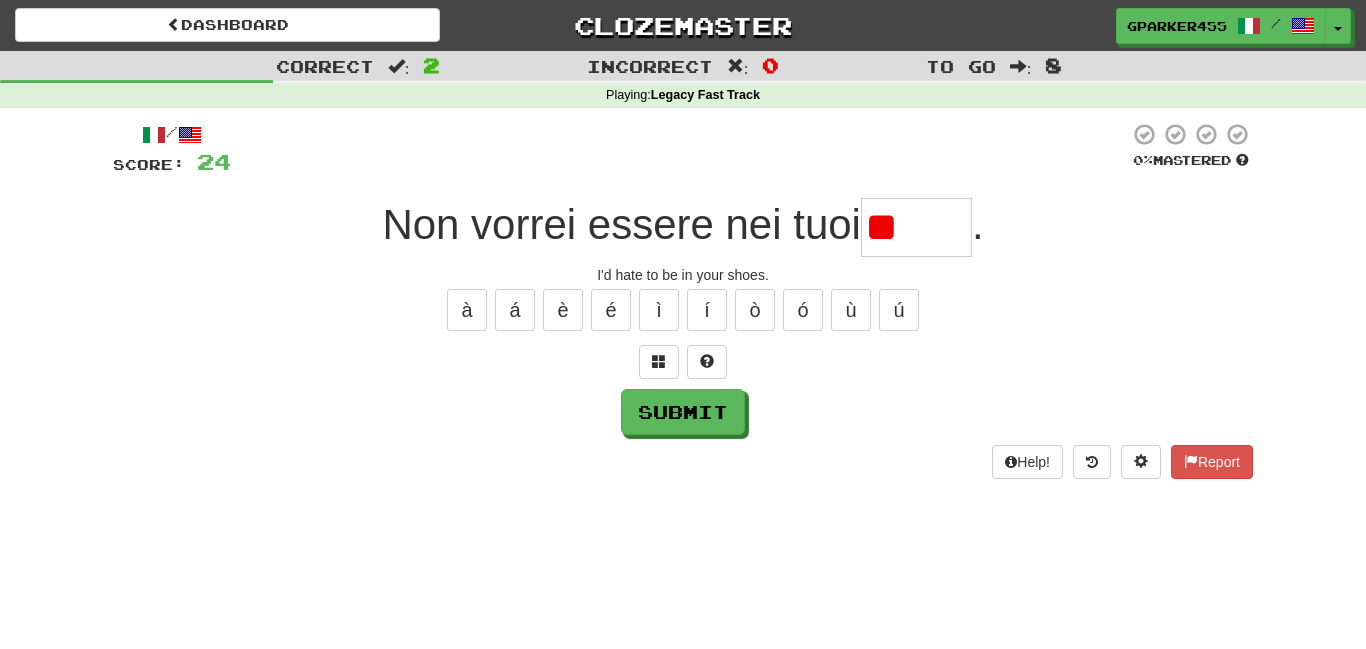 type on "*" 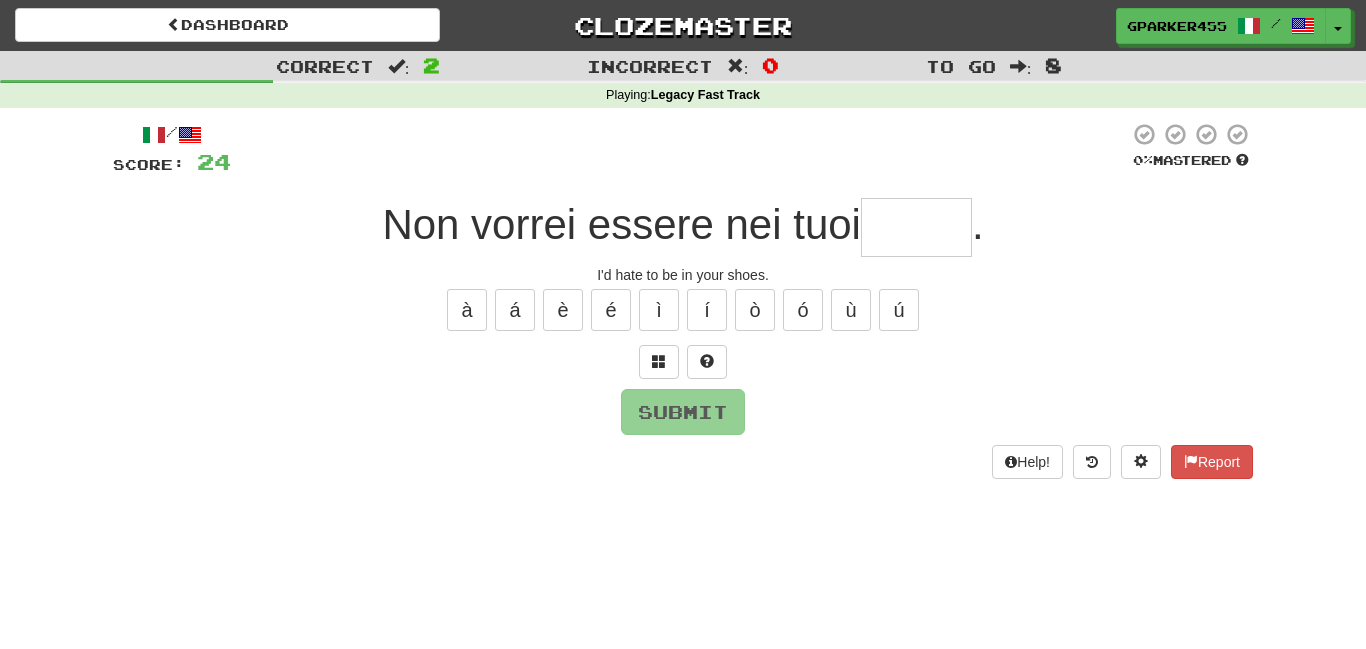 type on "*" 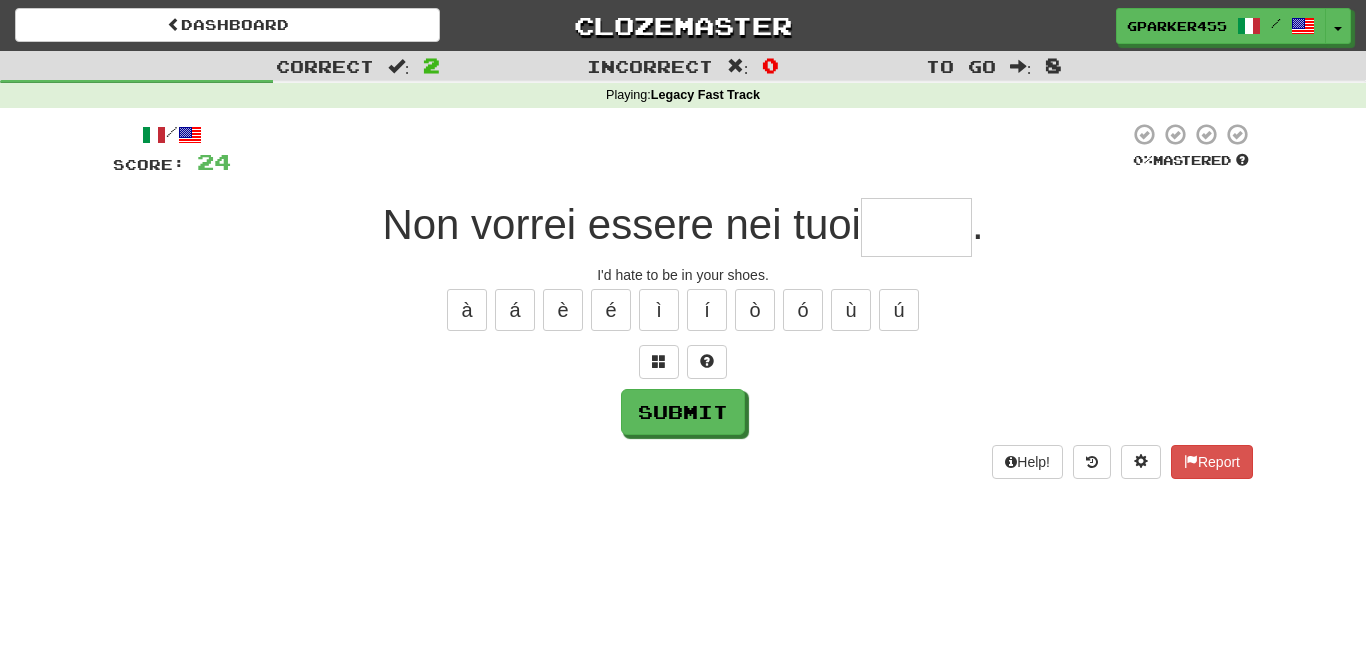 type on "*" 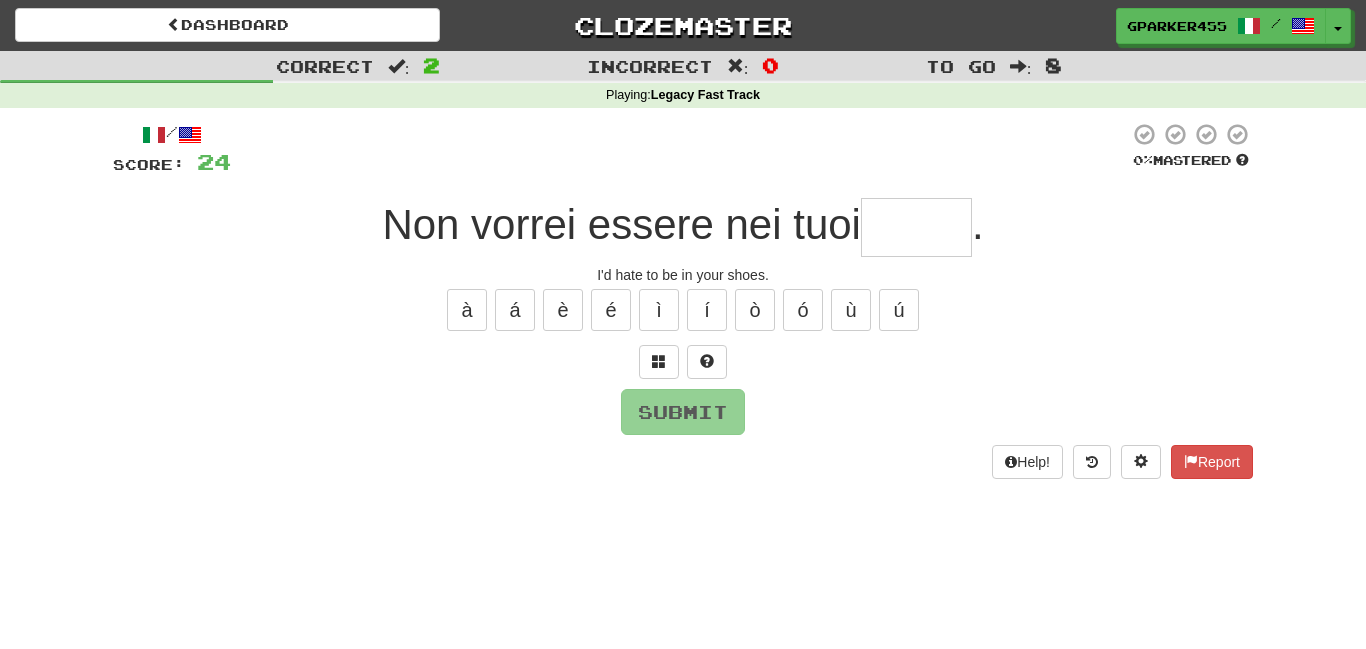 type on "*" 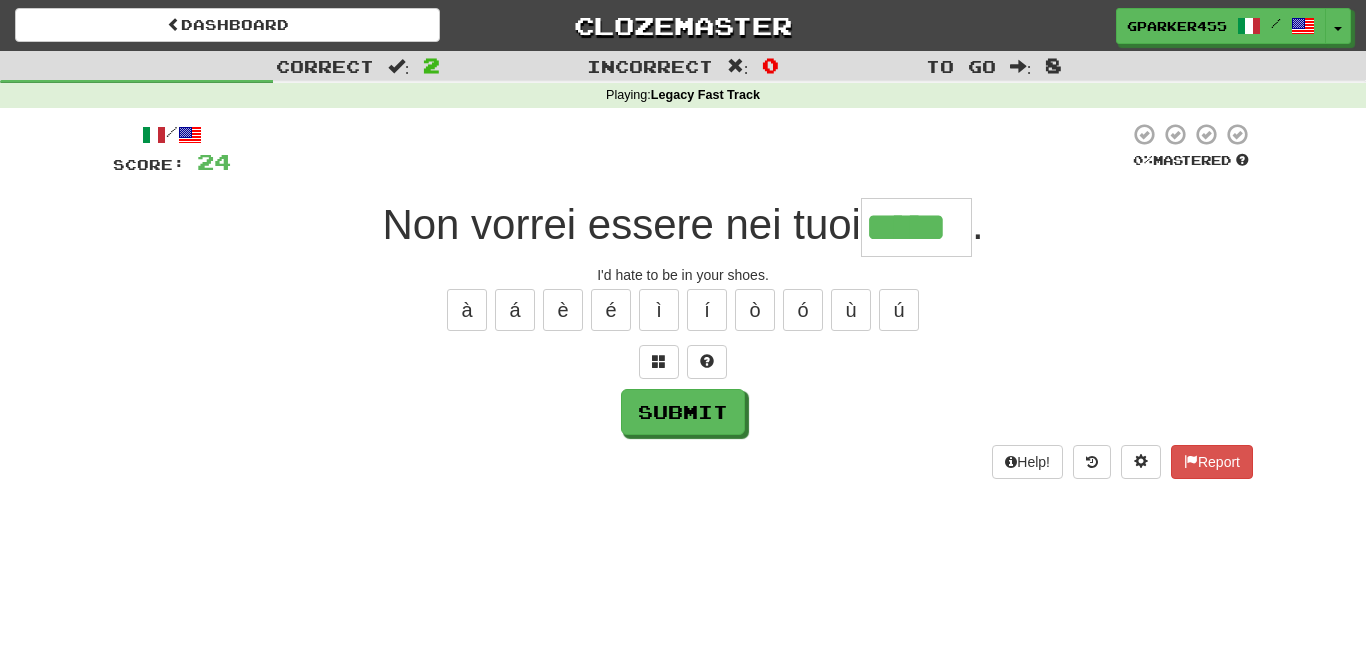 type on "*****" 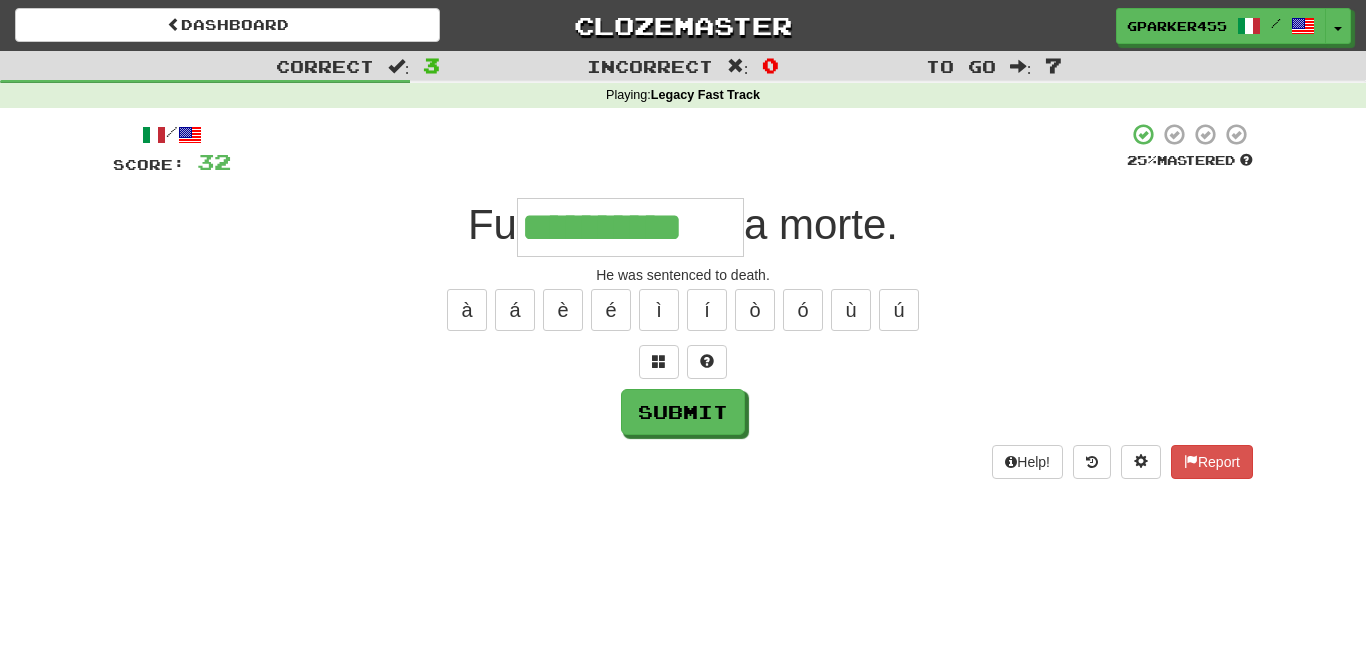 type on "**********" 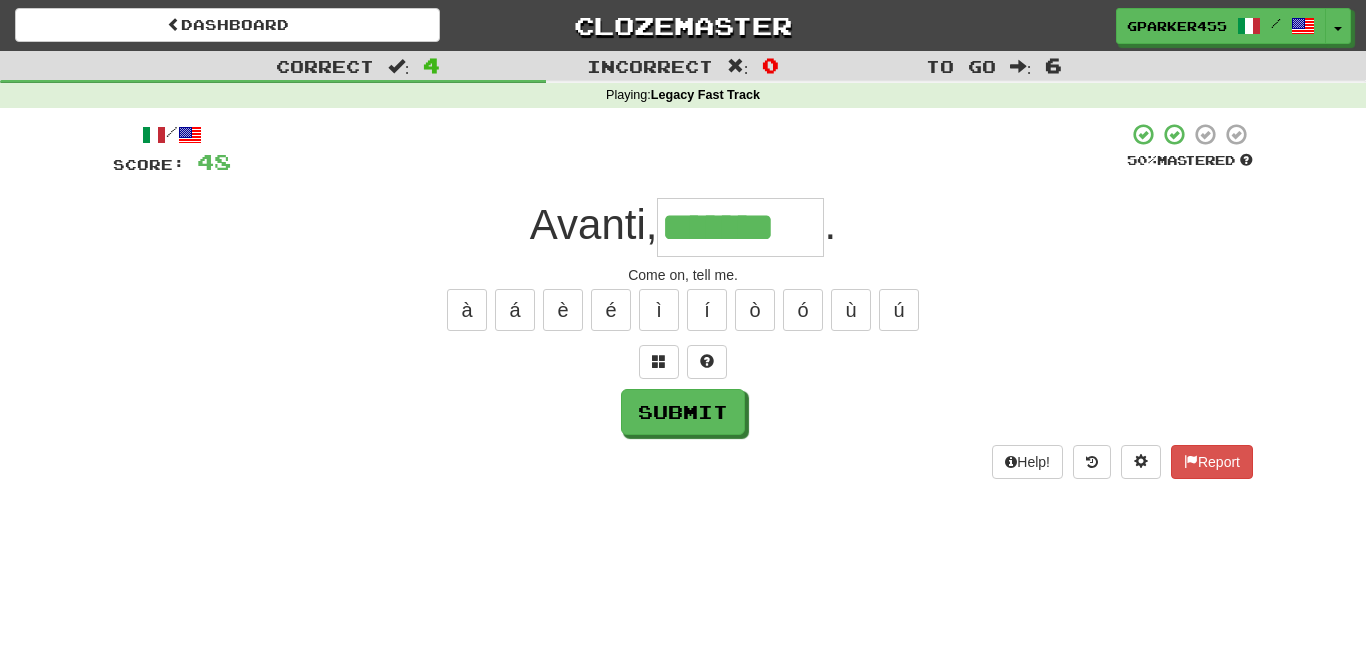 scroll, scrollTop: 0, scrollLeft: 0, axis: both 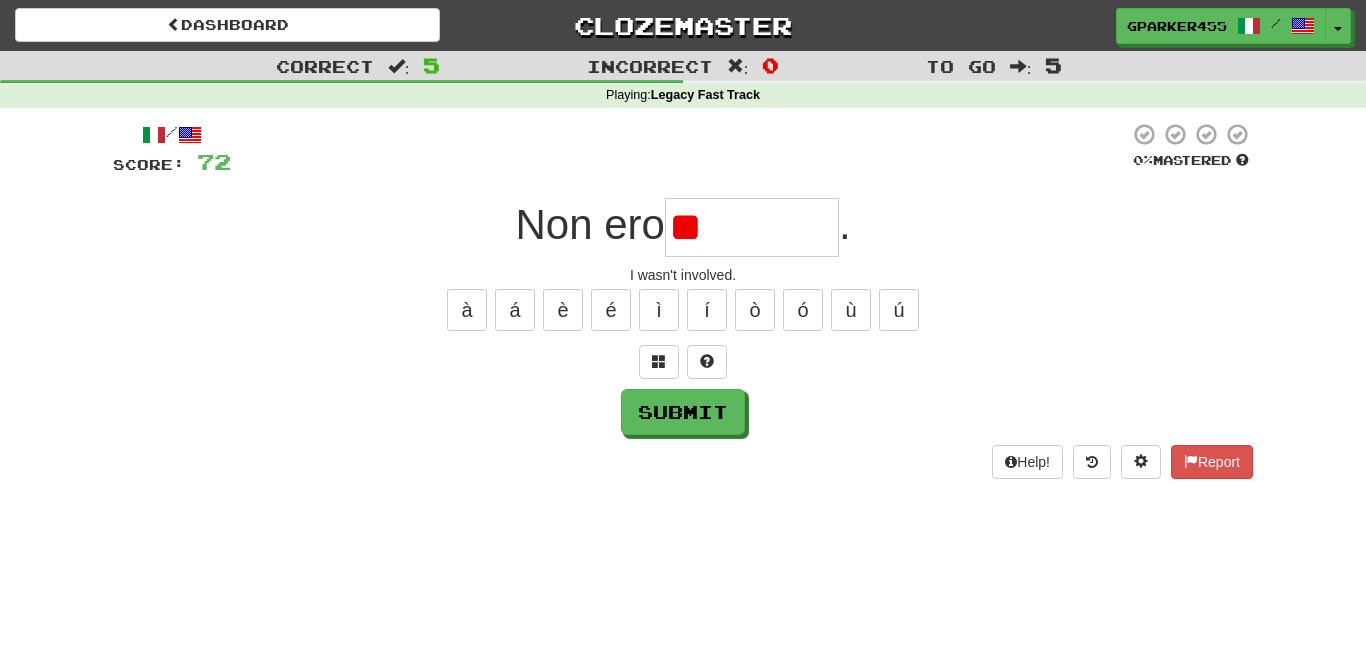 type on "*" 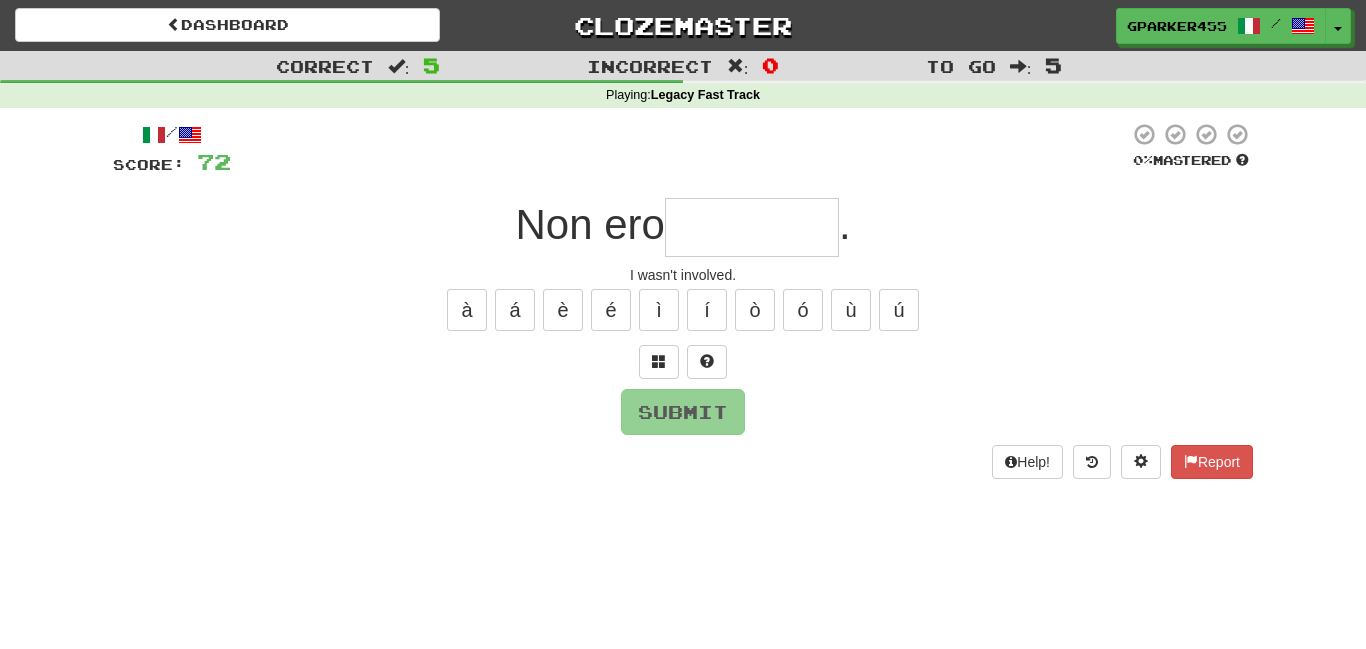 type on "*" 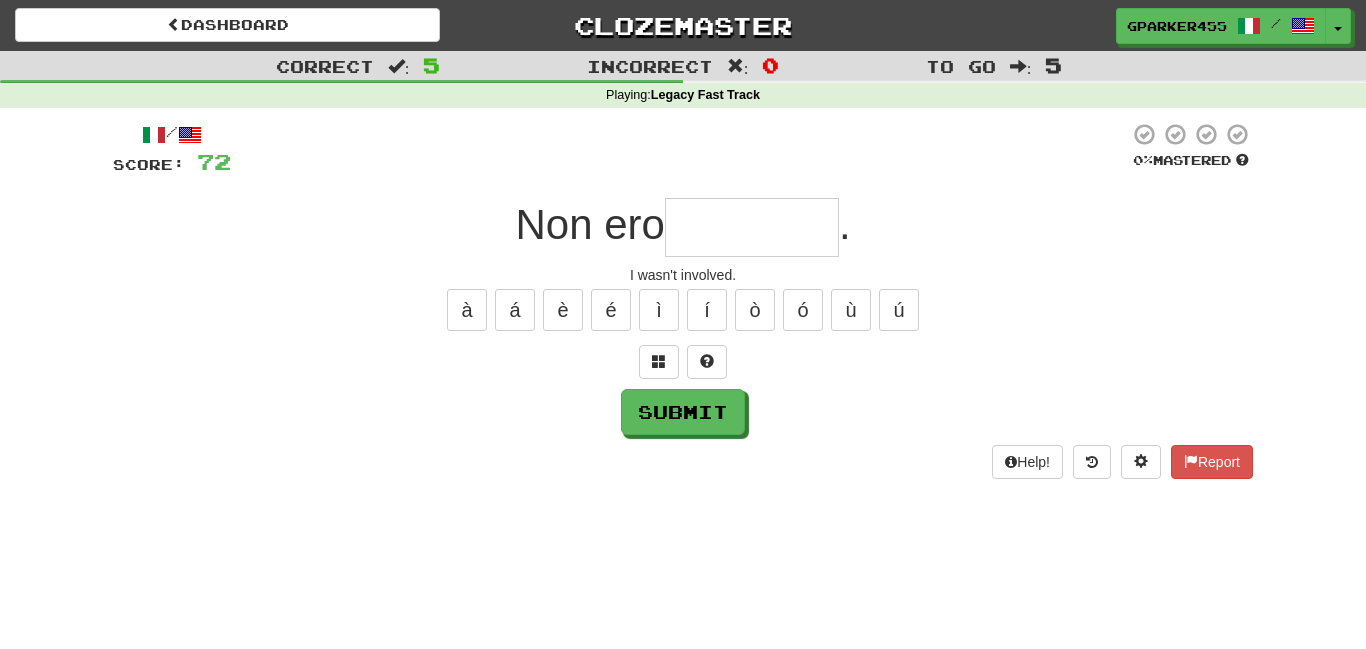 type on "*" 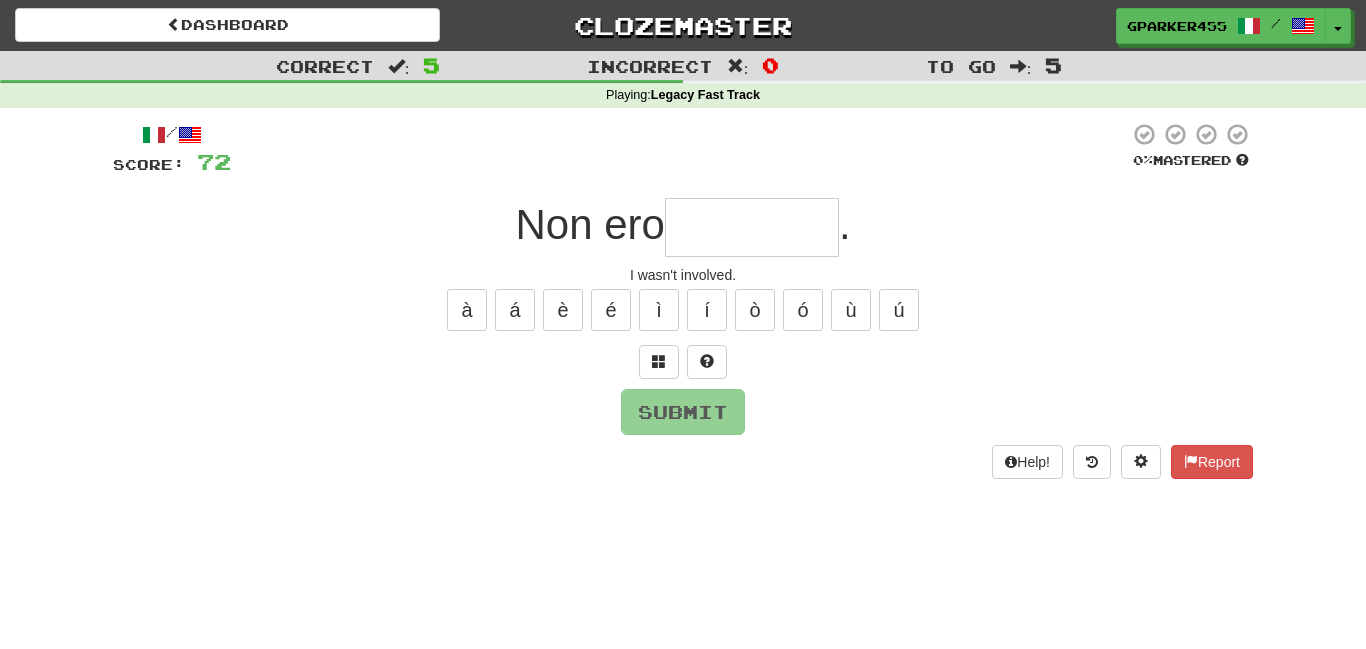 type on "*" 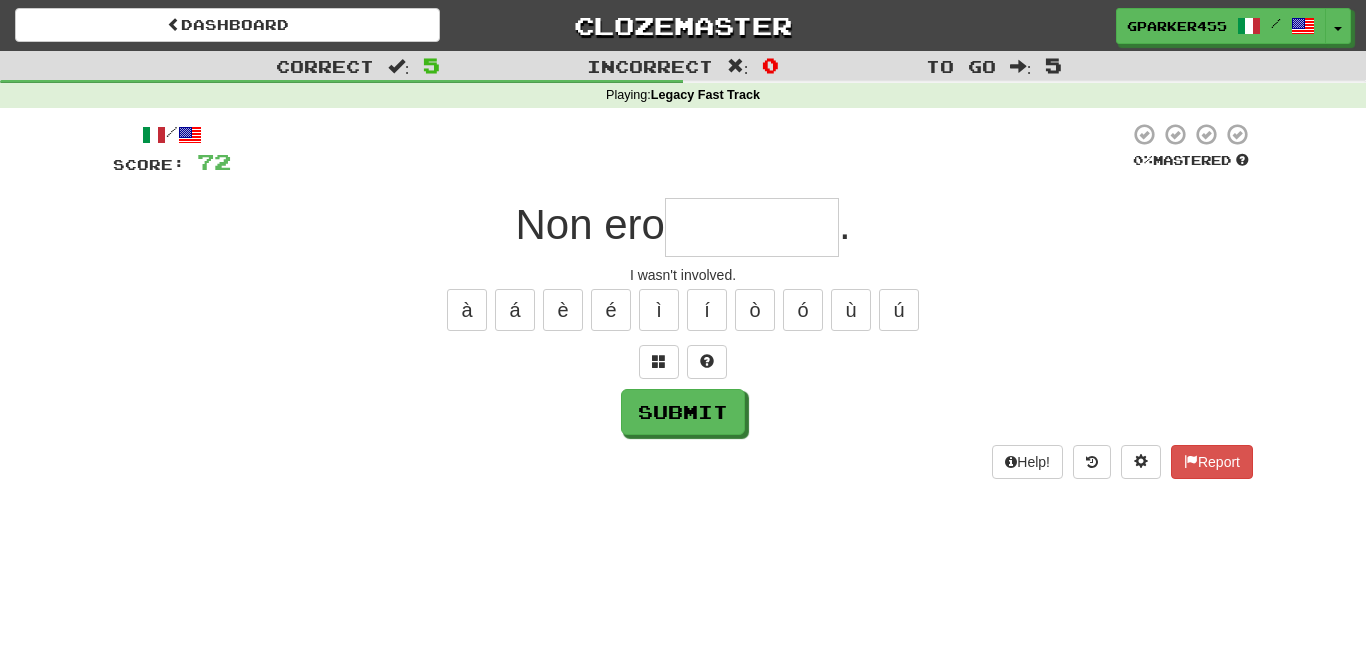 type on "*" 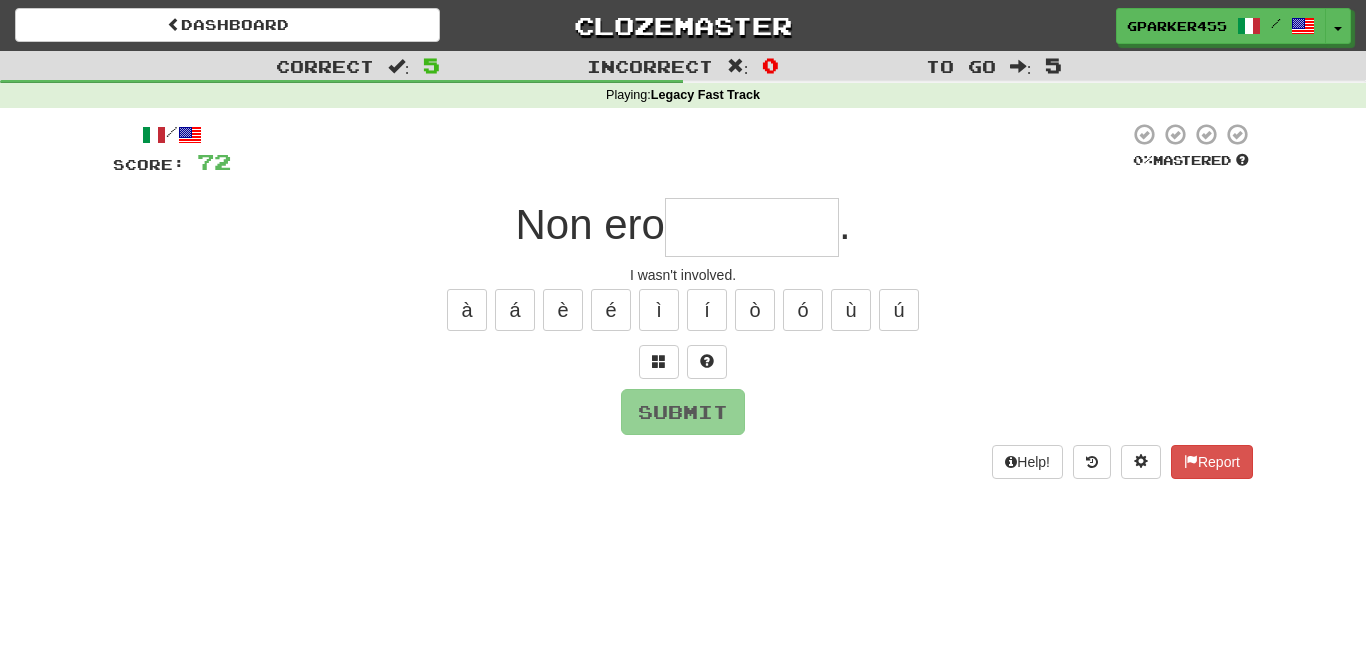 type on "*" 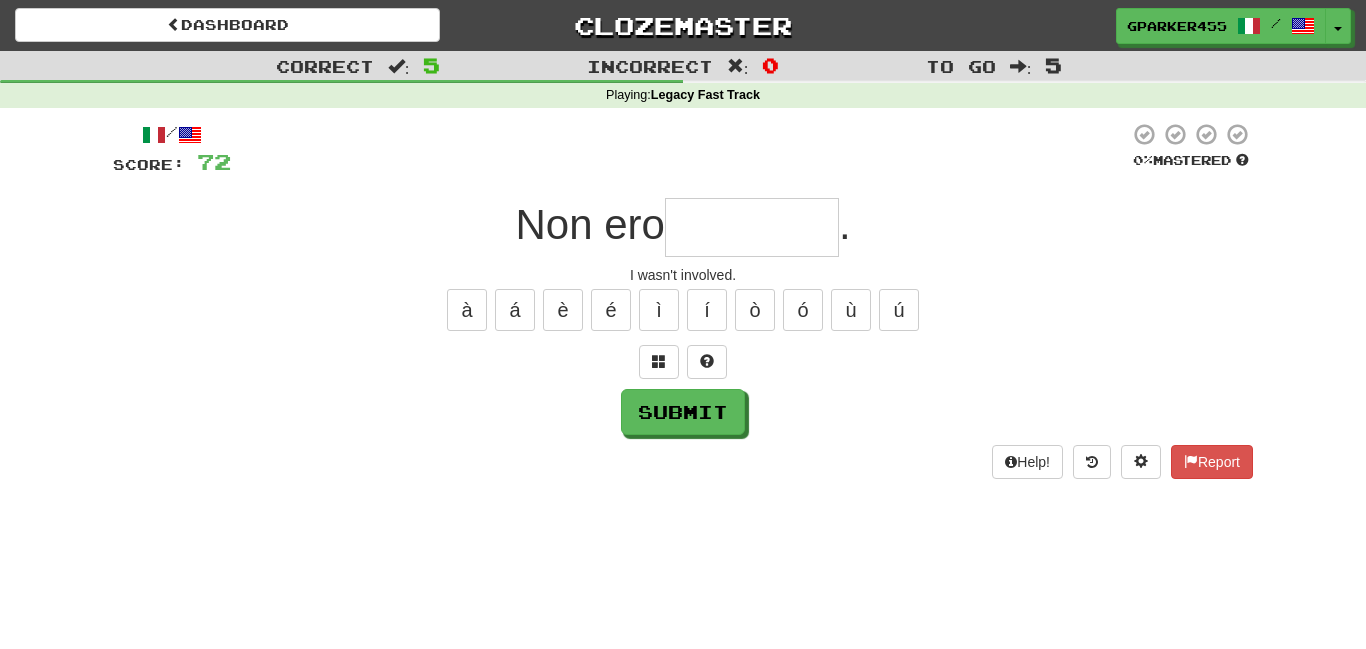 type on "*" 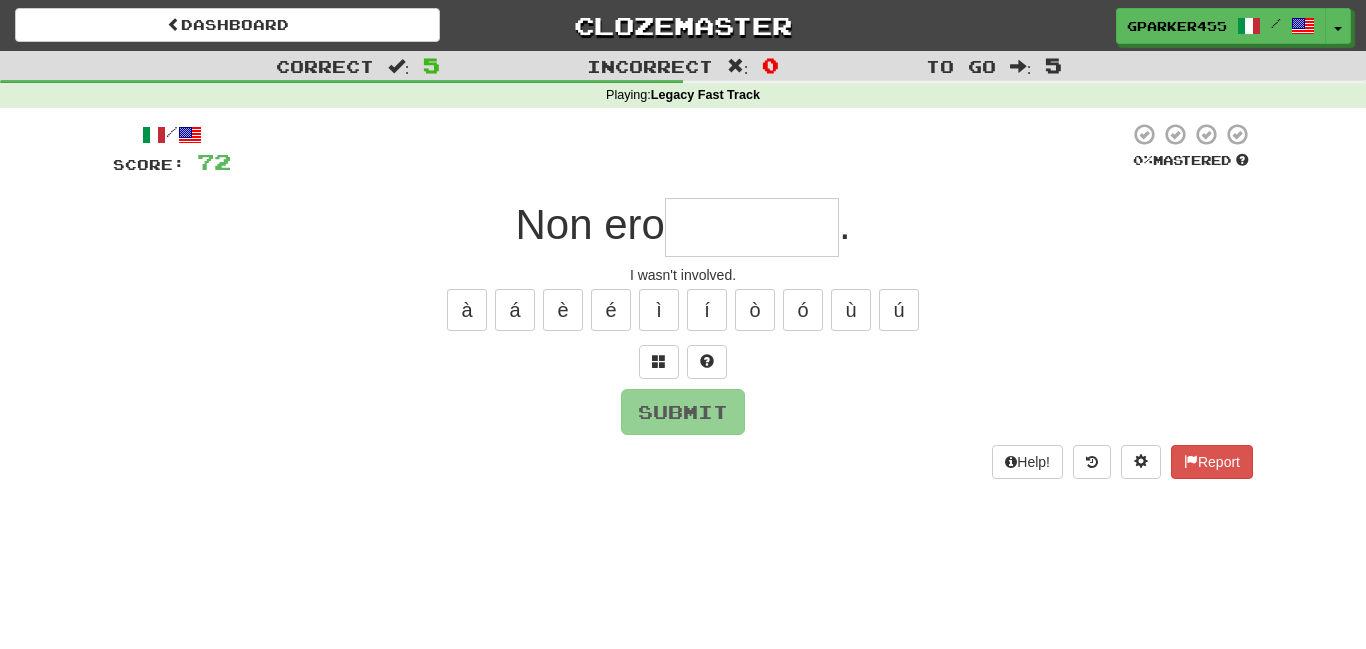 type on "*" 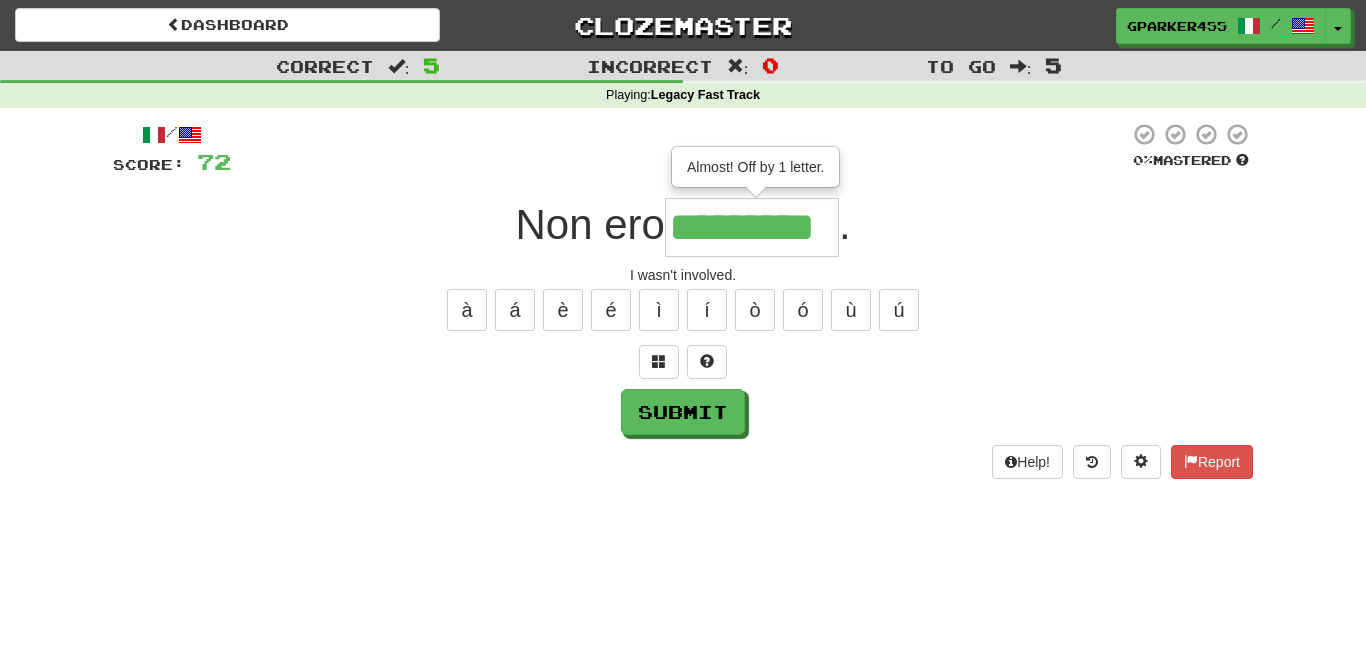 type on "*********" 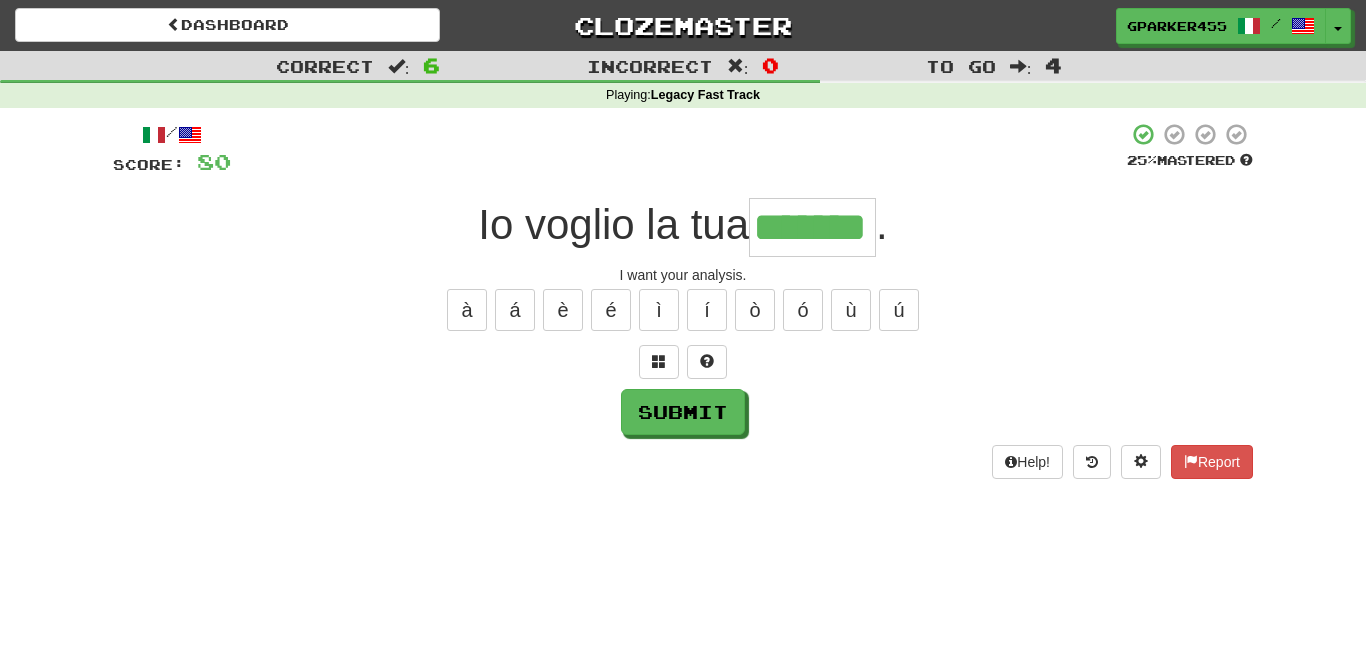 type on "*******" 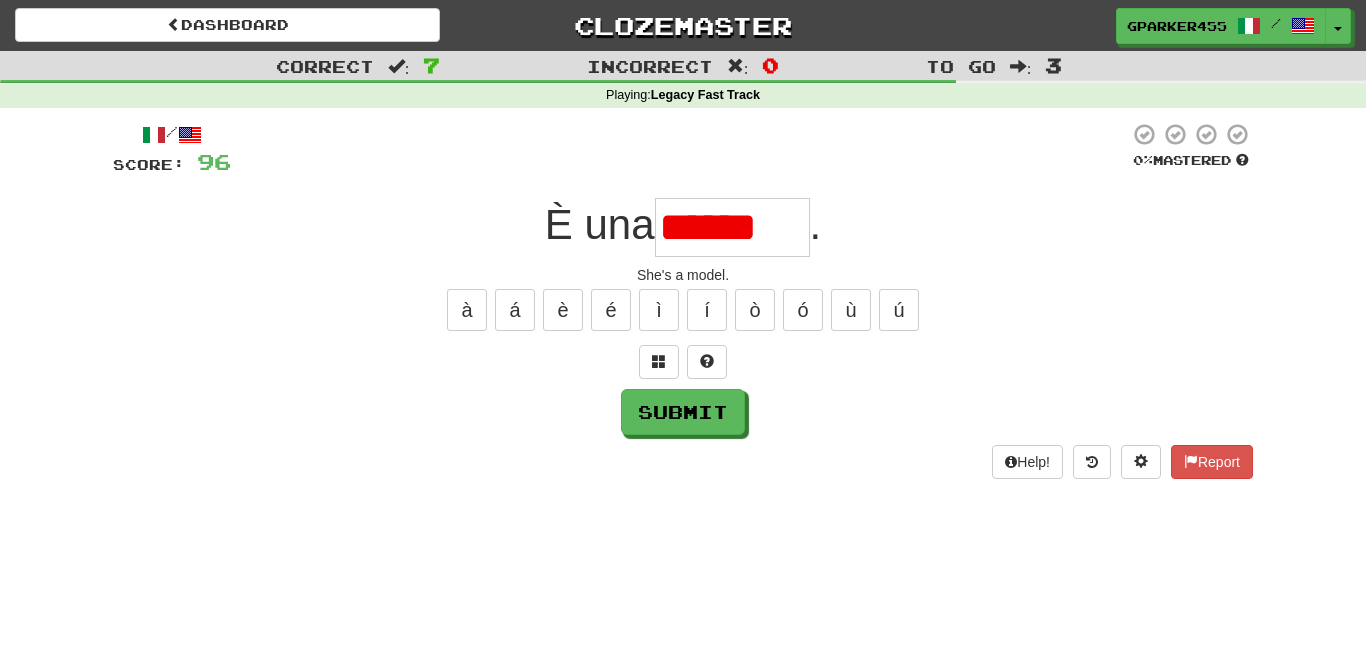 scroll, scrollTop: 0, scrollLeft: 0, axis: both 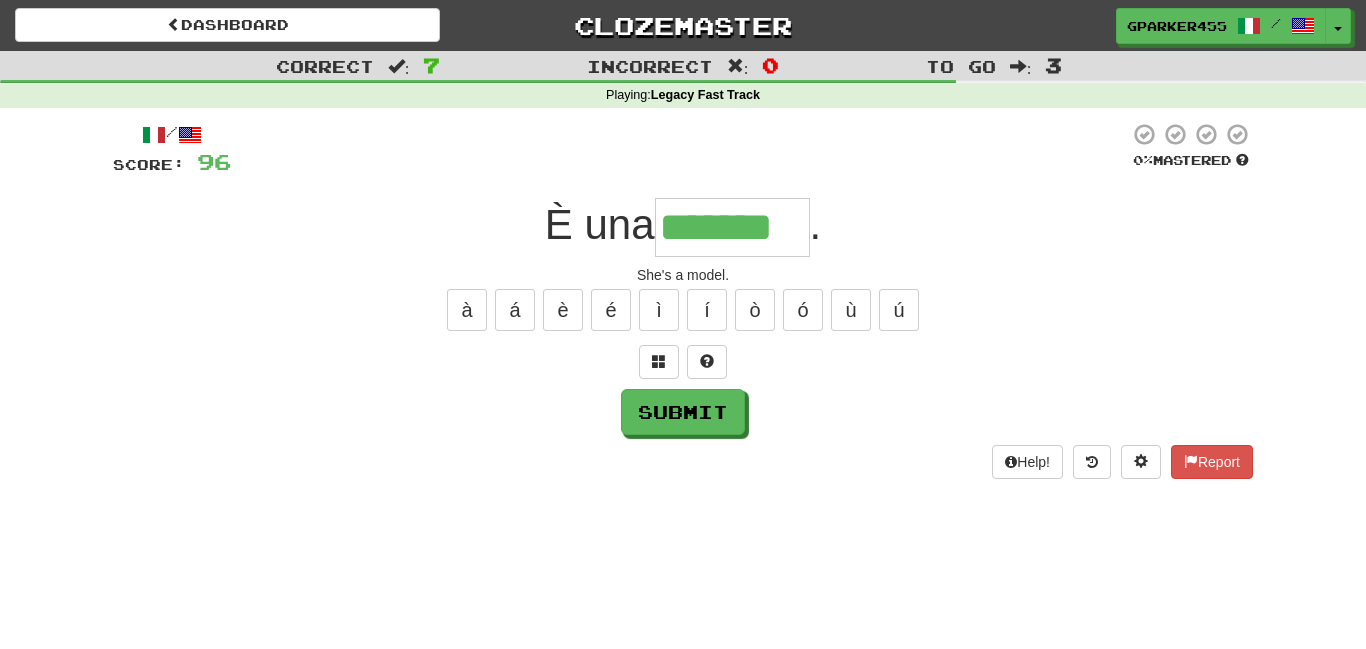 type on "*******" 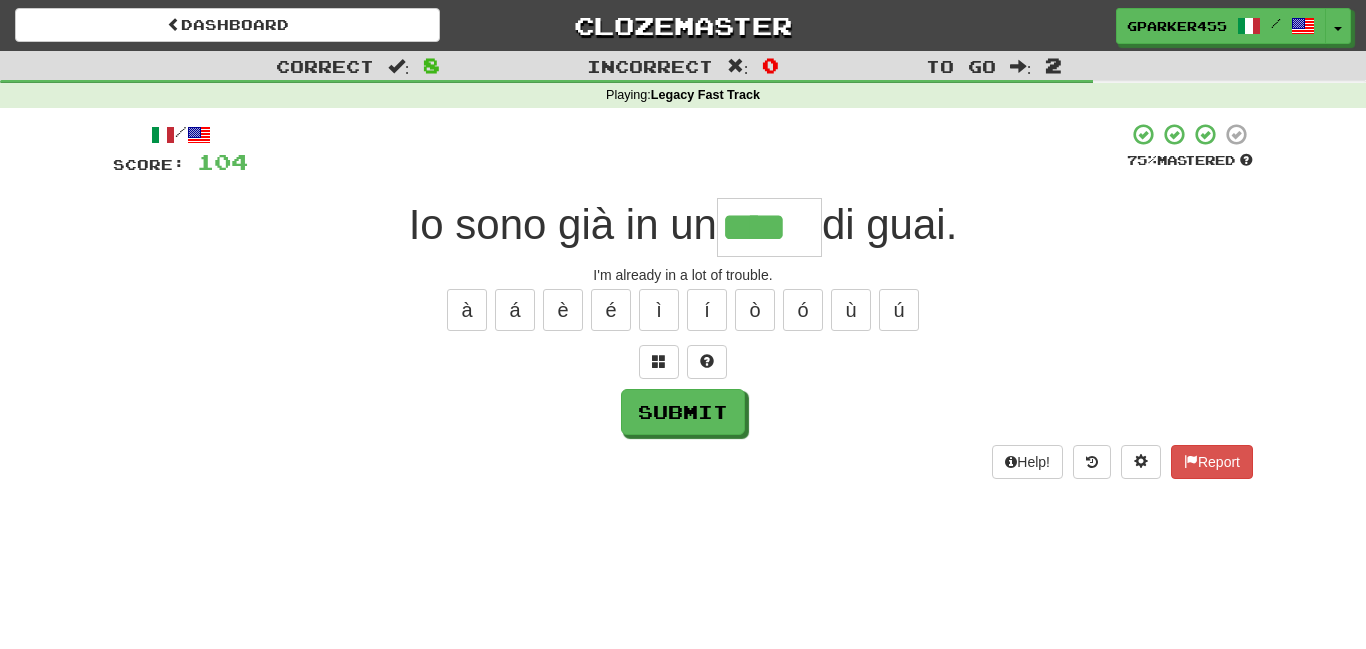 type on "****" 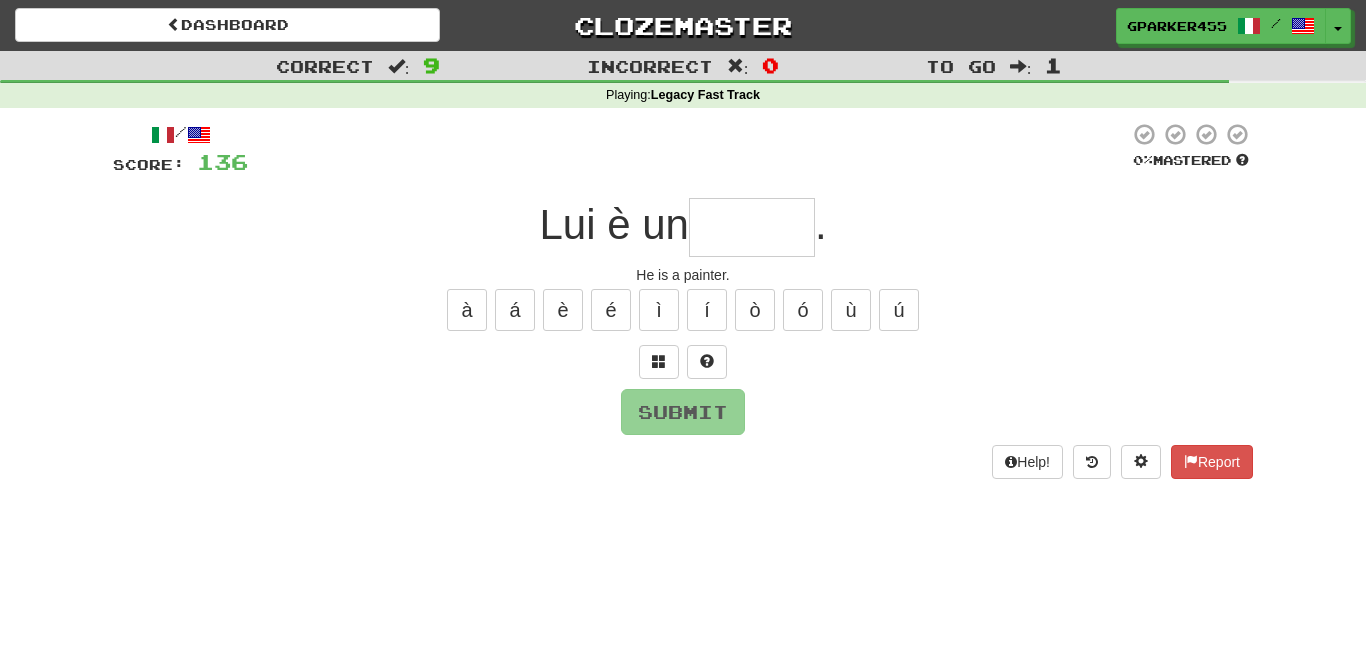 type on "*" 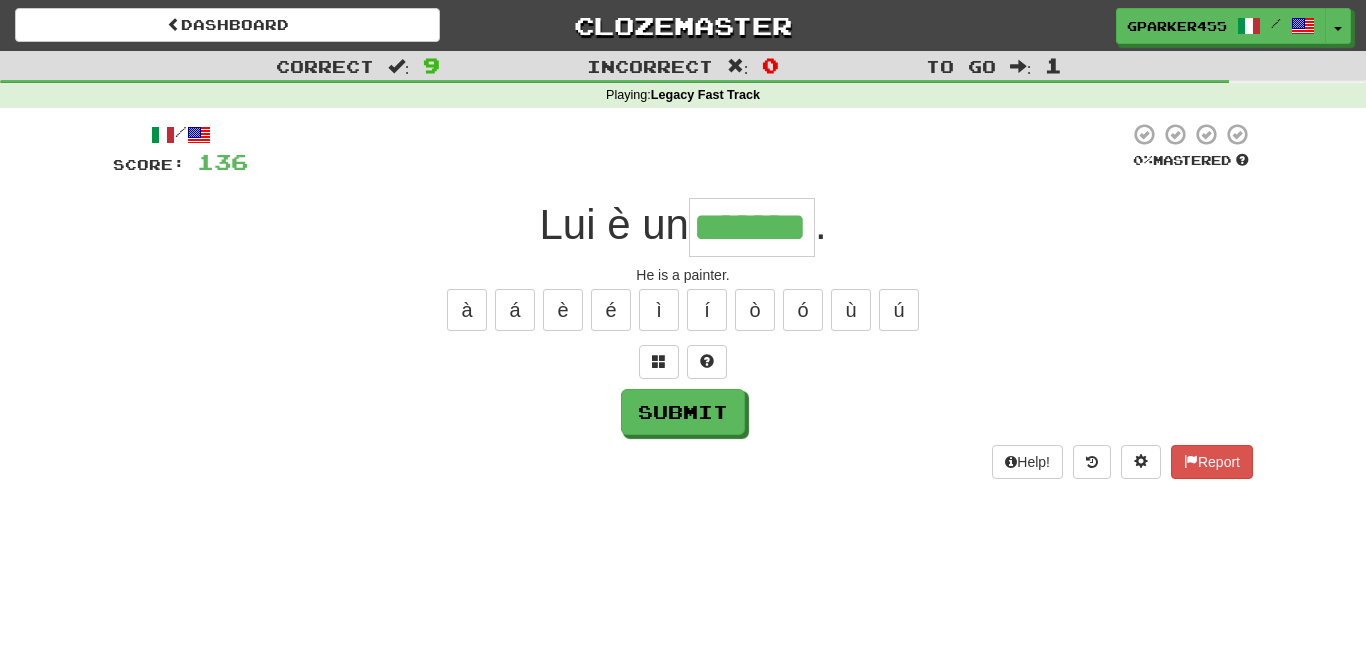 type on "*******" 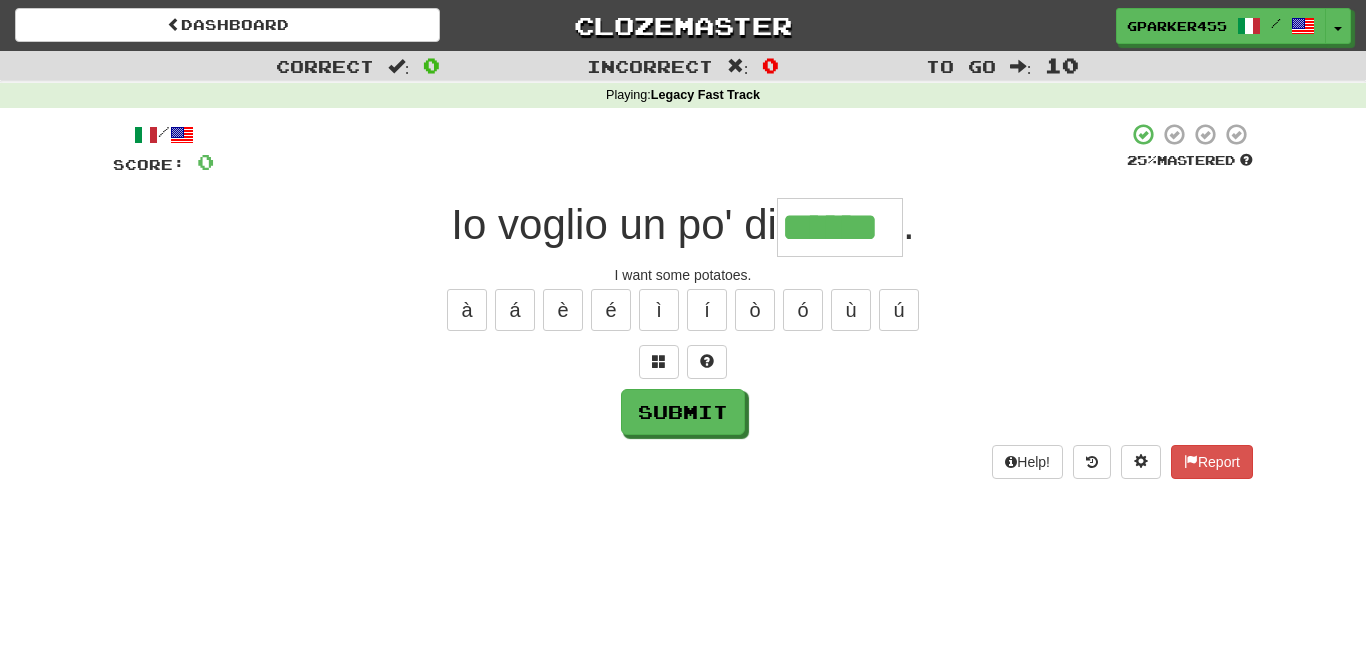 type on "******" 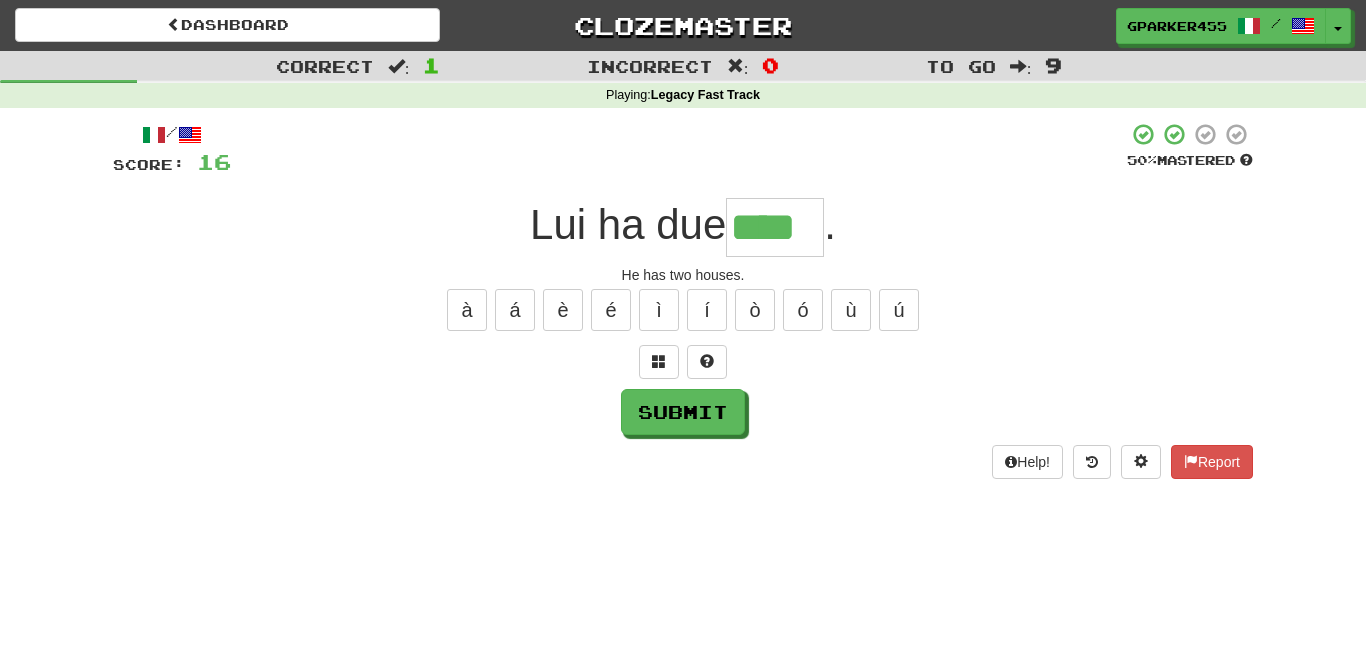 type on "****" 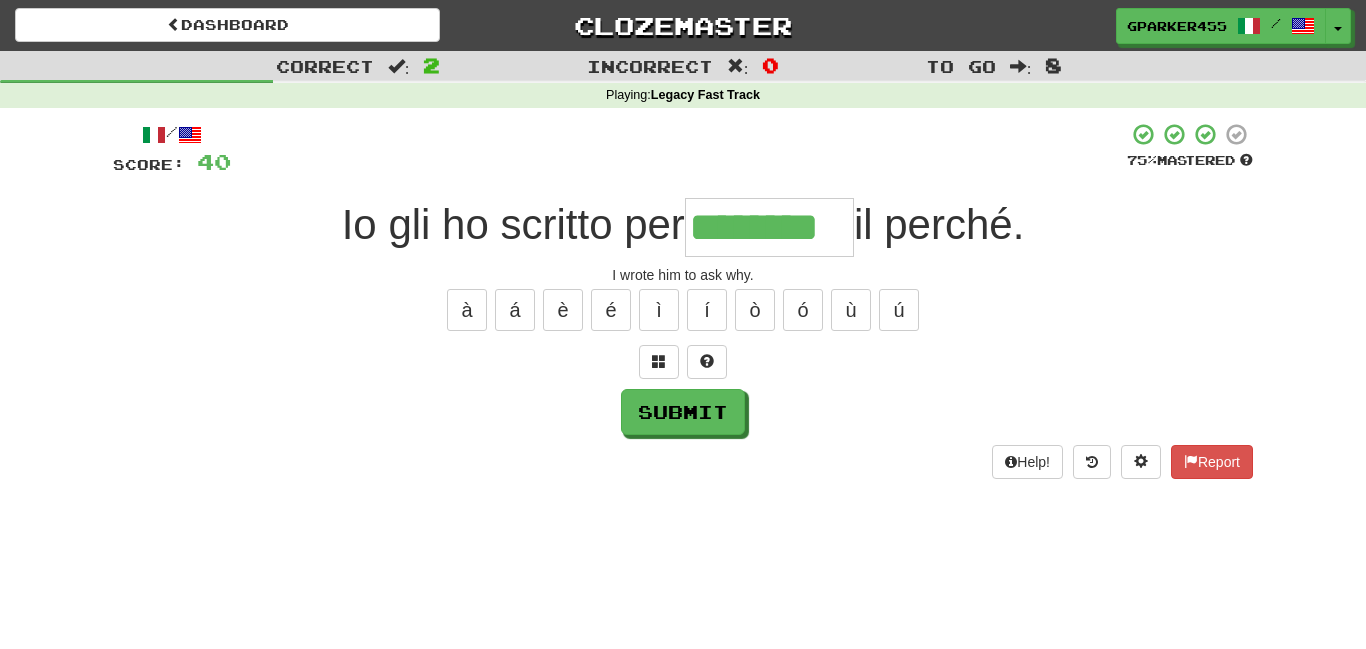 type on "********" 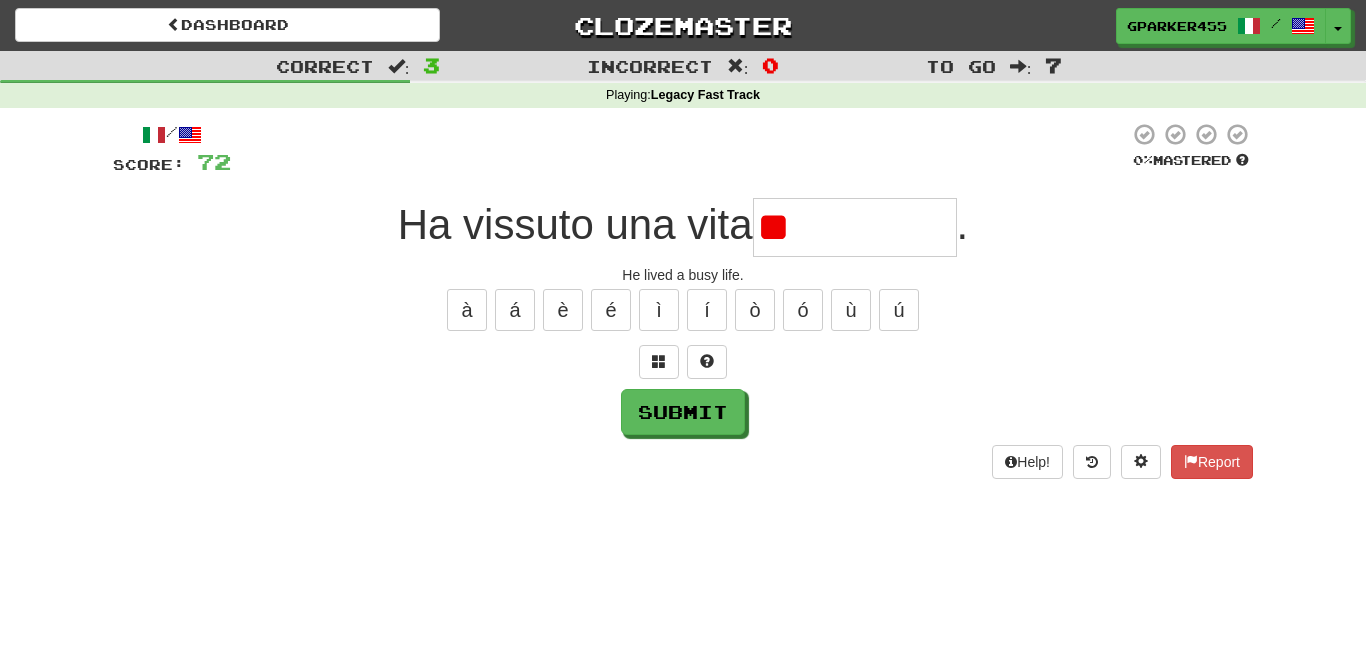 type on "*" 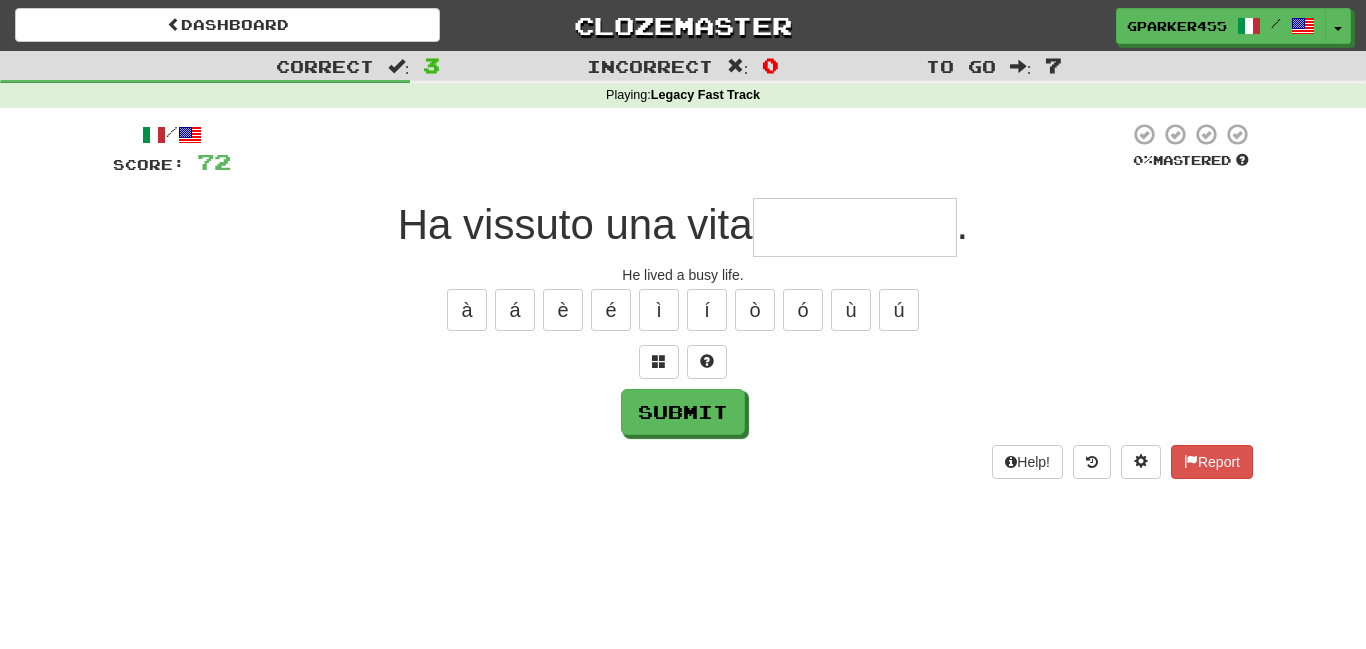 type on "*" 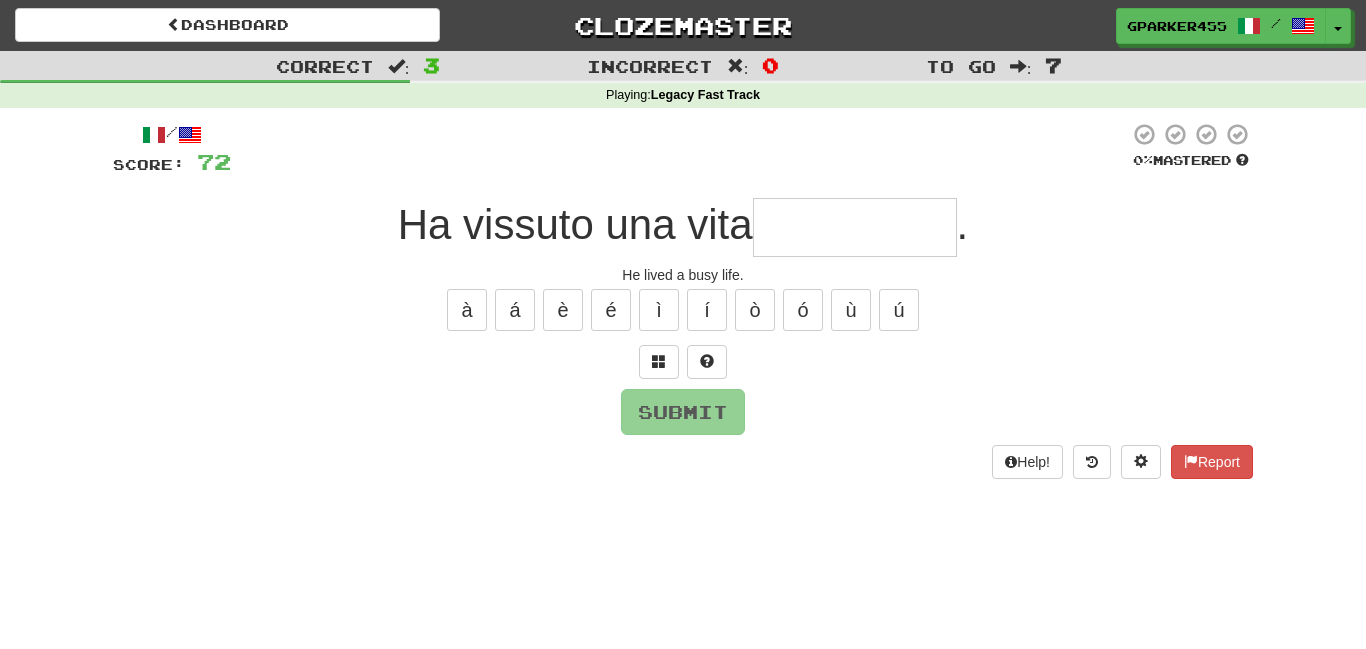 type on "*" 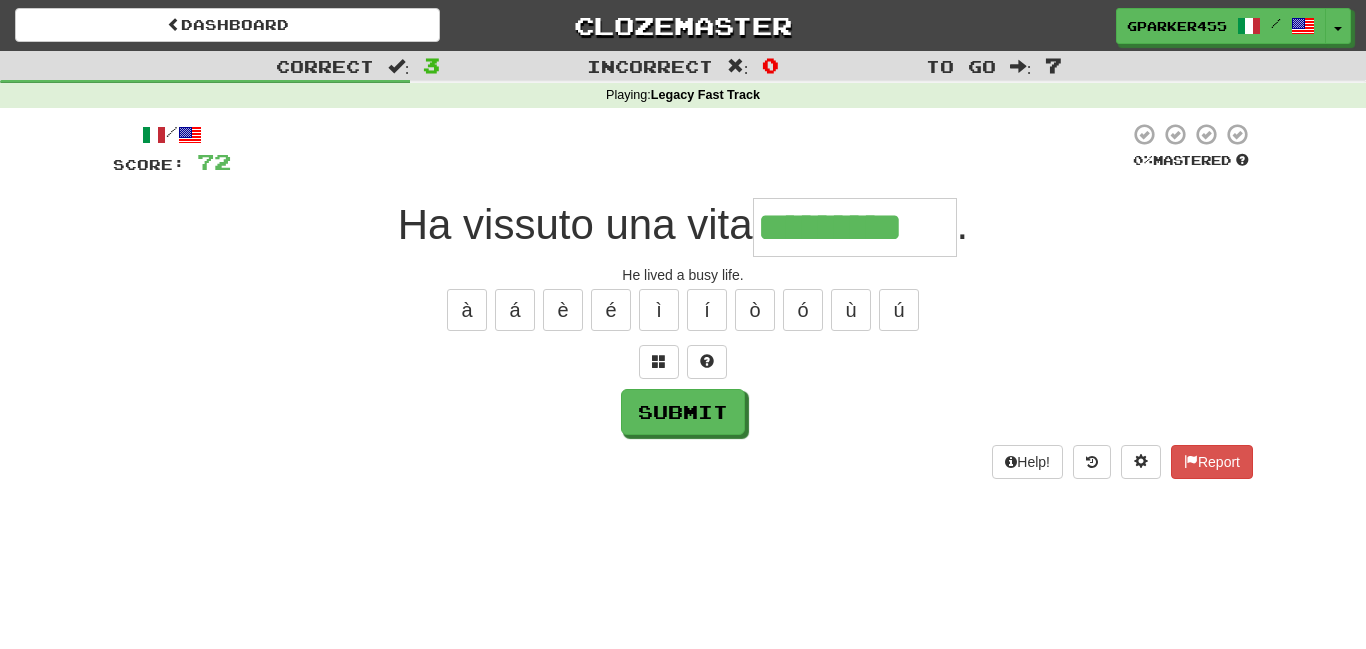 type on "*********" 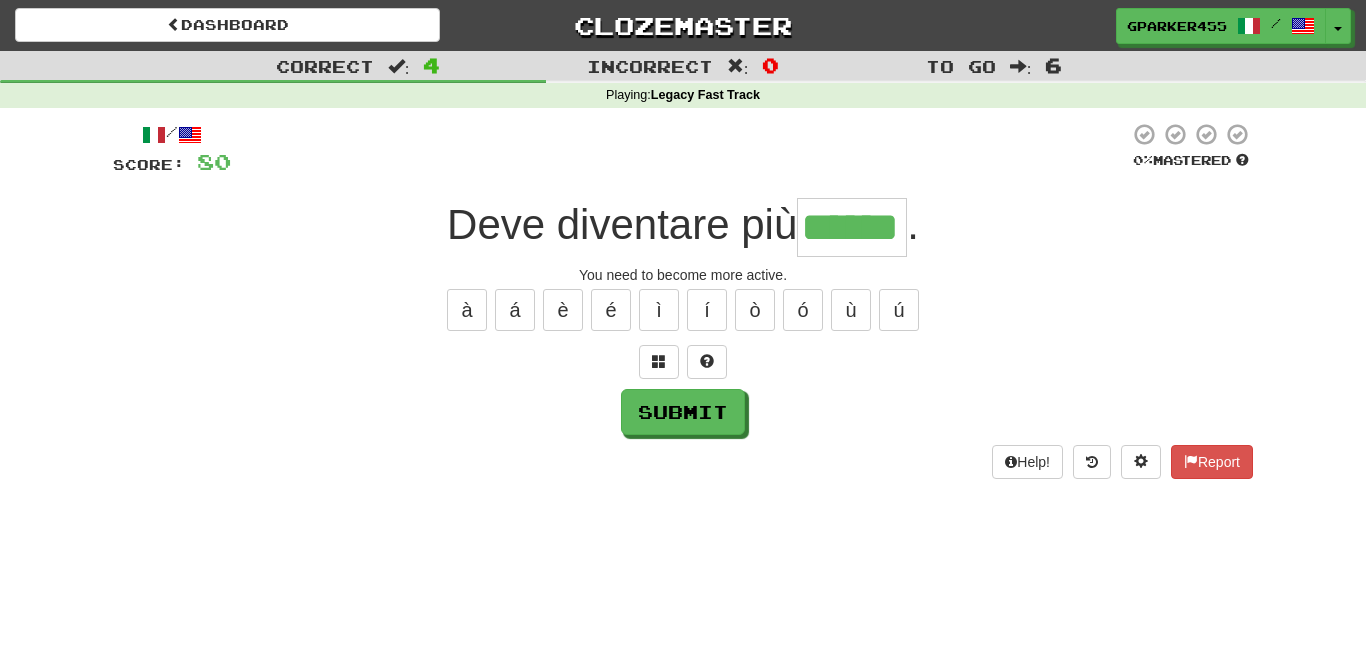 type on "******" 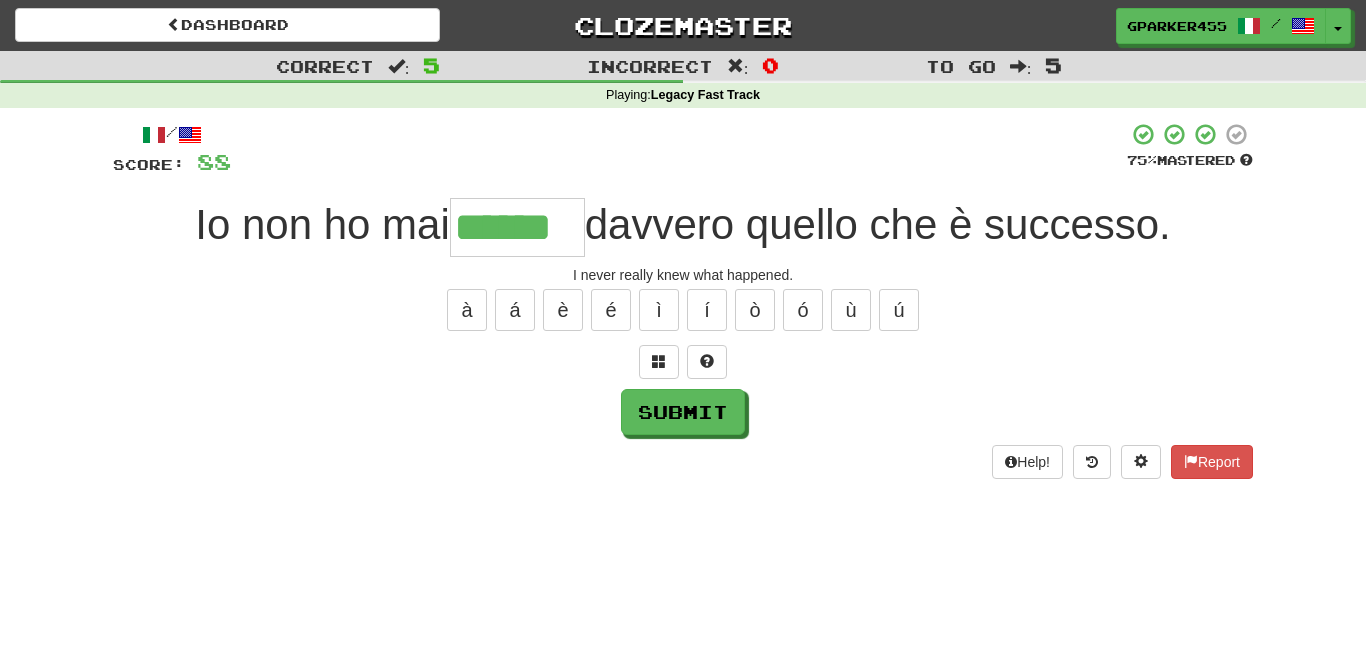 type on "******" 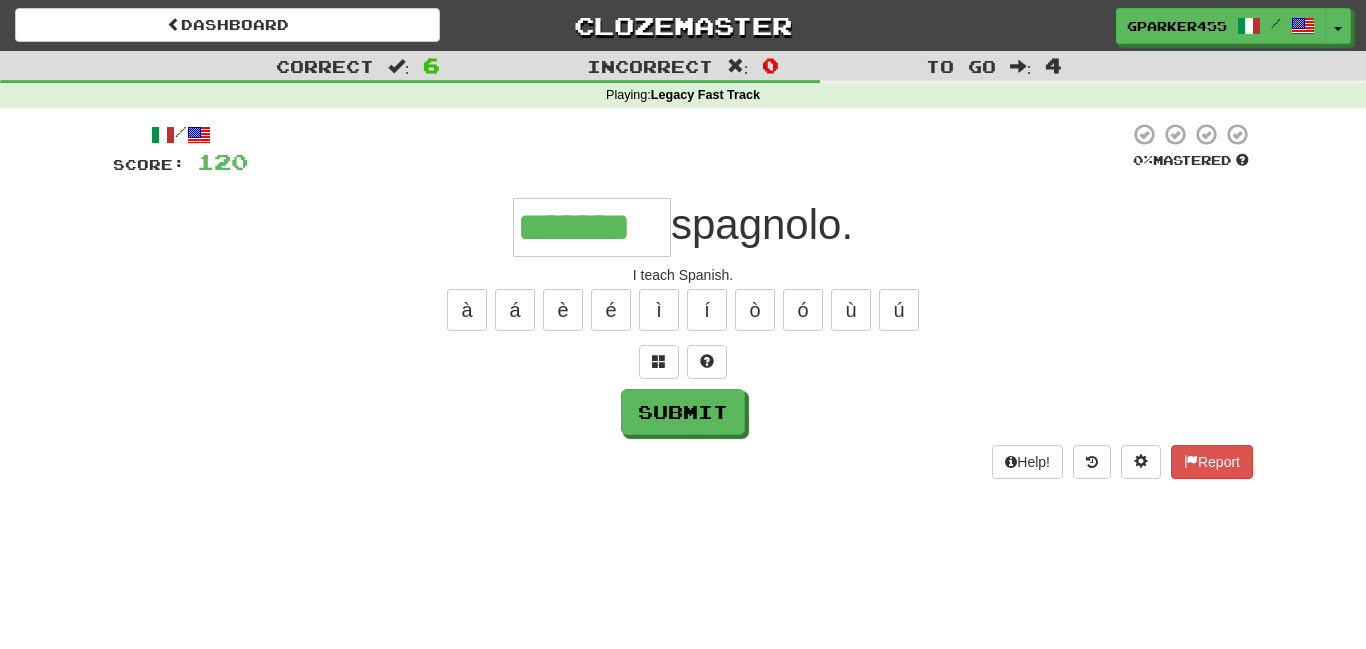 type on "*******" 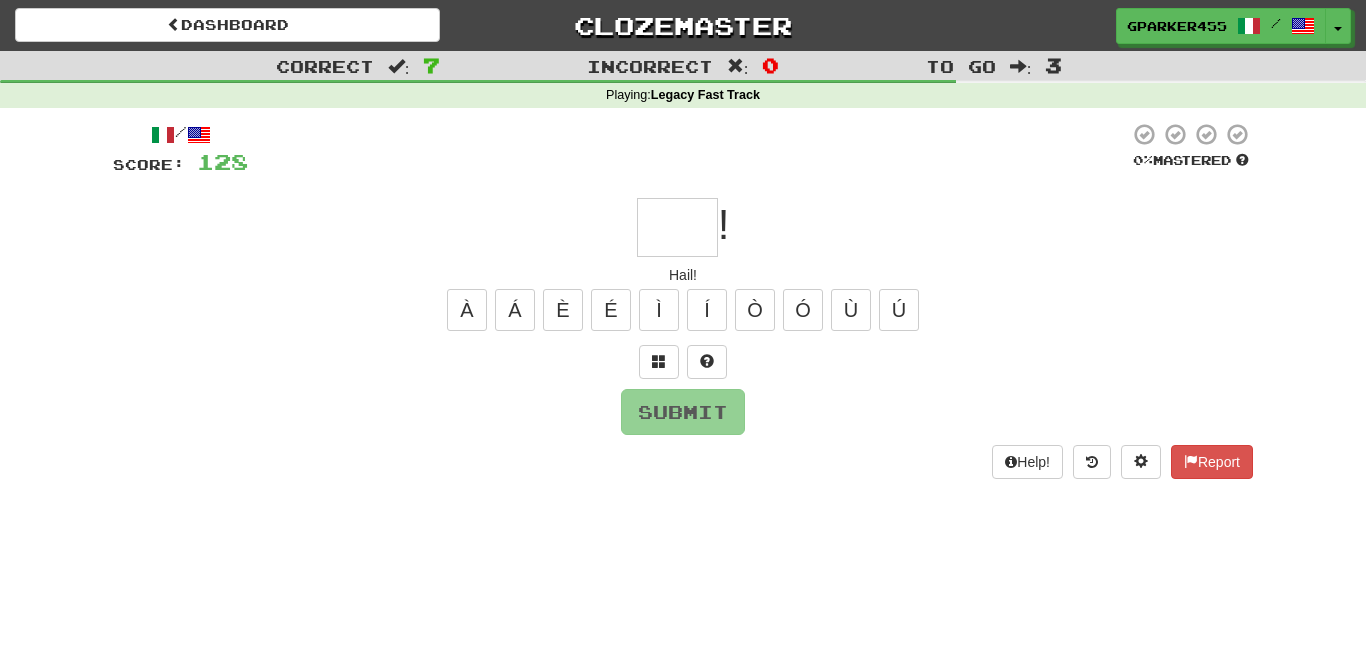 type on "*" 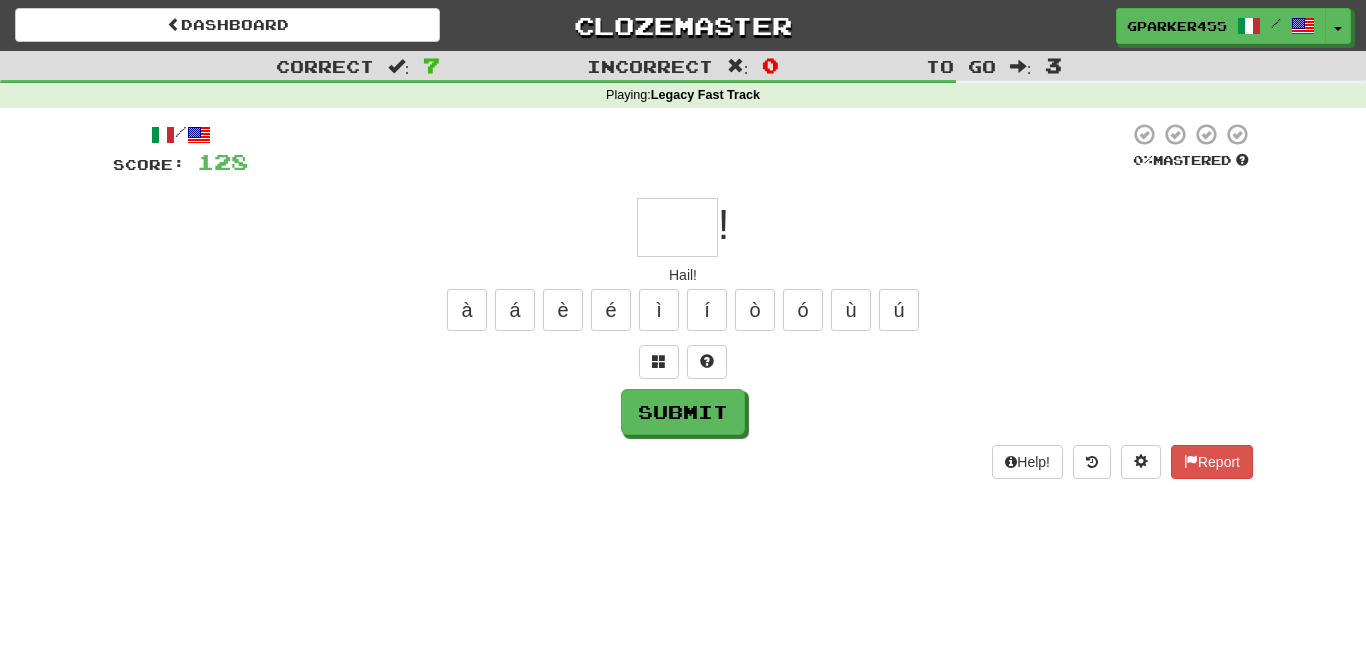 type on "*" 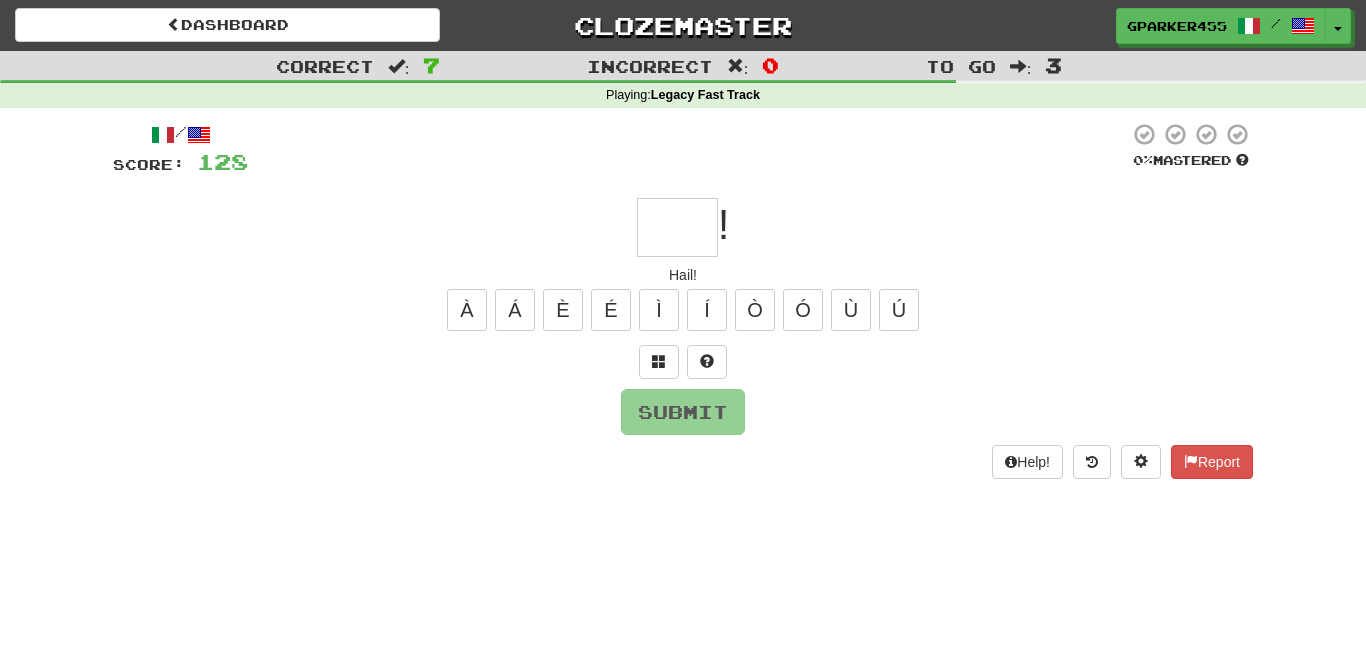 type on "*" 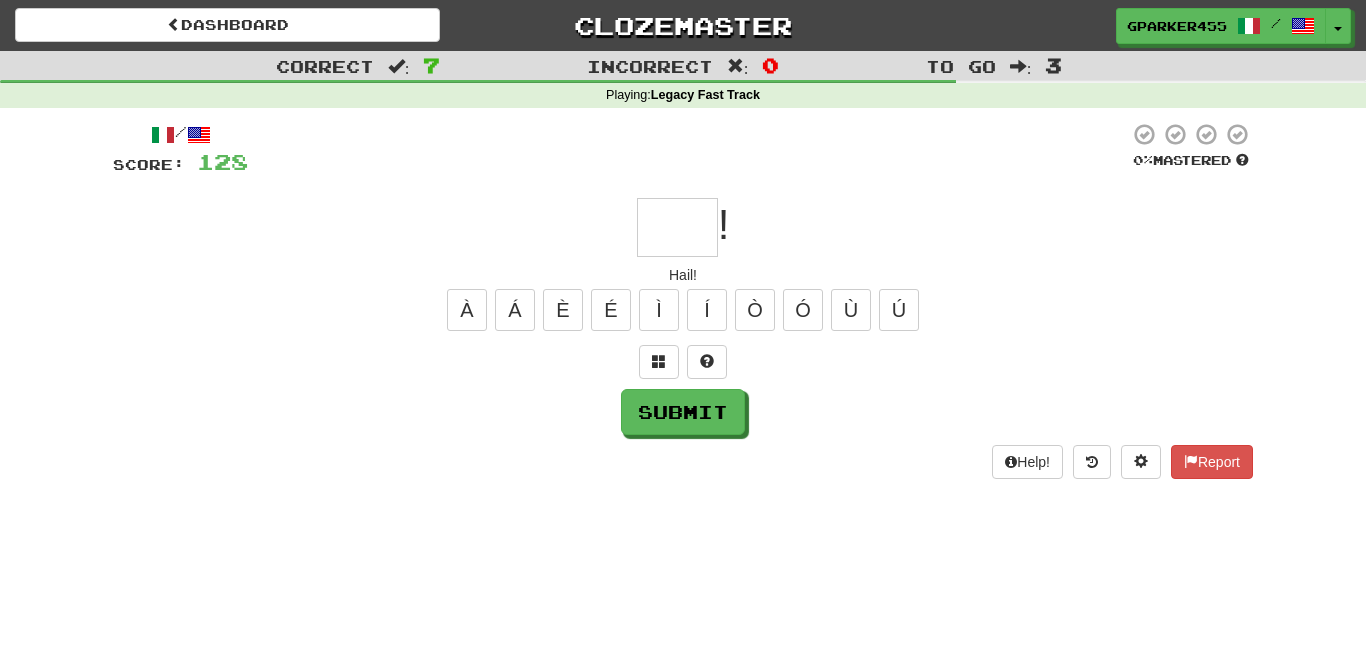 type on "*" 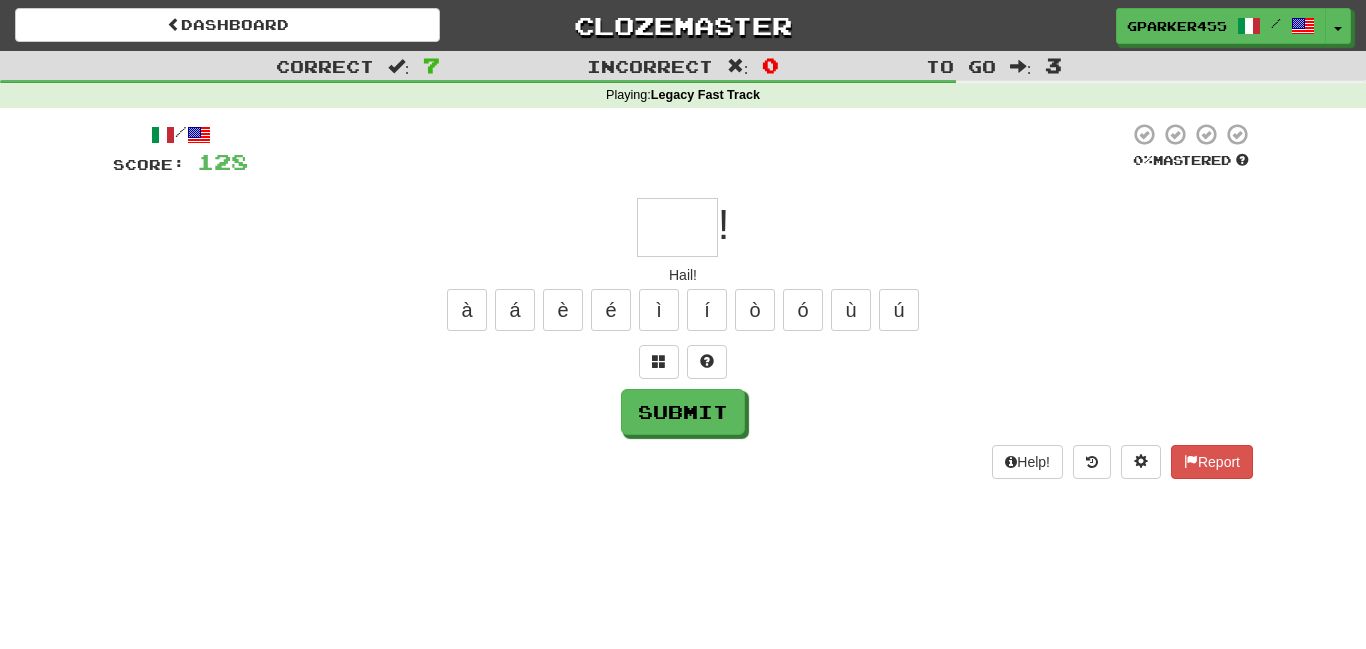 type on "*" 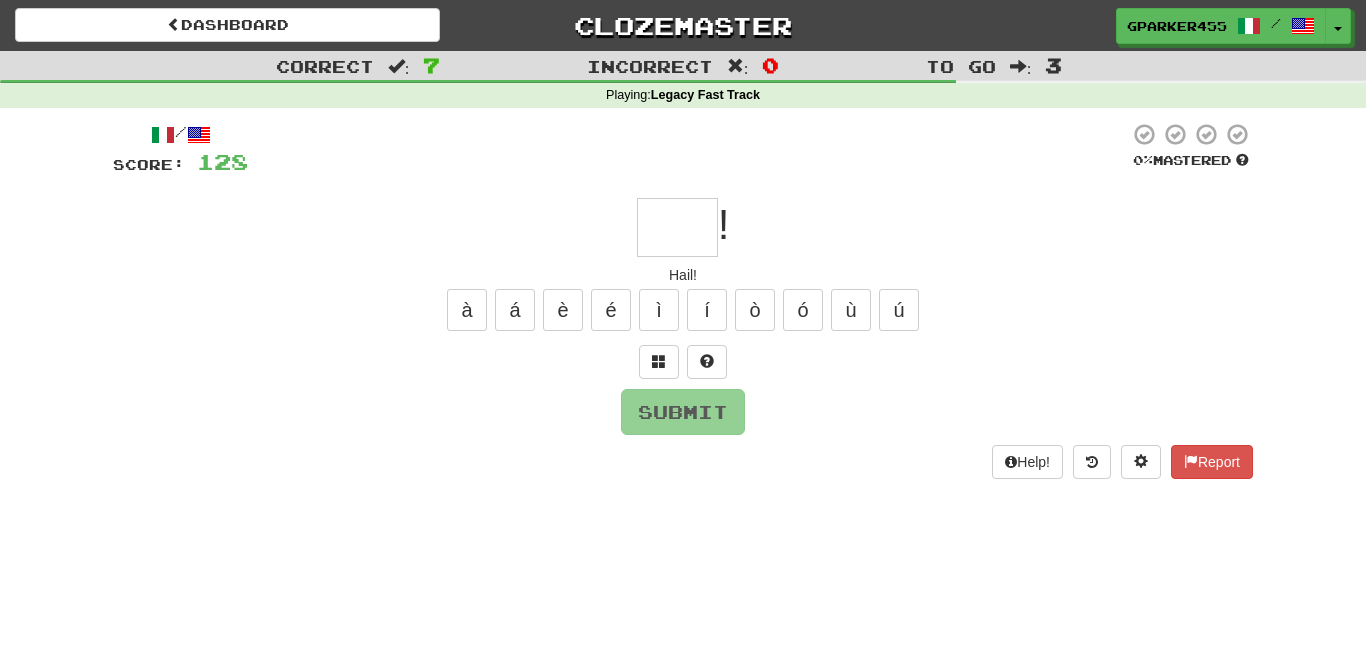 type on "*" 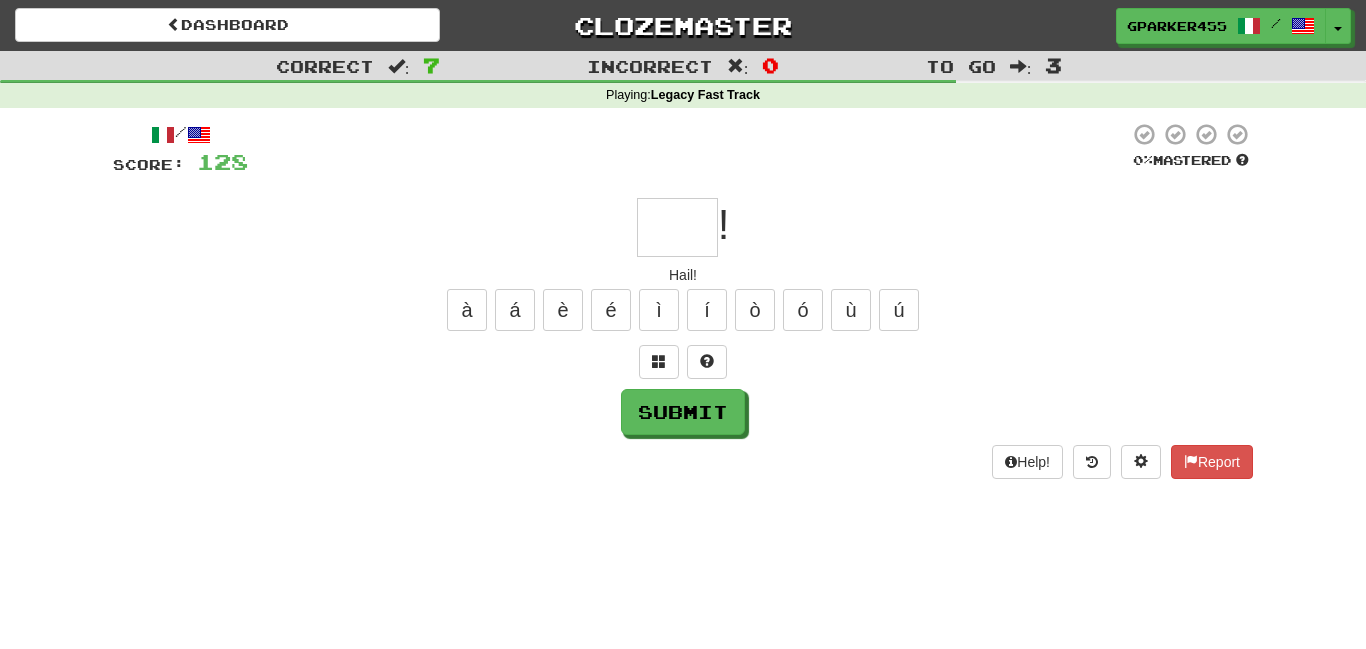 type on "*" 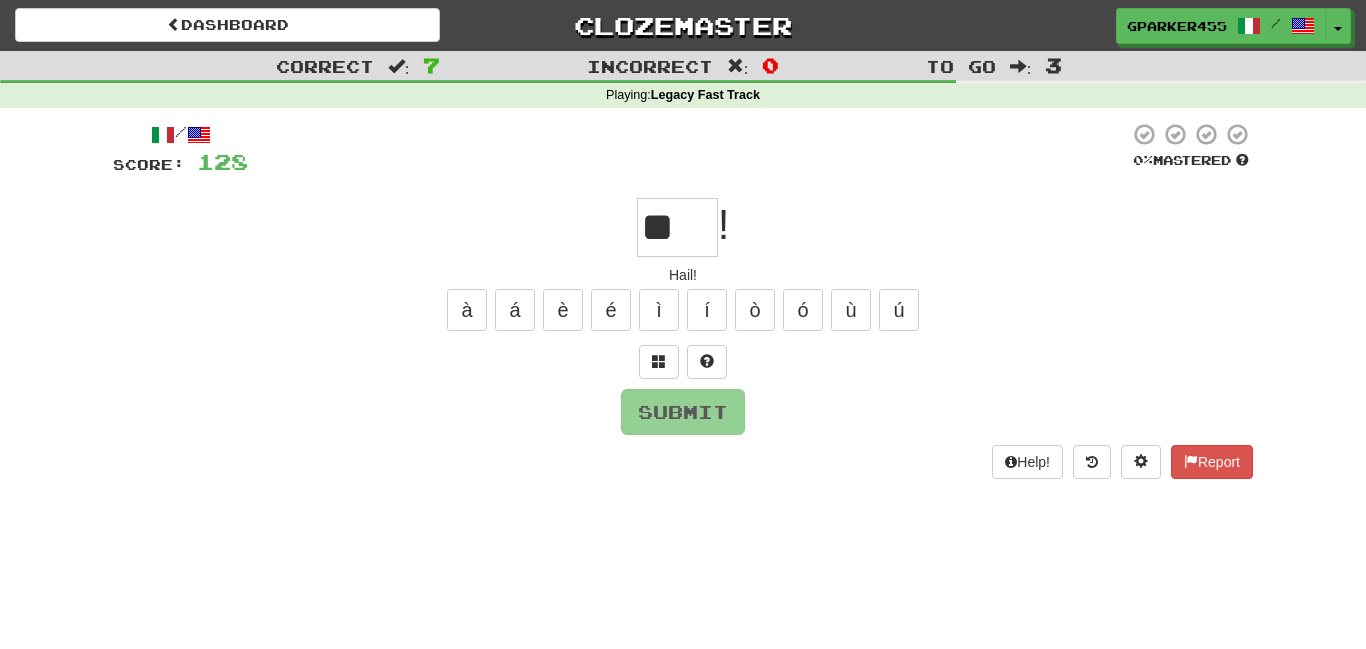 type on "*" 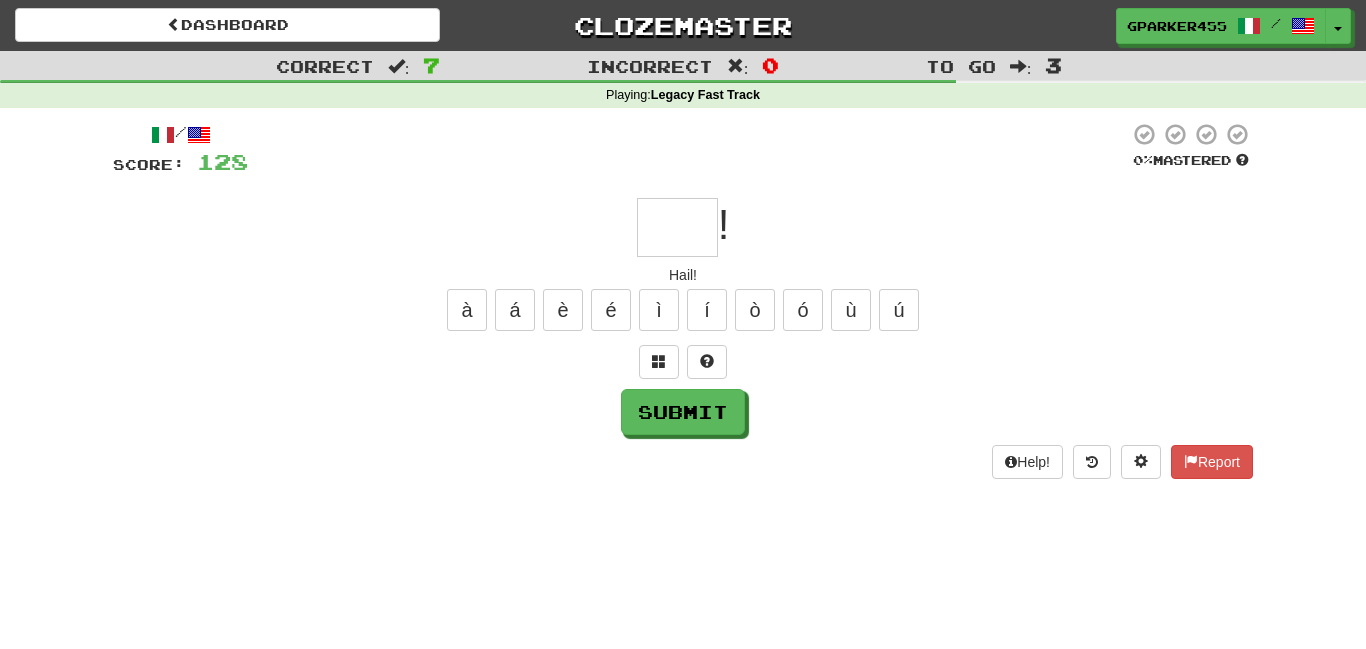 type on "*" 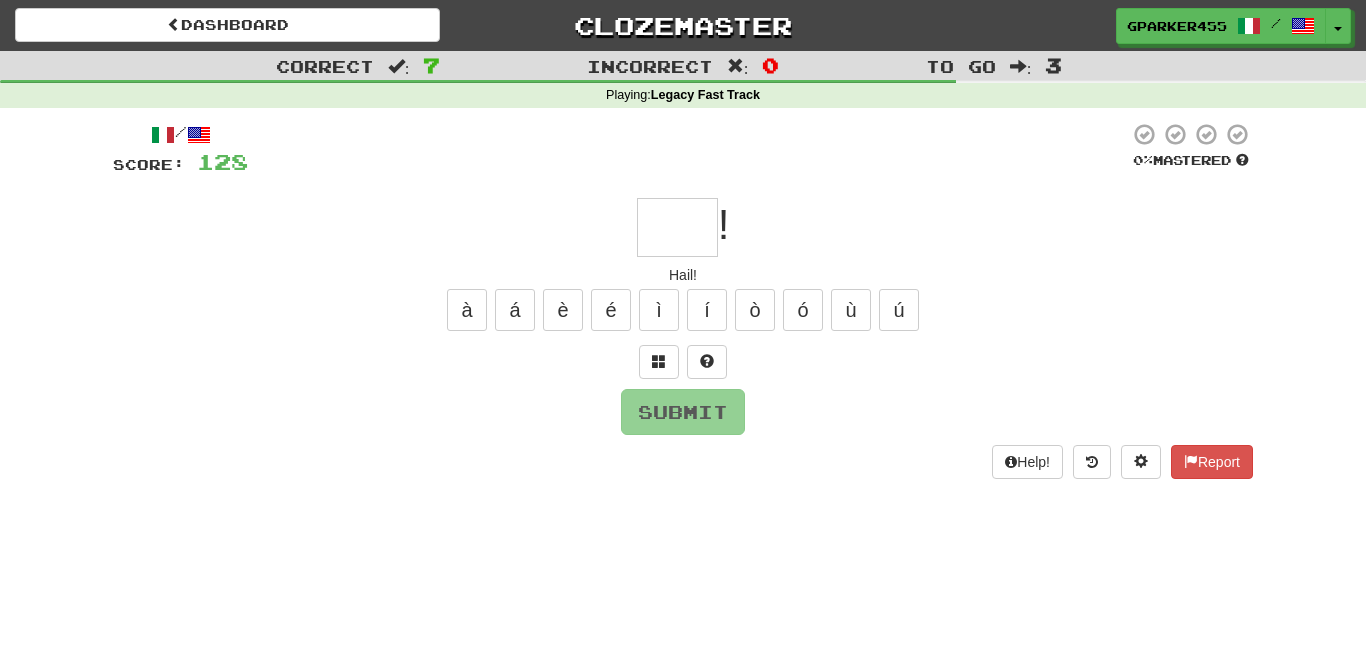 type on "*" 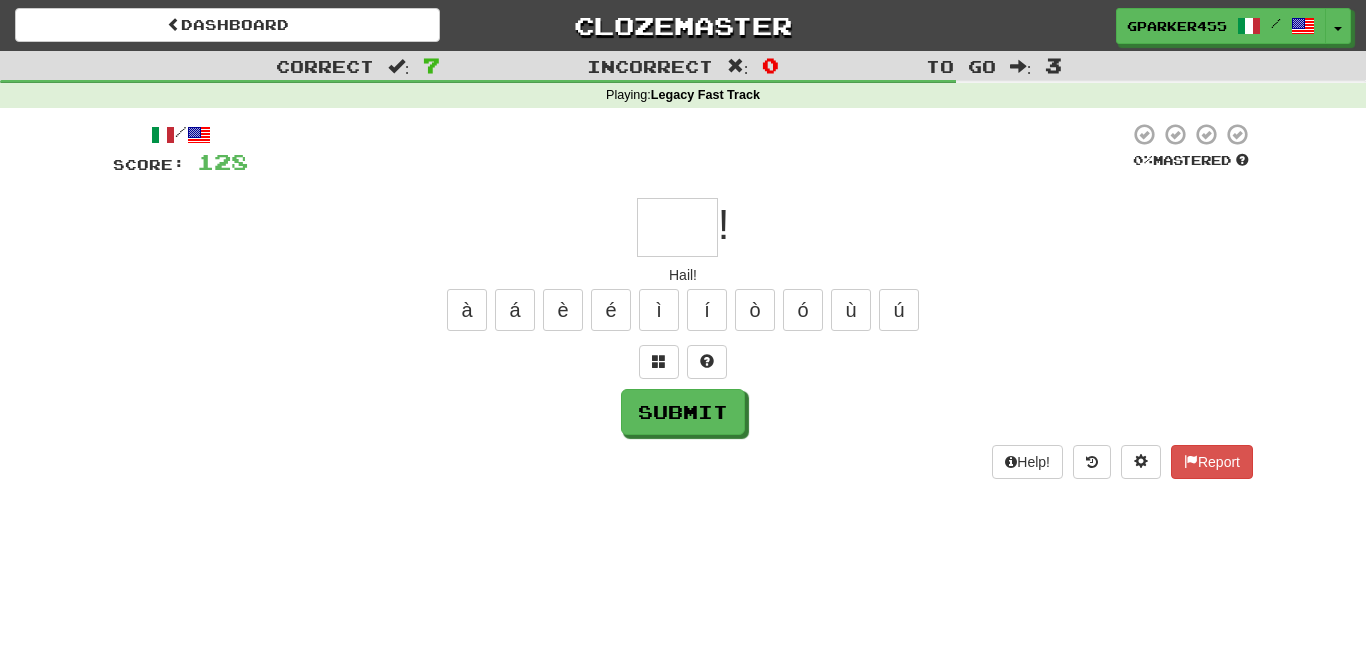 type on "*" 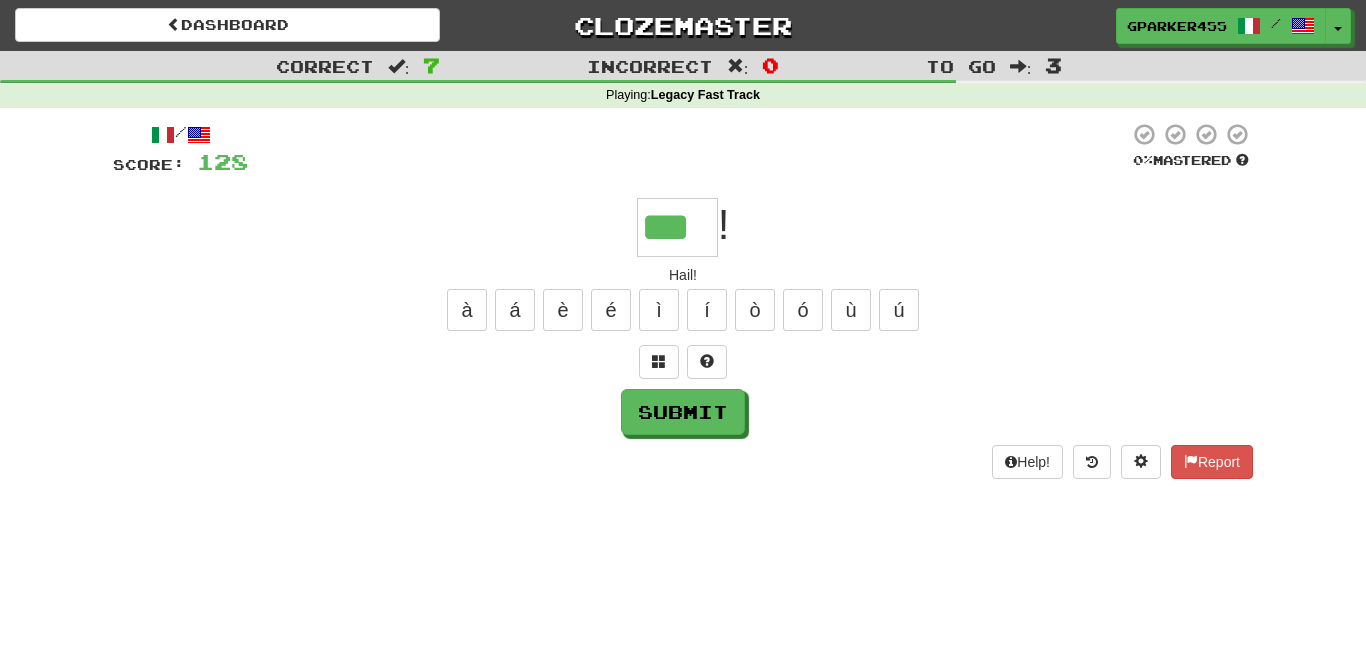 type on "***" 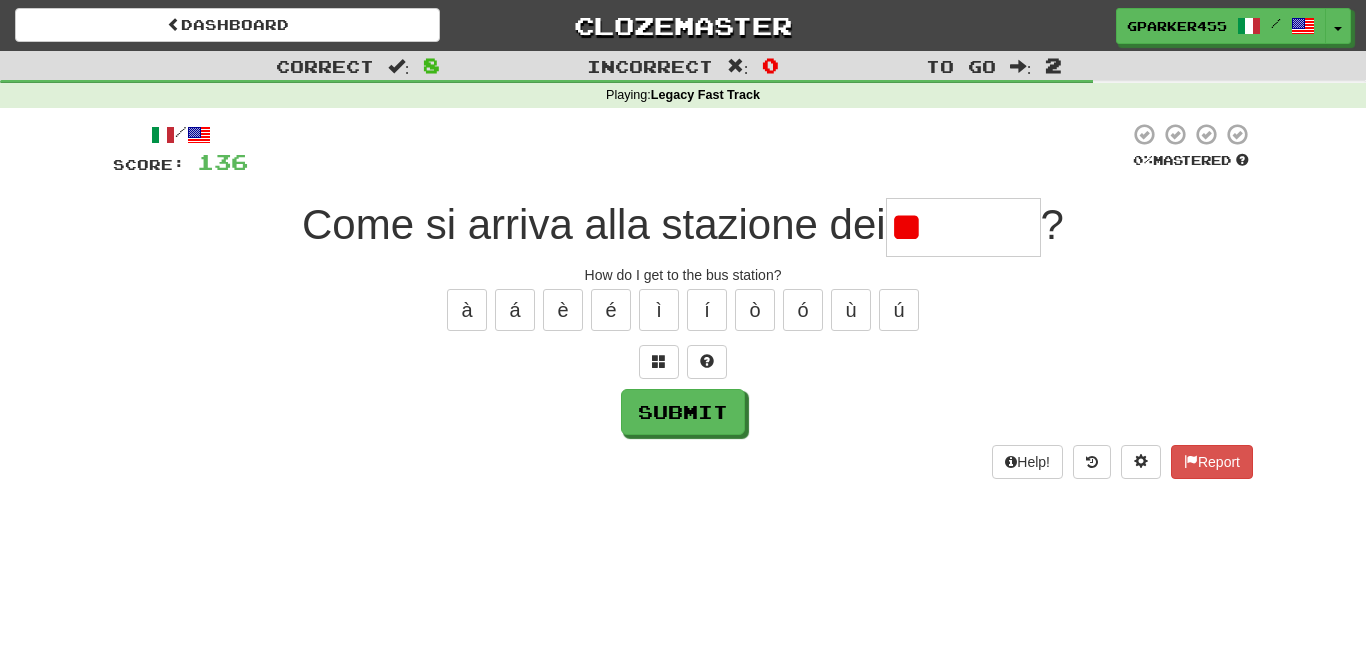 type on "*" 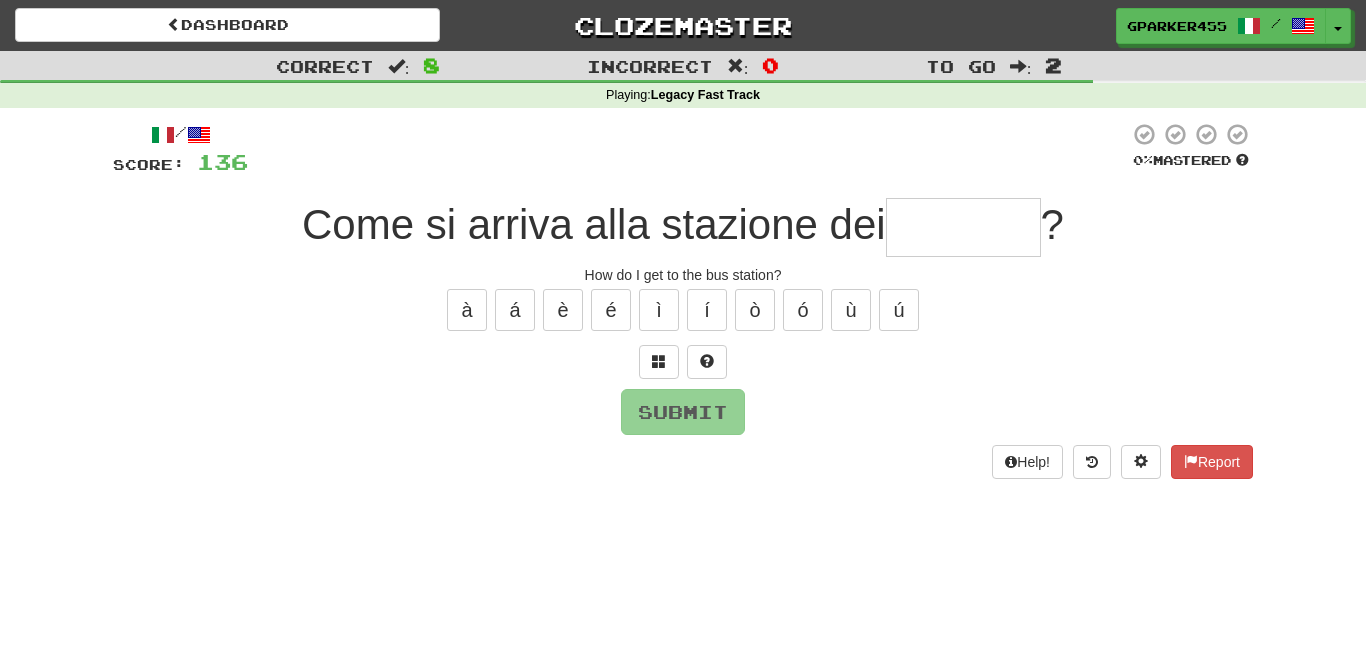 type on "*" 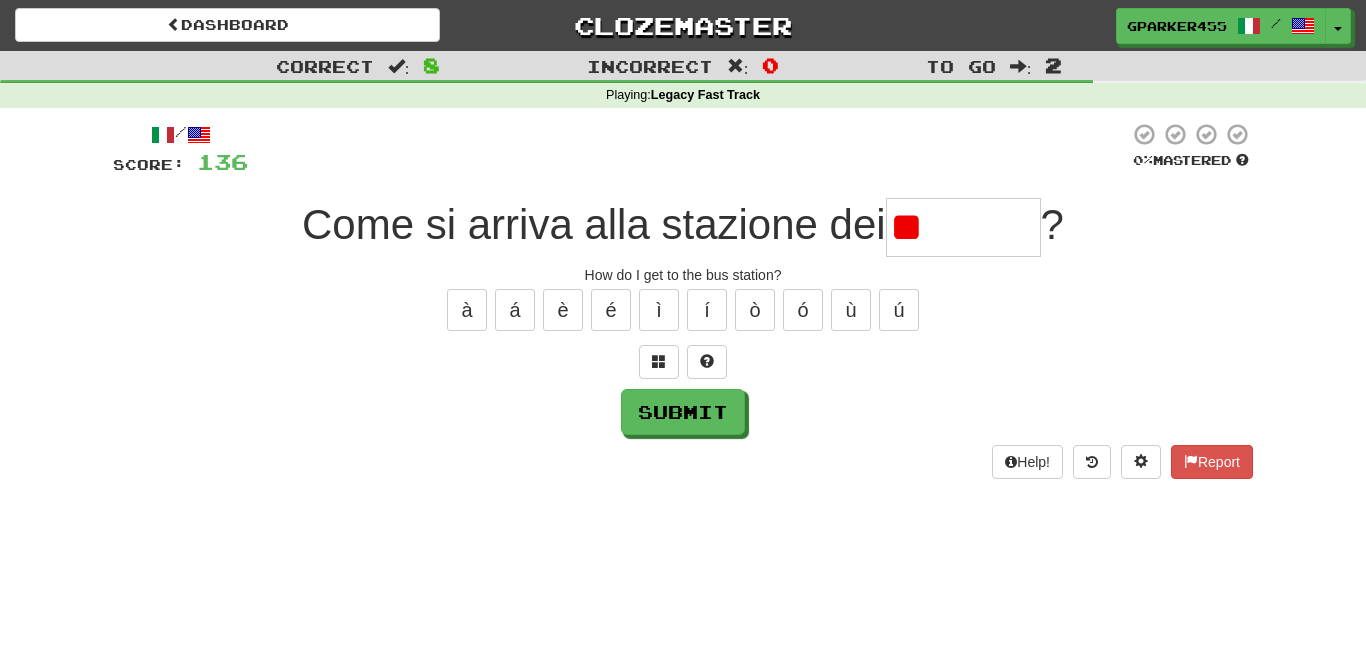 type on "*" 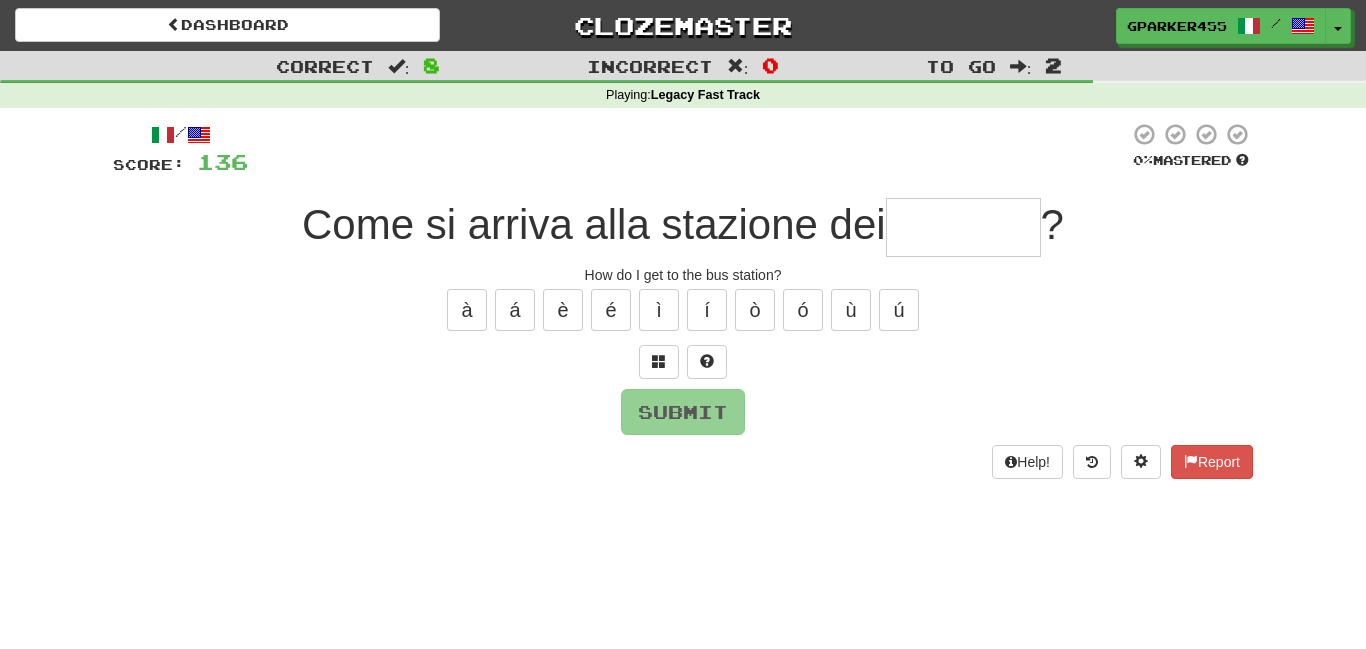 type on "*" 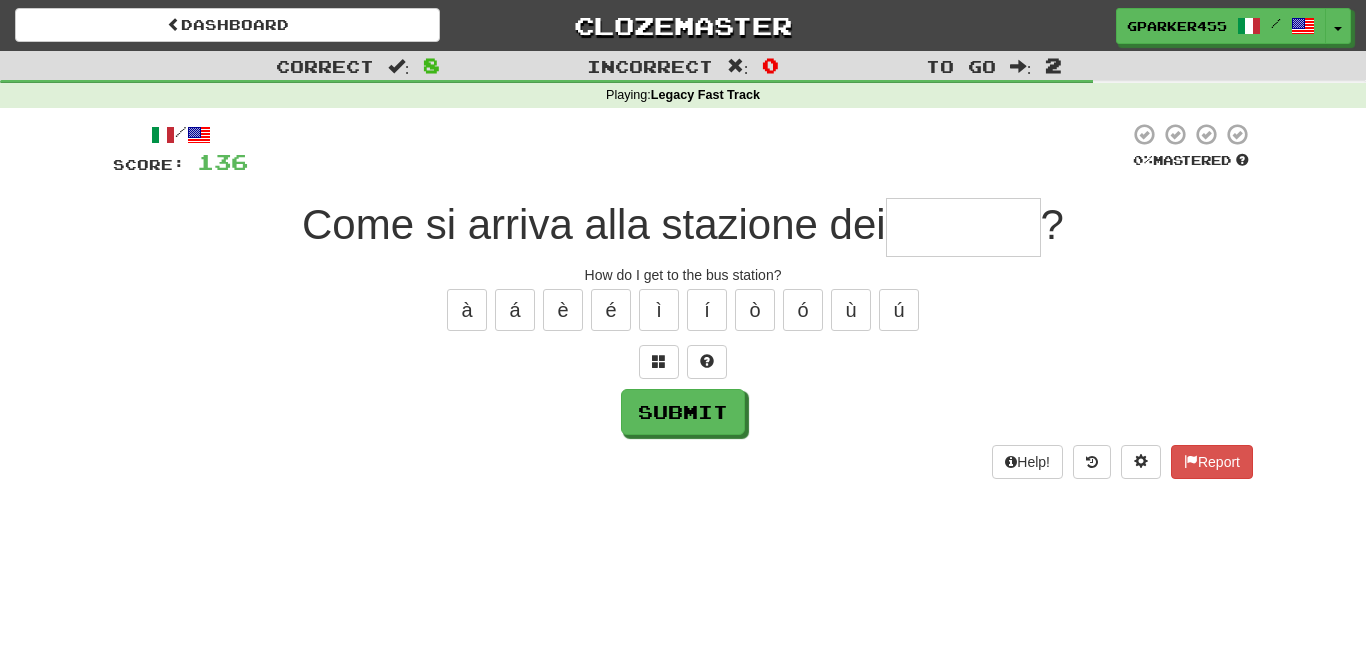type on "*" 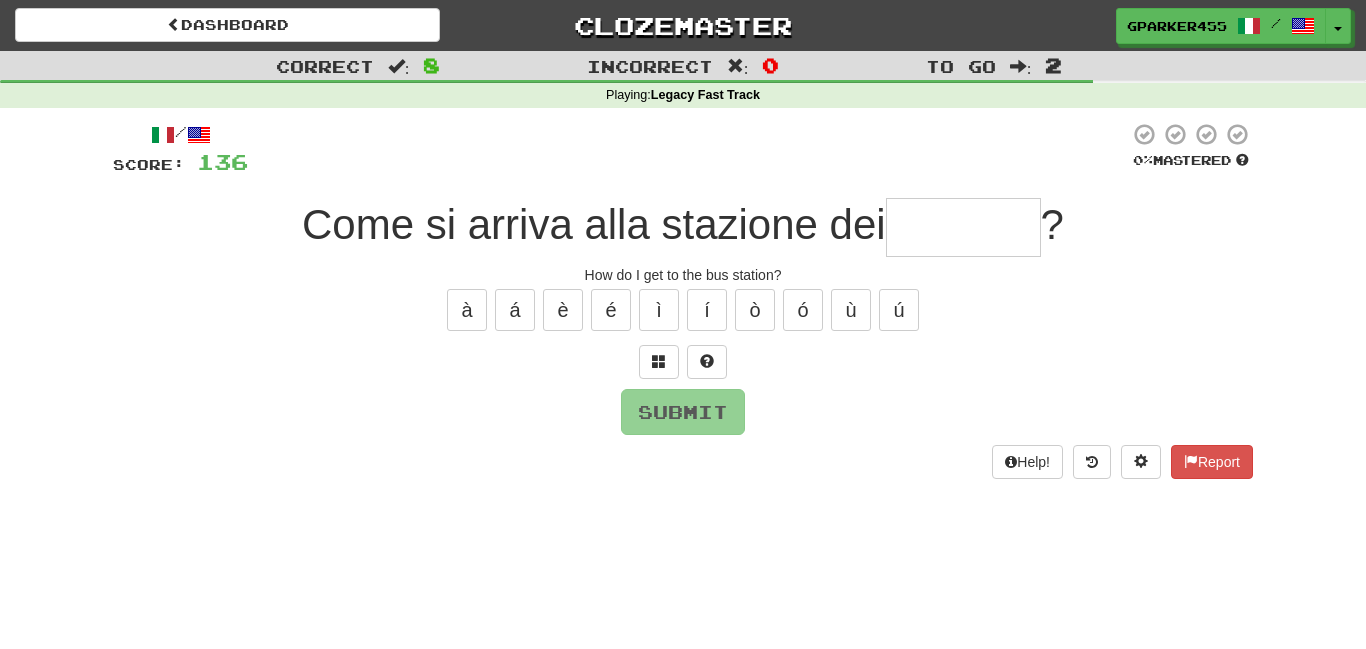 type on "*" 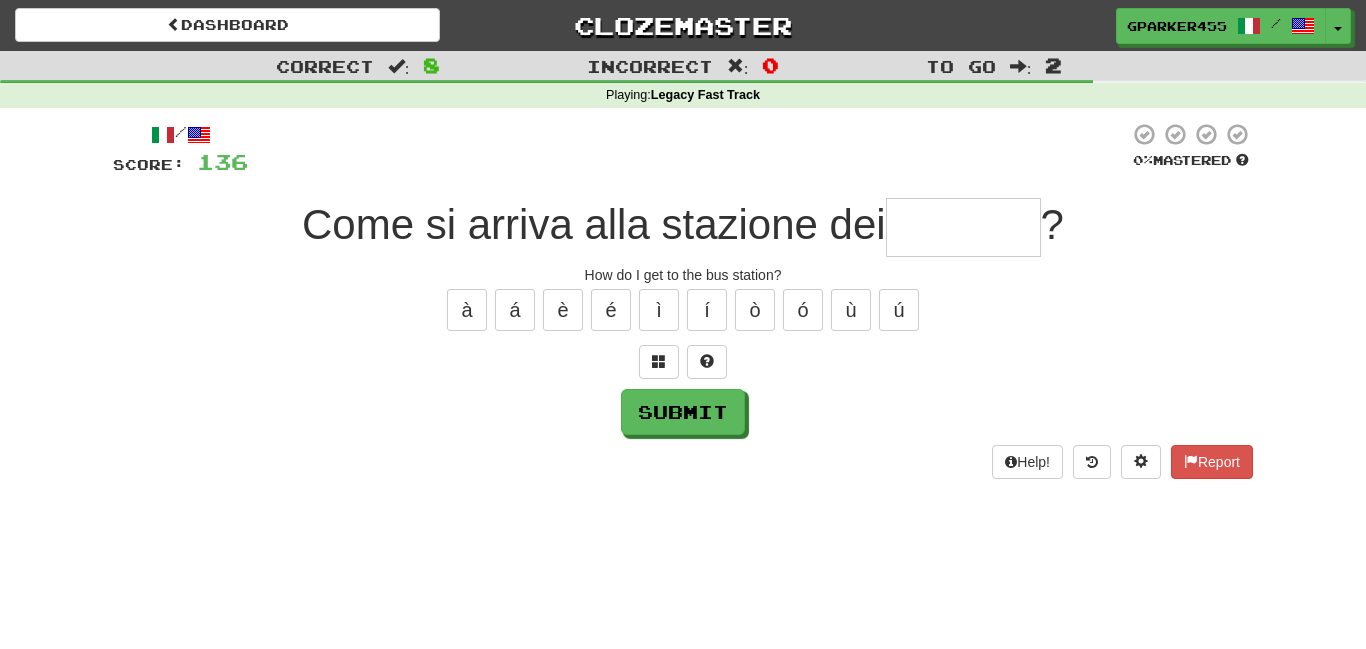 type on "*" 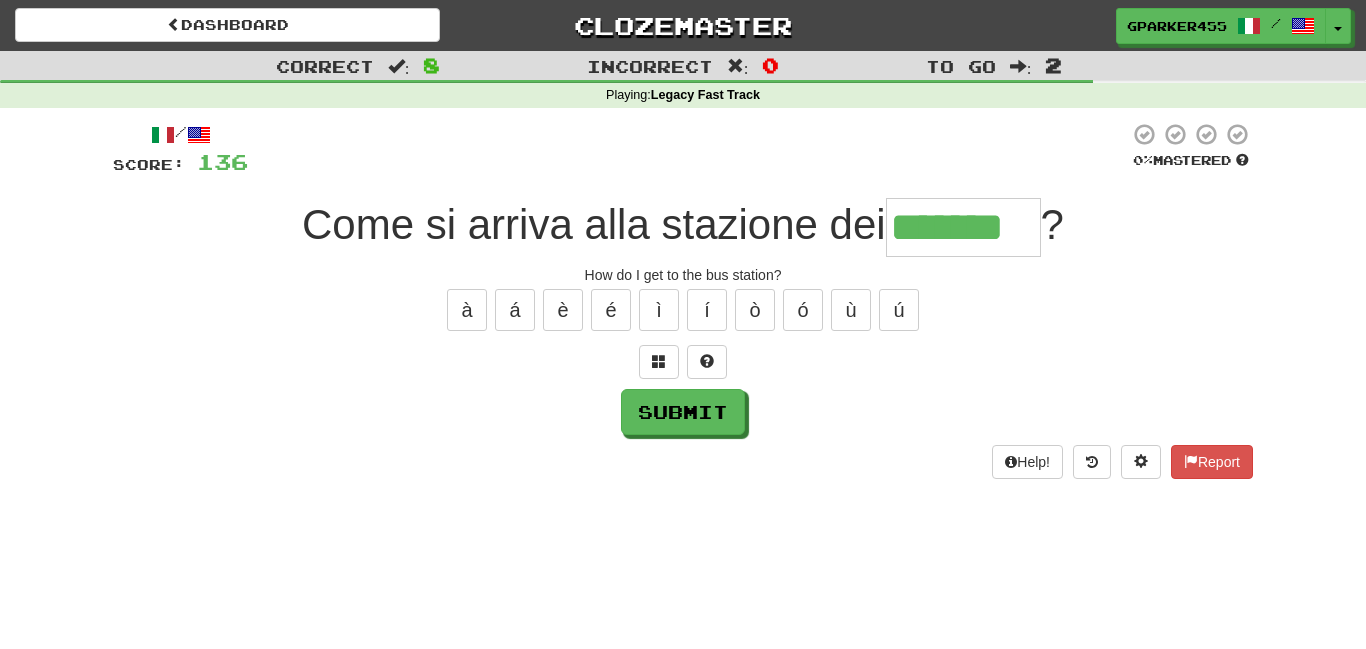 type on "*******" 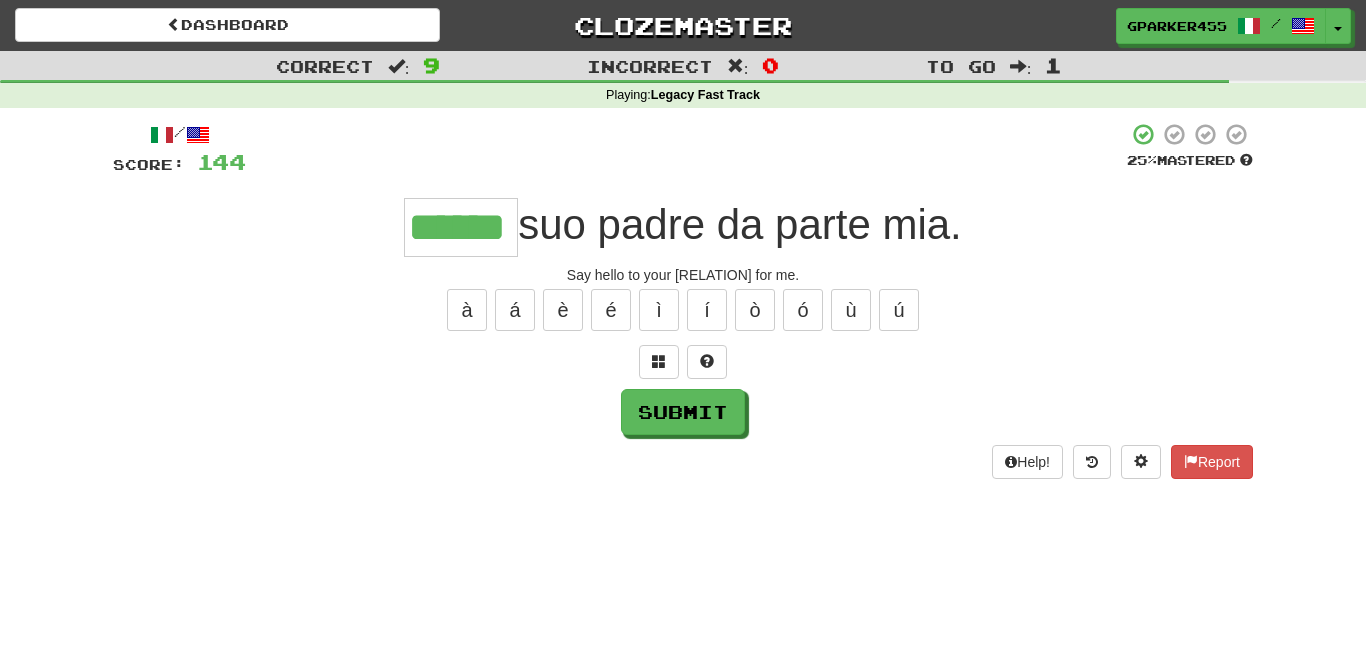 type on "******" 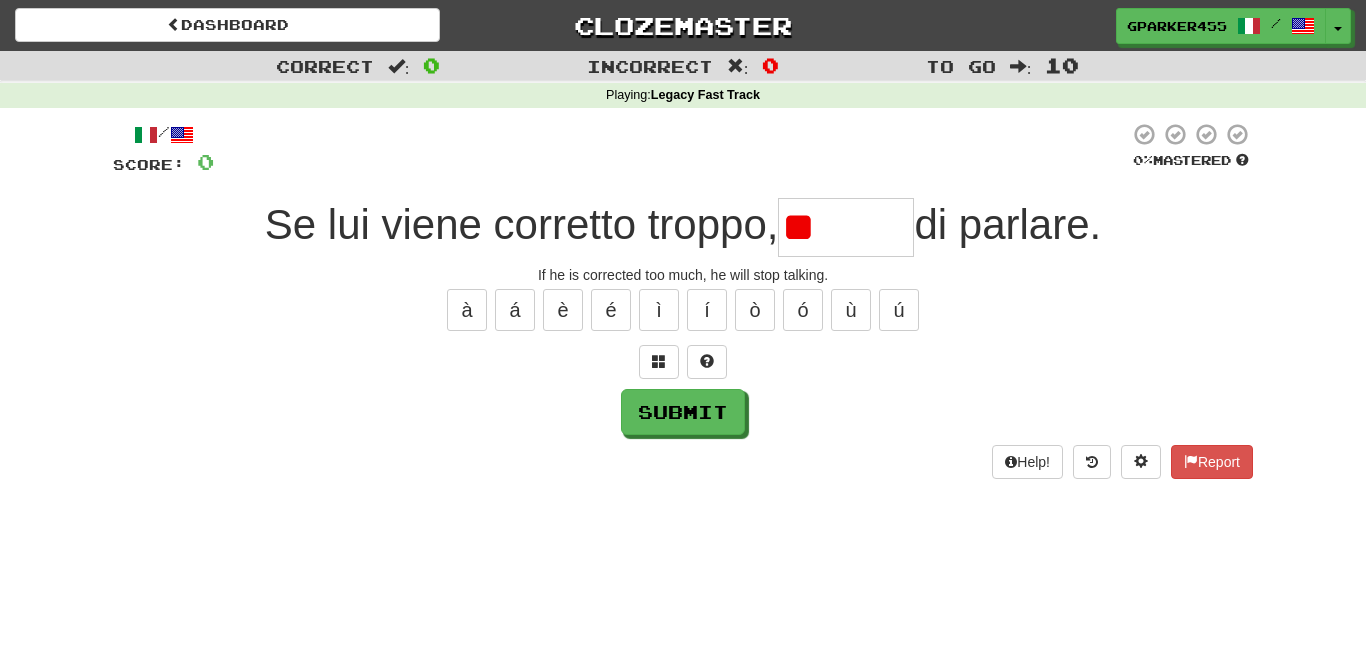 type on "*" 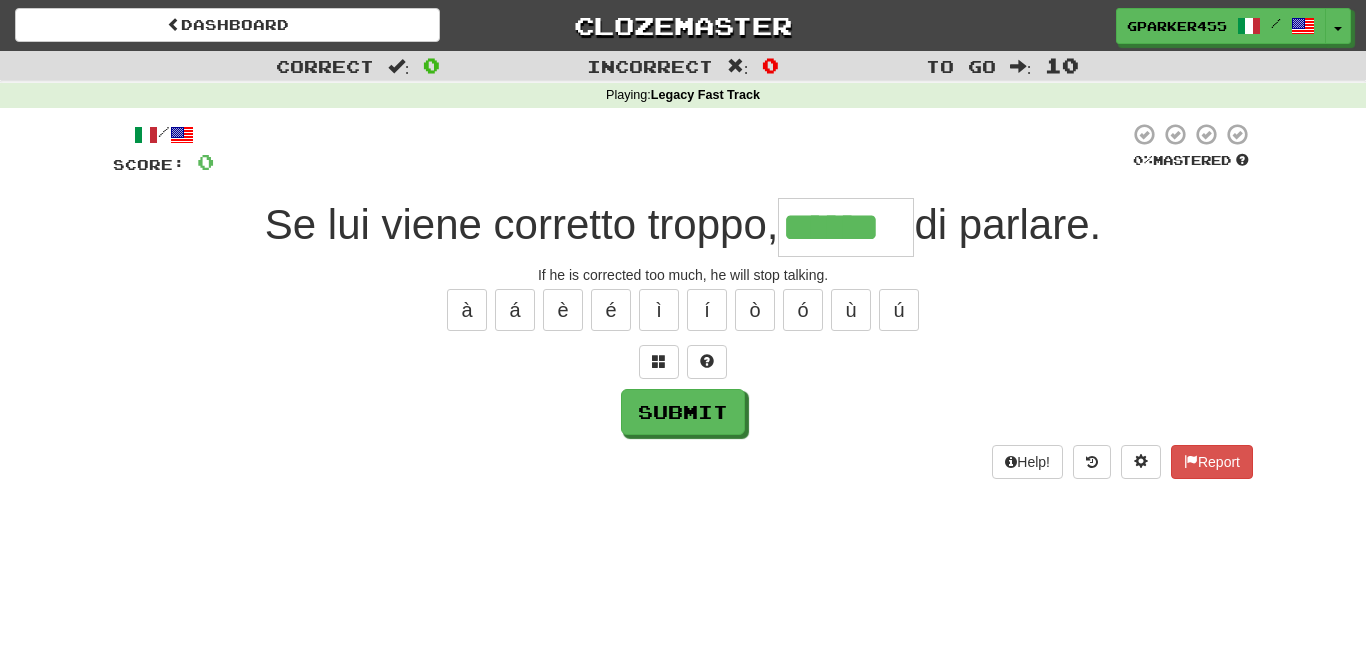 type on "******" 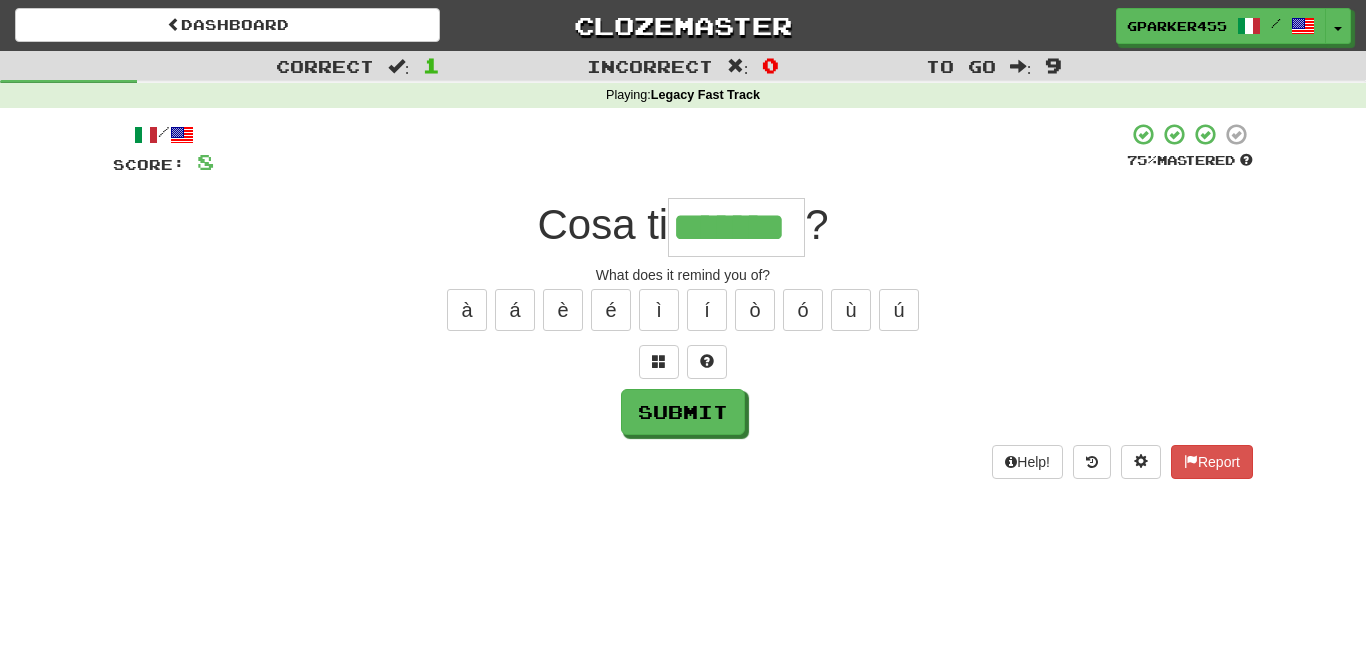 type on "*******" 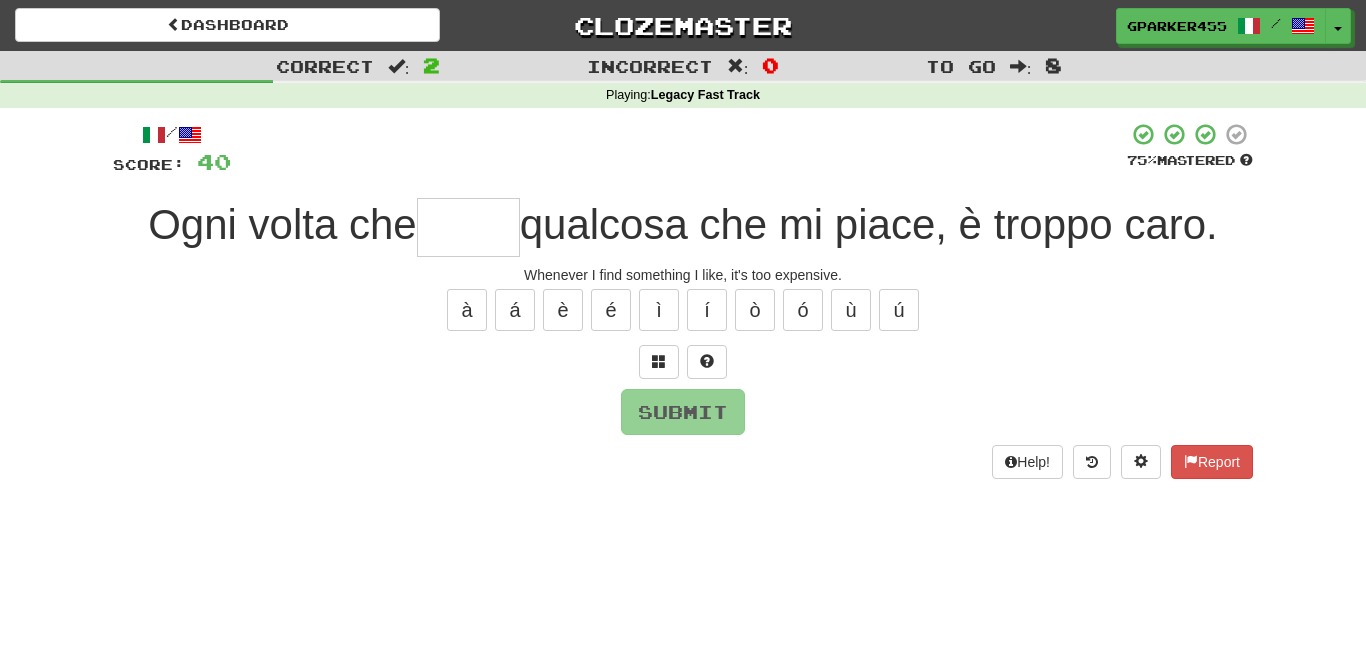type on "*" 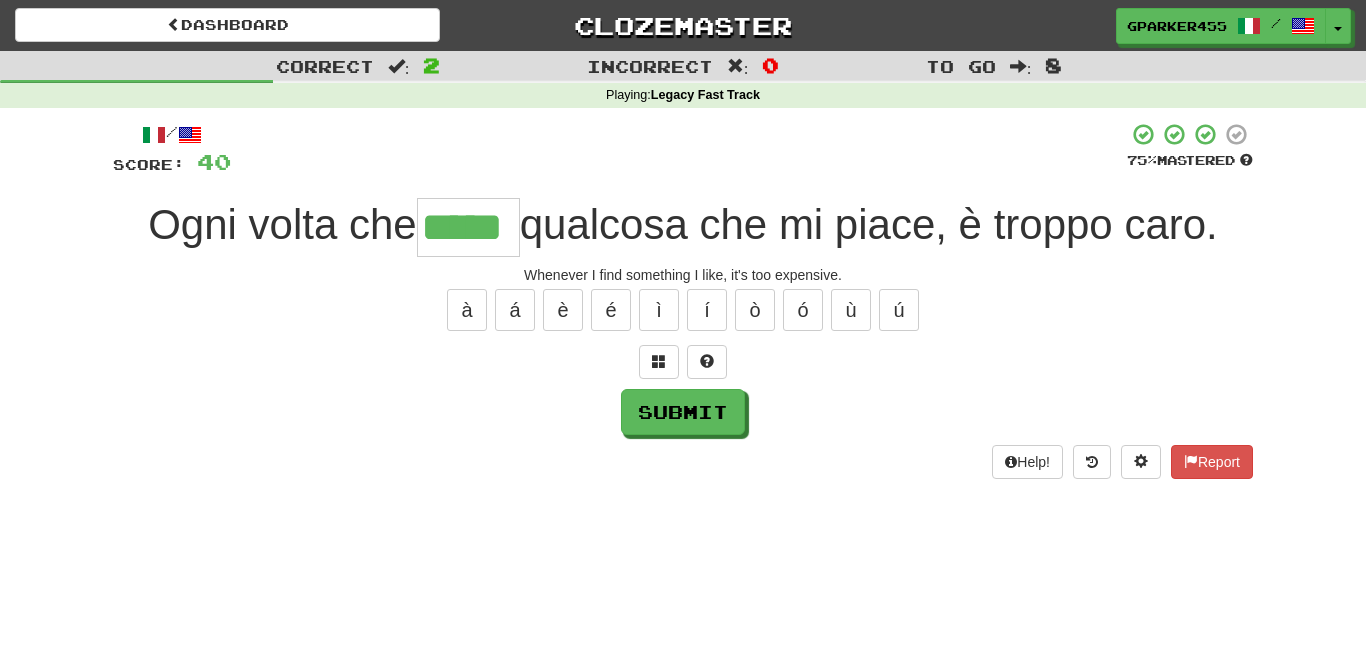type on "*****" 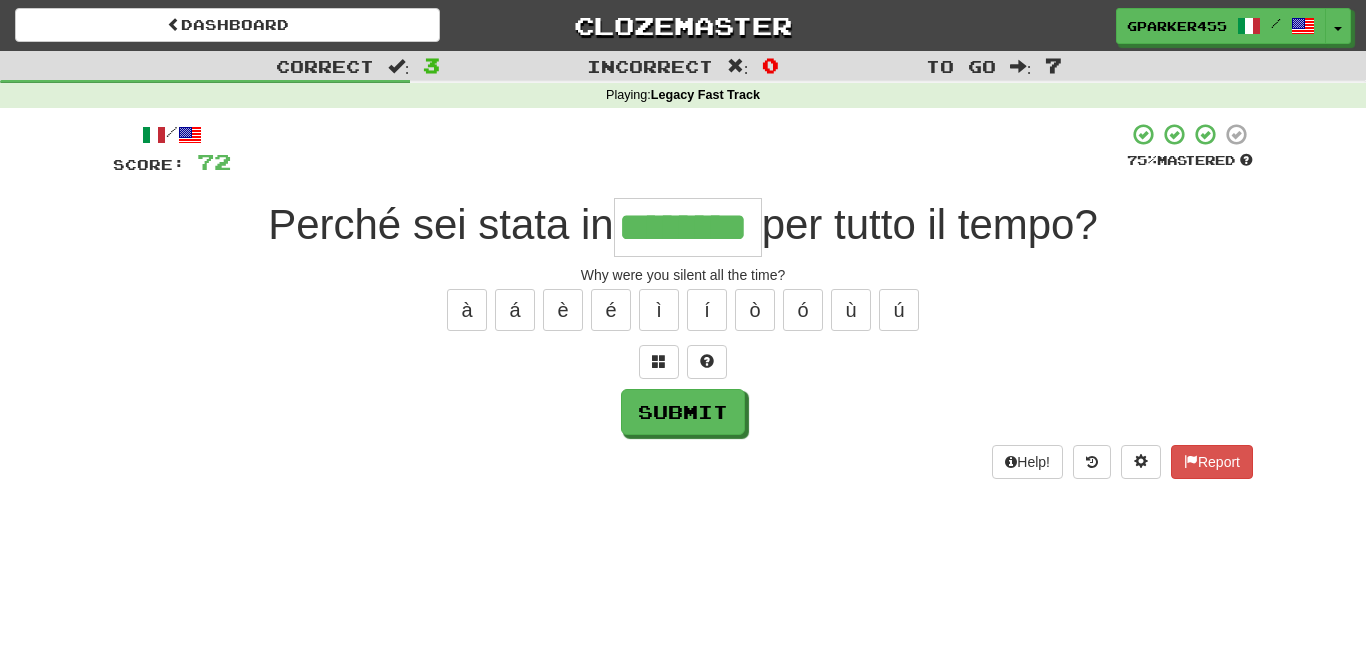 type on "********" 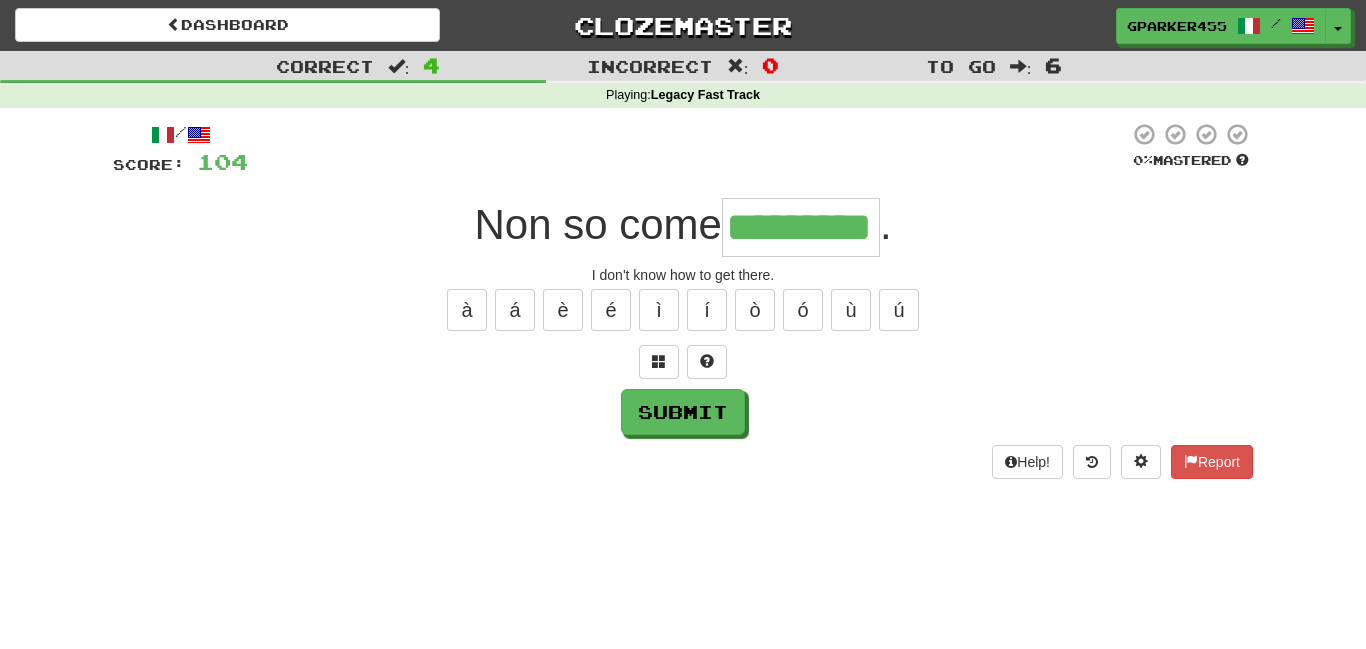 type on "*********" 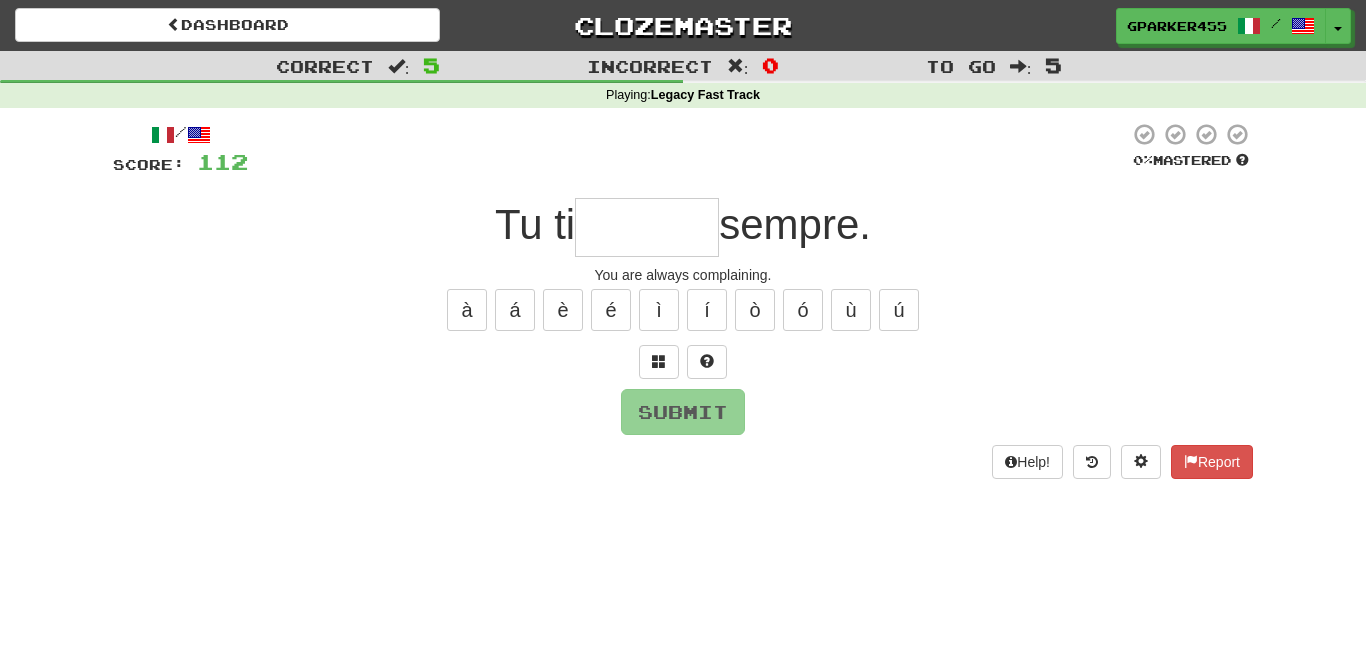 type on "*" 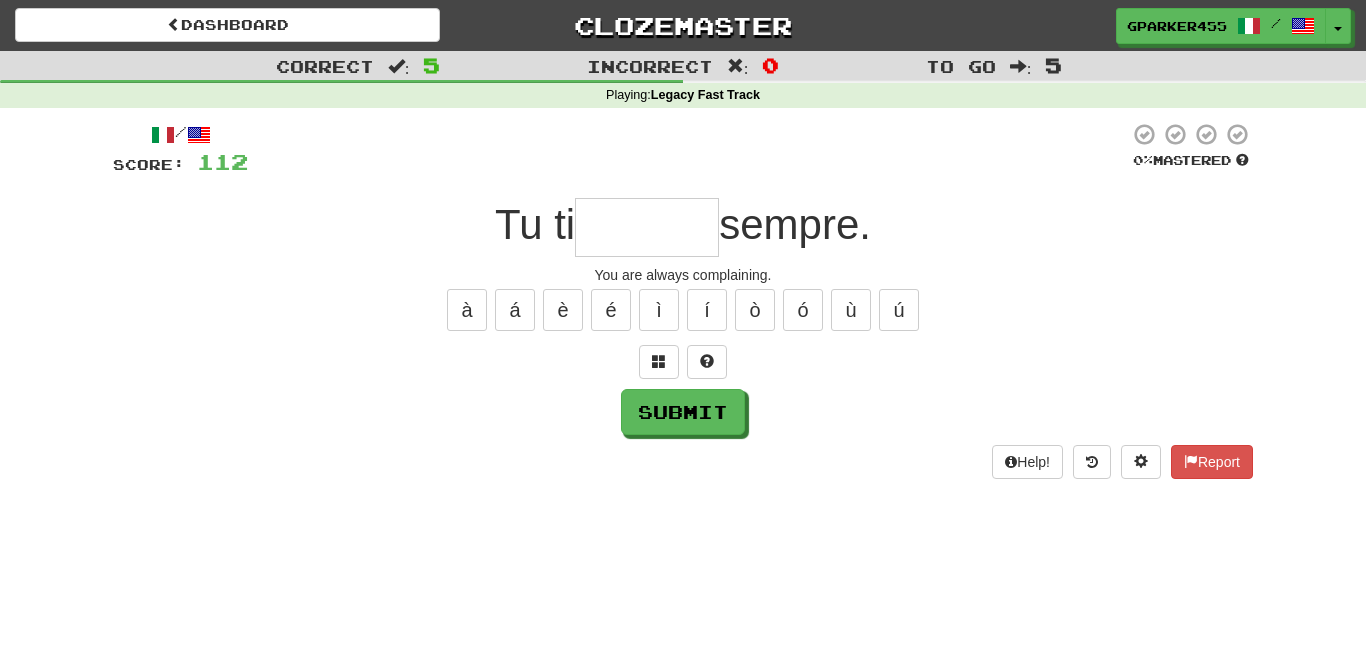 type on "*" 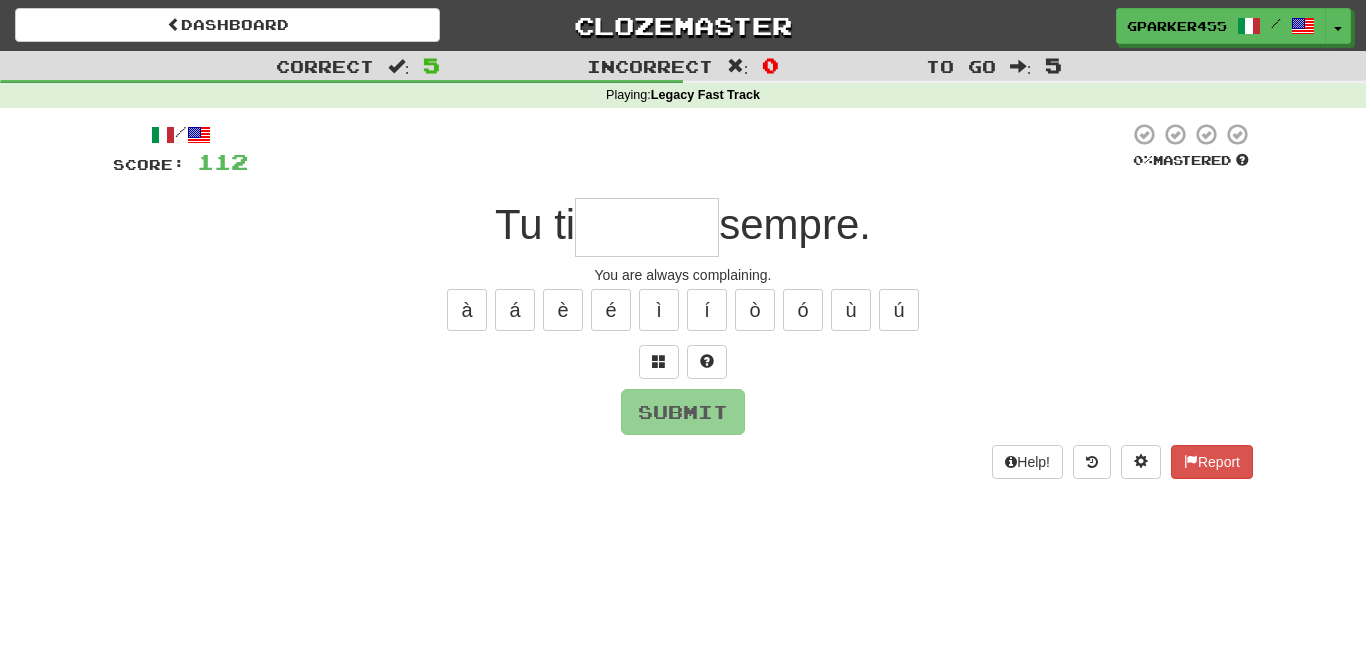 type on "*" 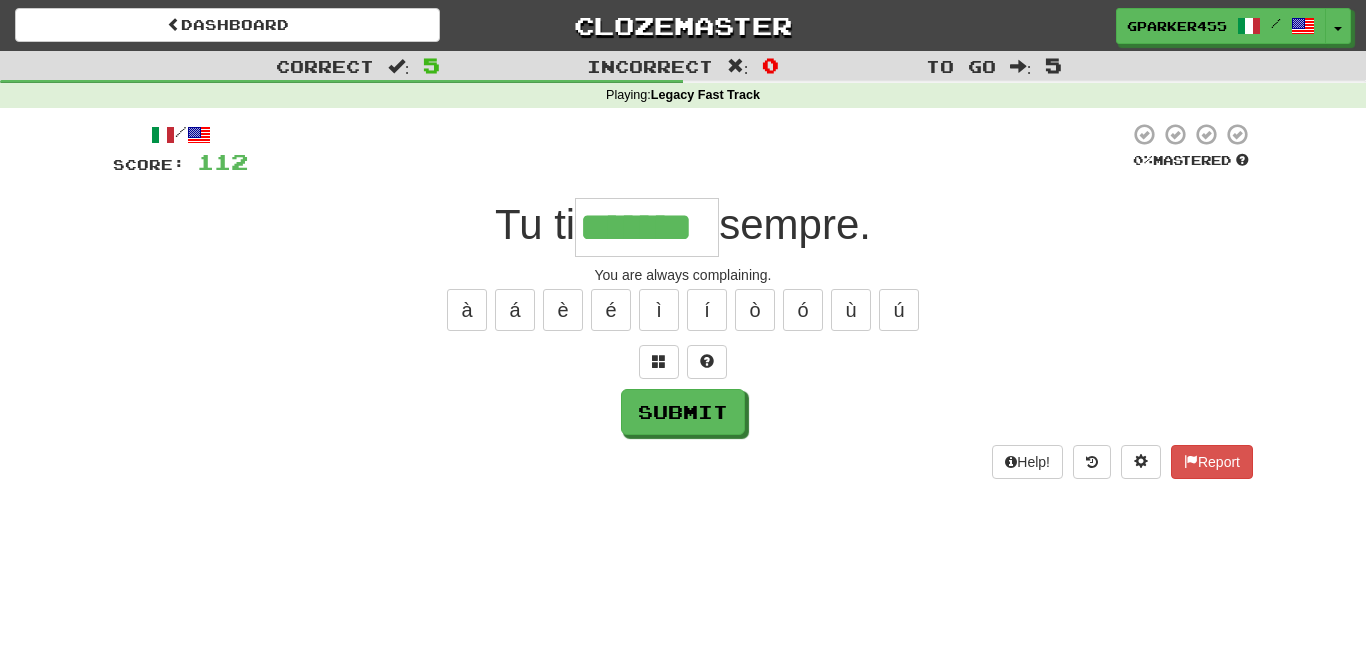 type on "*******" 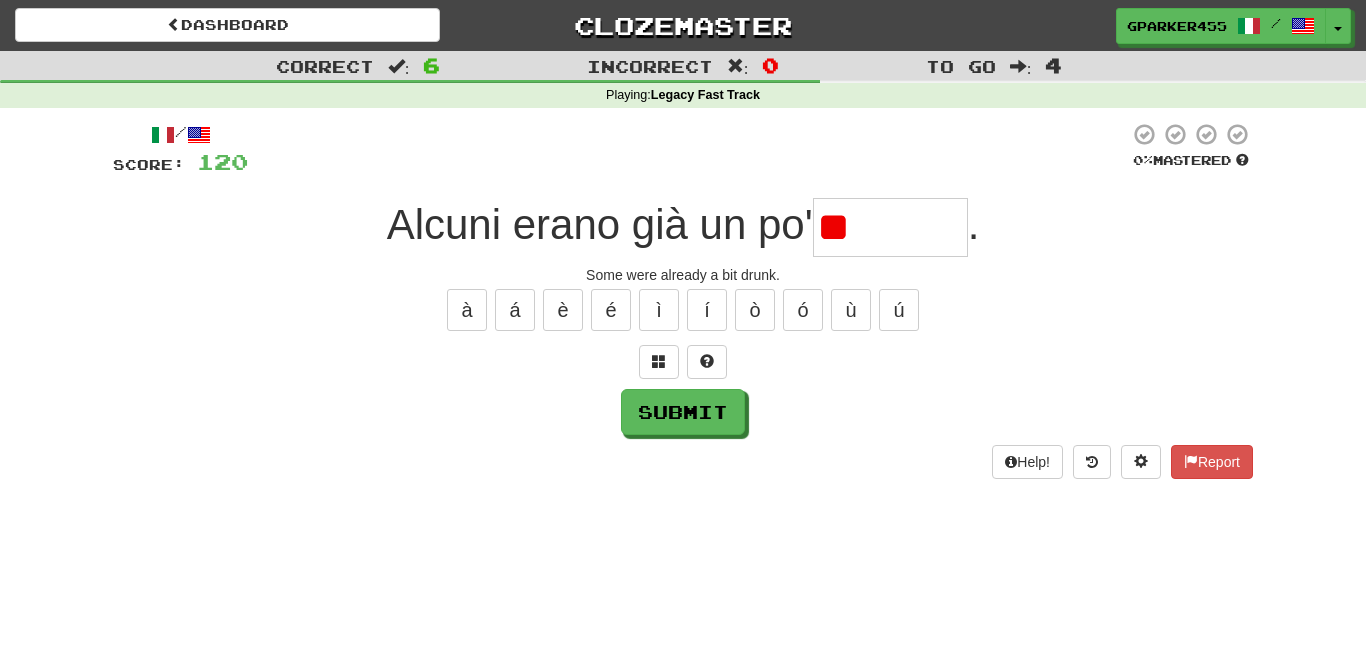 type on "*" 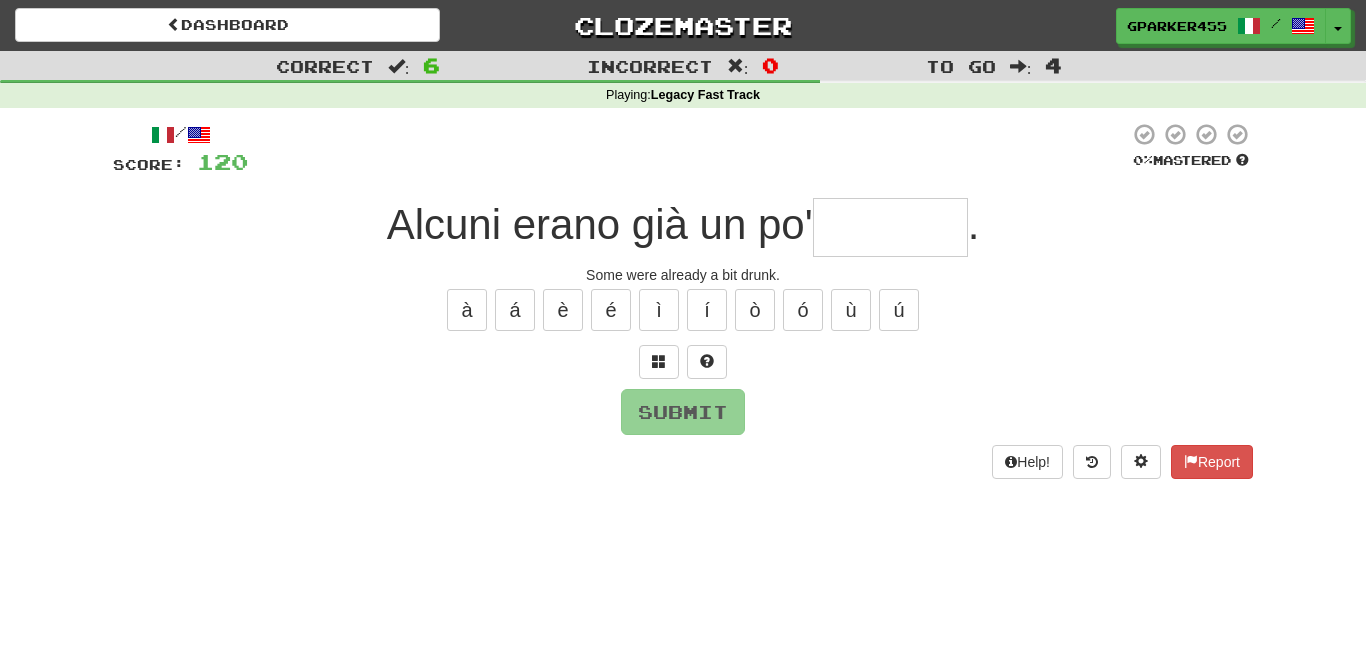 type on "*" 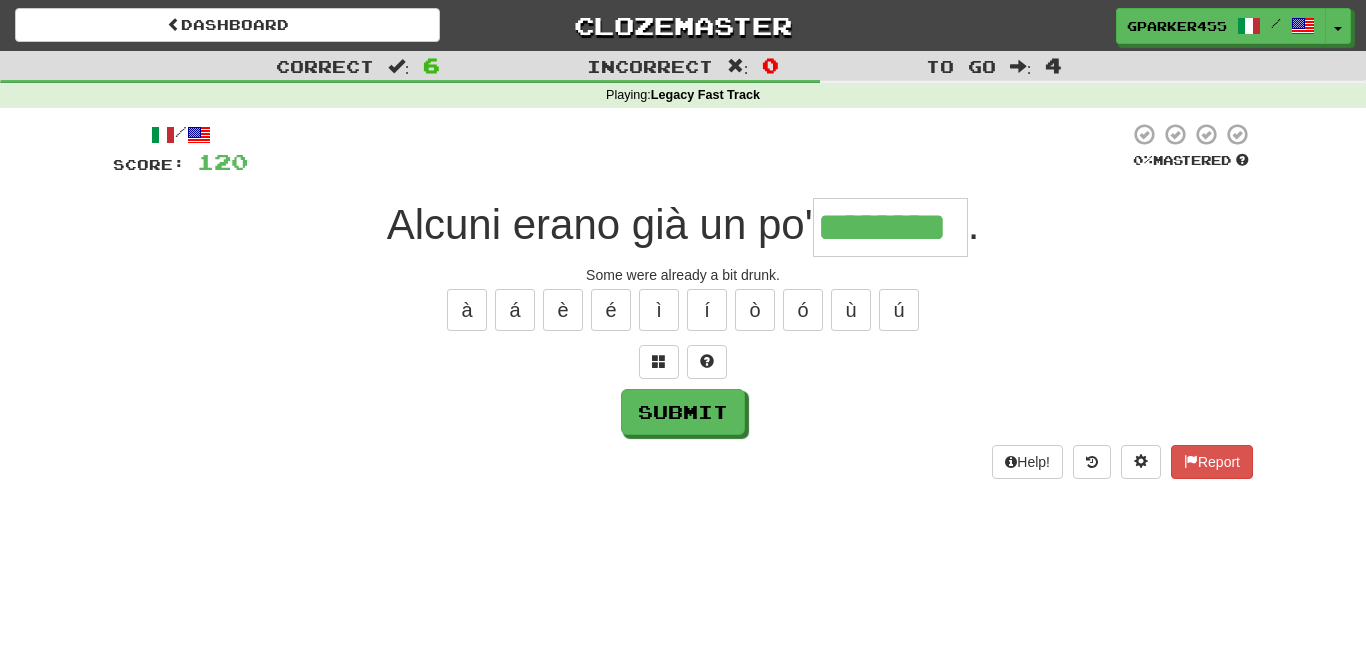 type on "********" 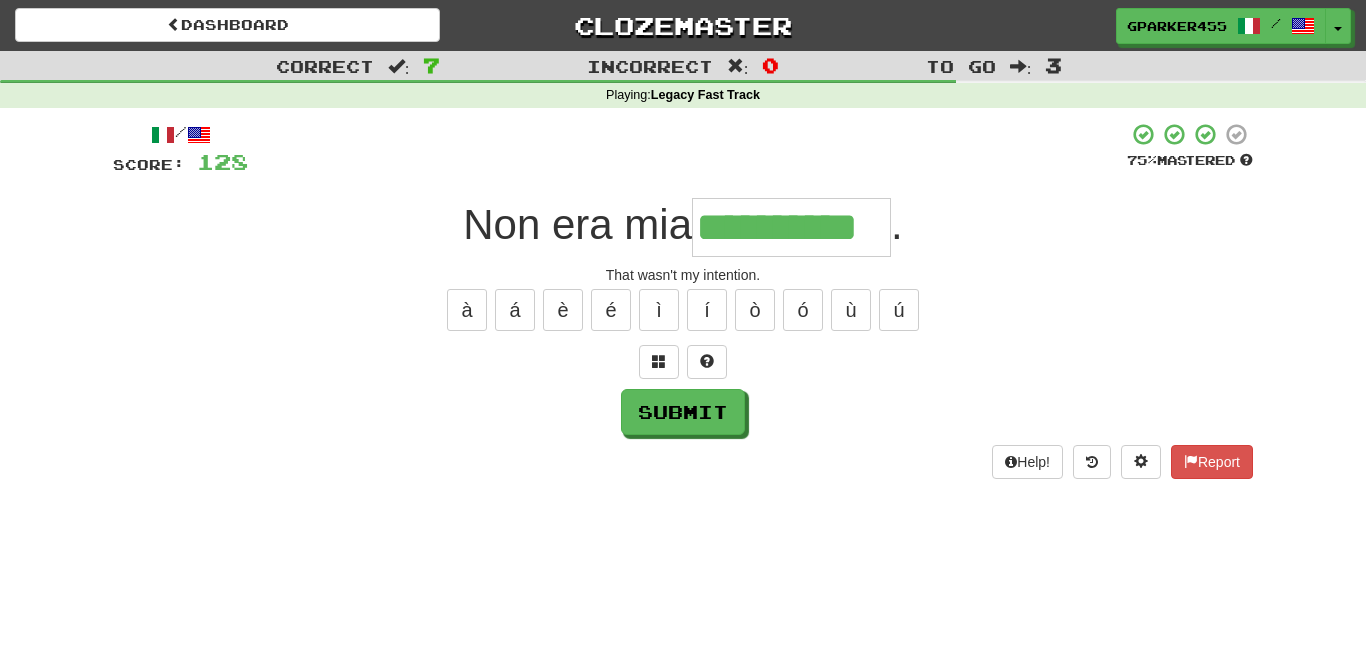 type on "**********" 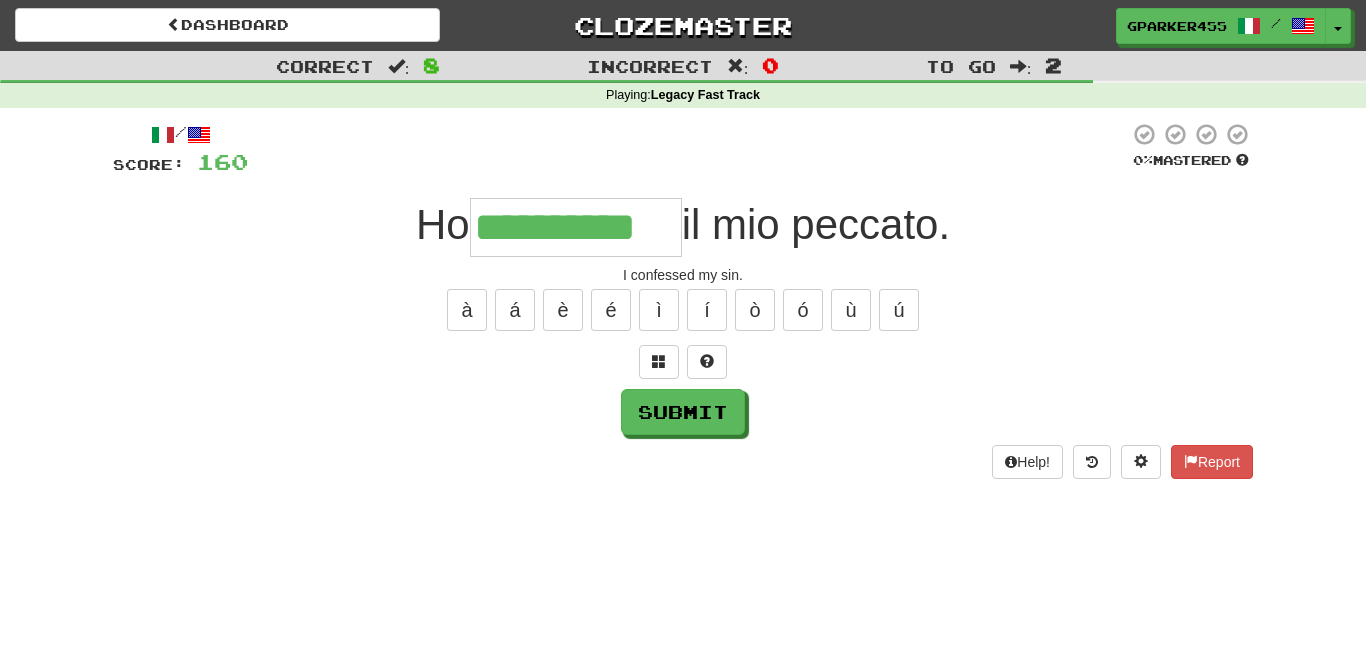 type on "**********" 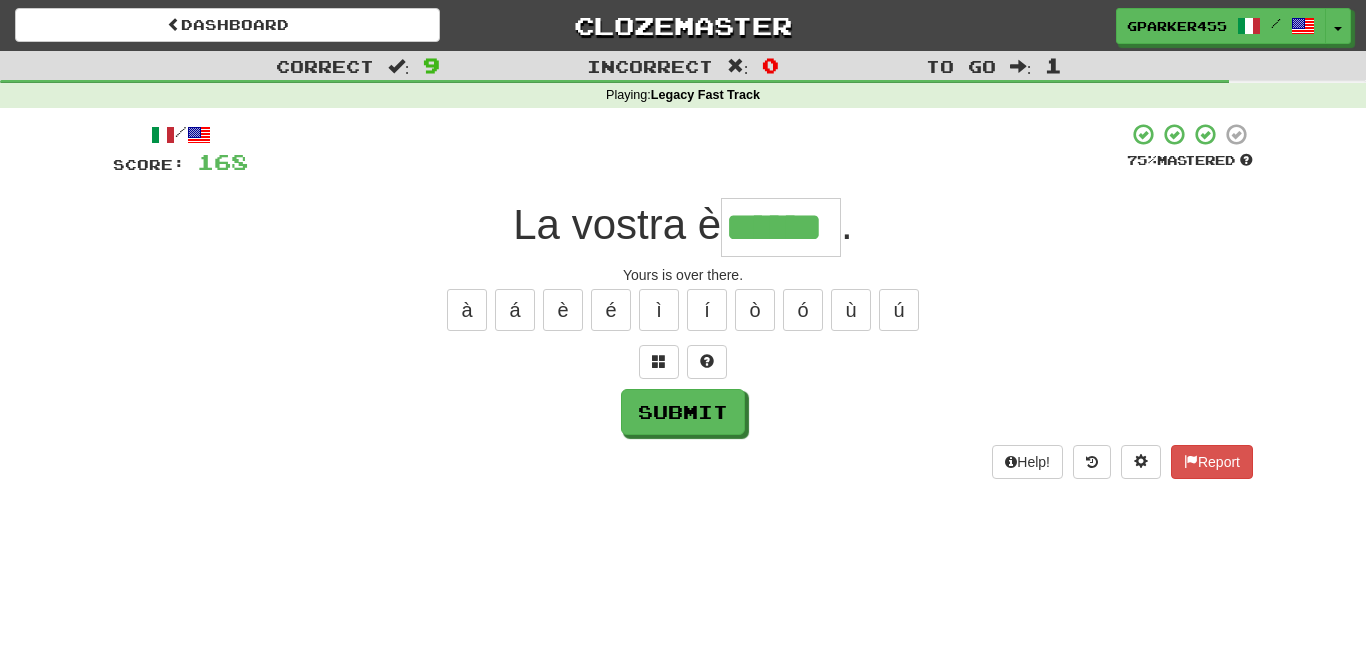 type on "******" 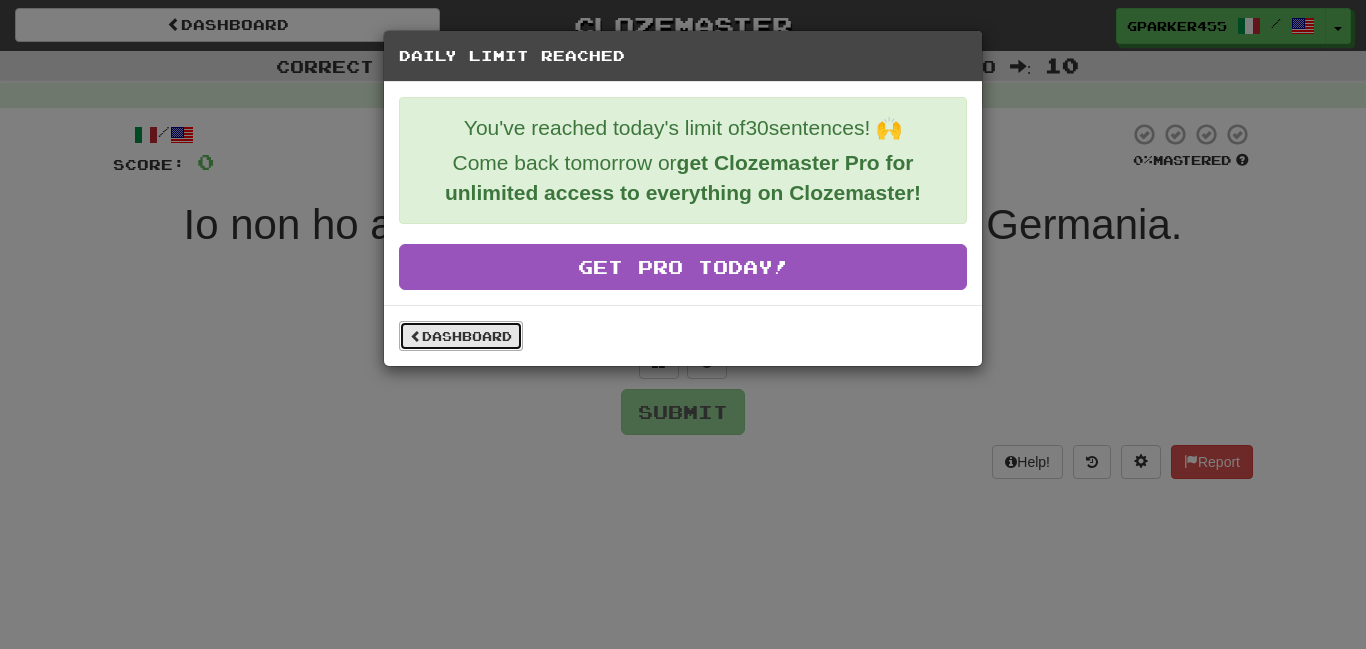 click at bounding box center [416, 336] 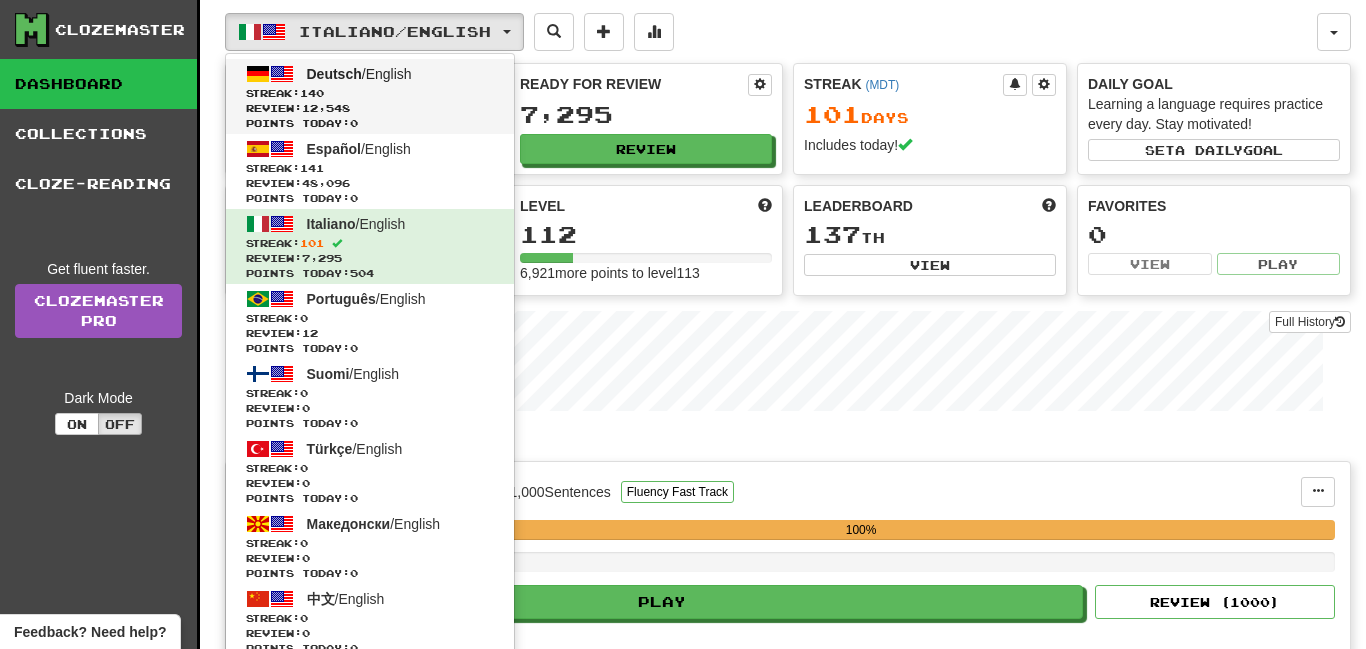 scroll, scrollTop: 0, scrollLeft: 0, axis: both 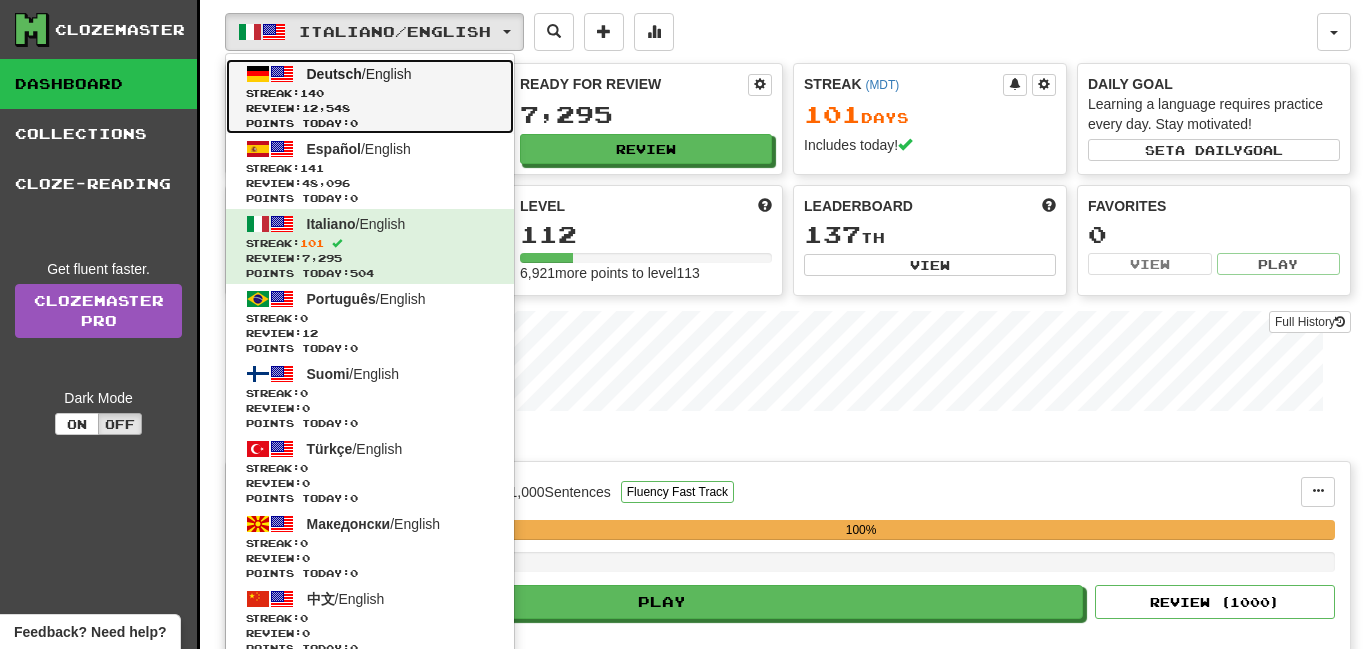 click on "Review:  12,548" at bounding box center (370, 108) 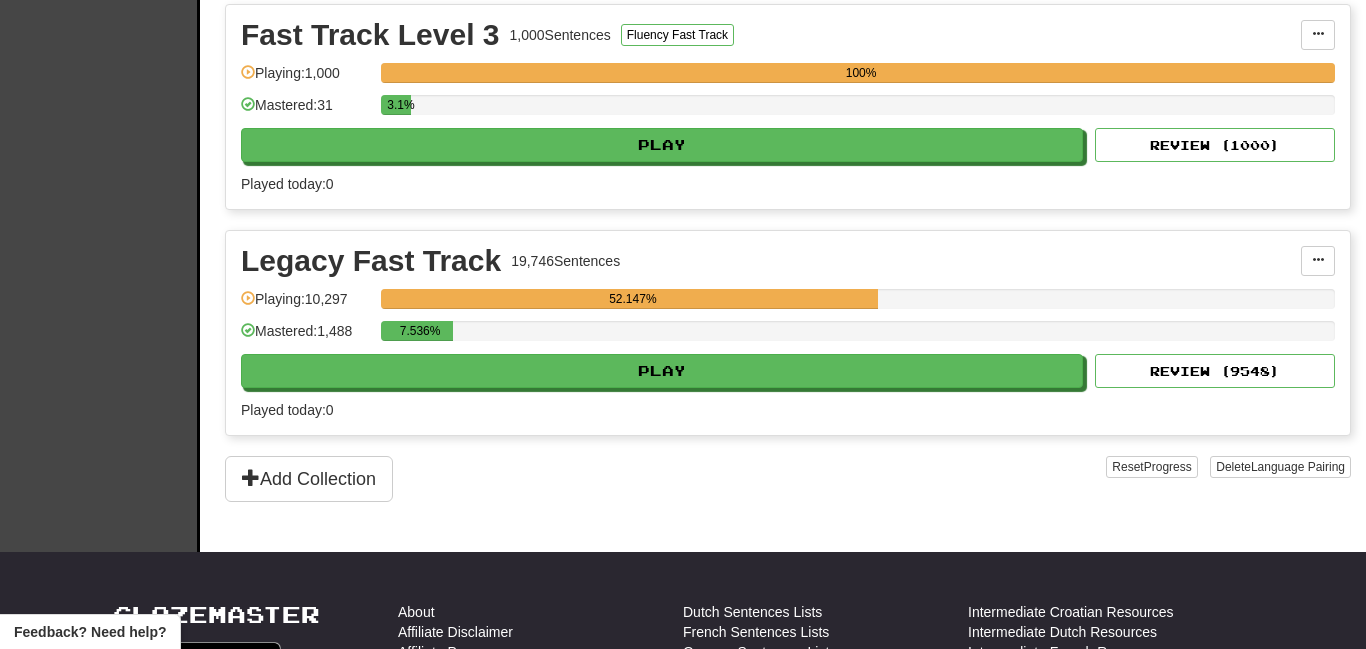 scroll, scrollTop: 979, scrollLeft: 0, axis: vertical 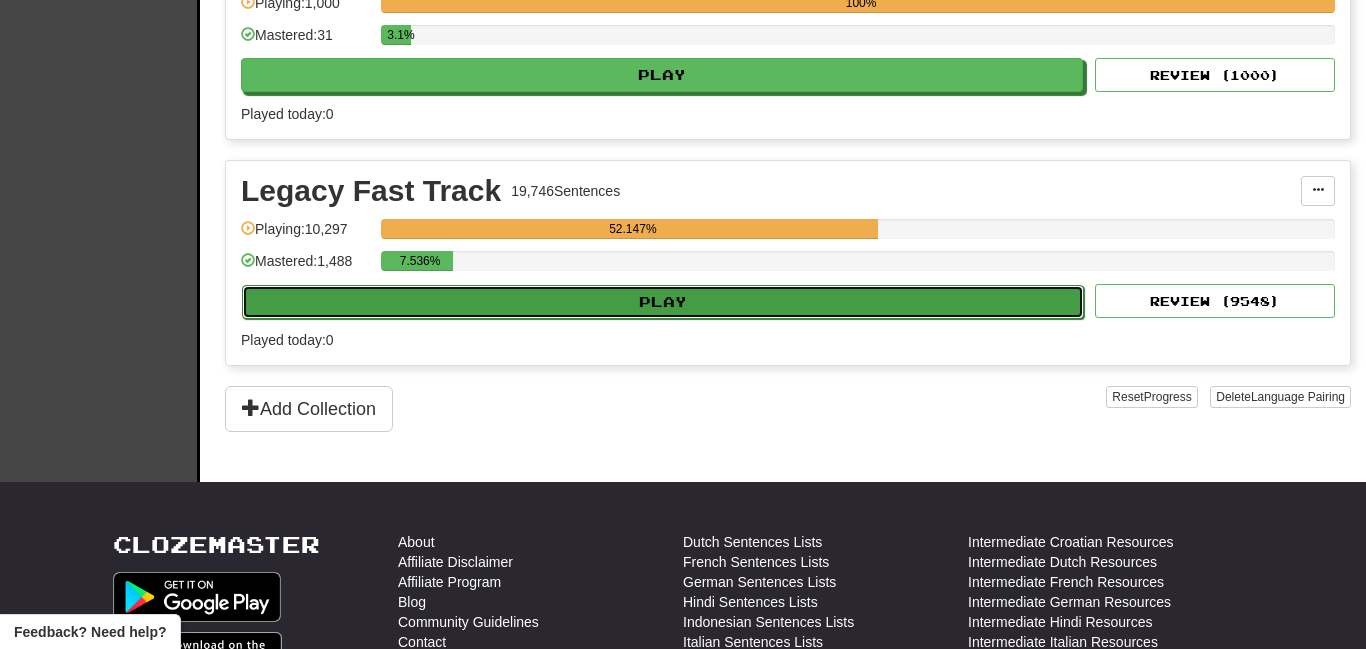 click on "Play" at bounding box center (663, 302) 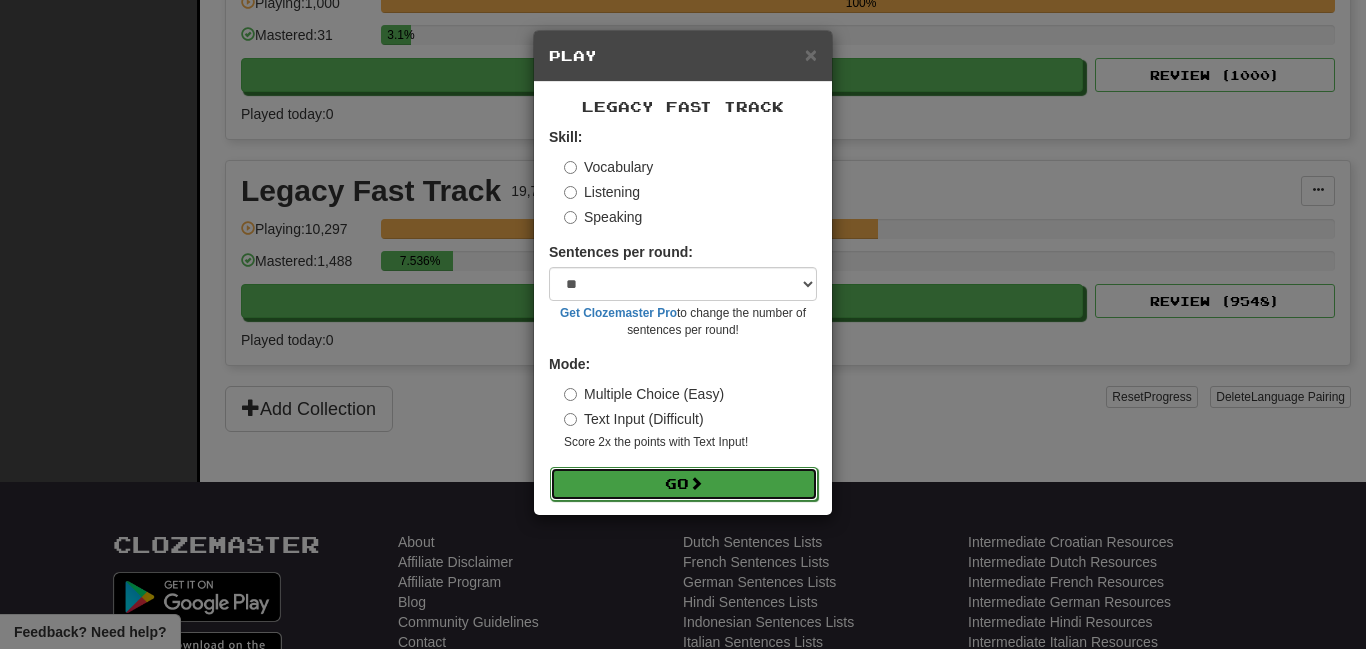 click on "Go" at bounding box center [684, 484] 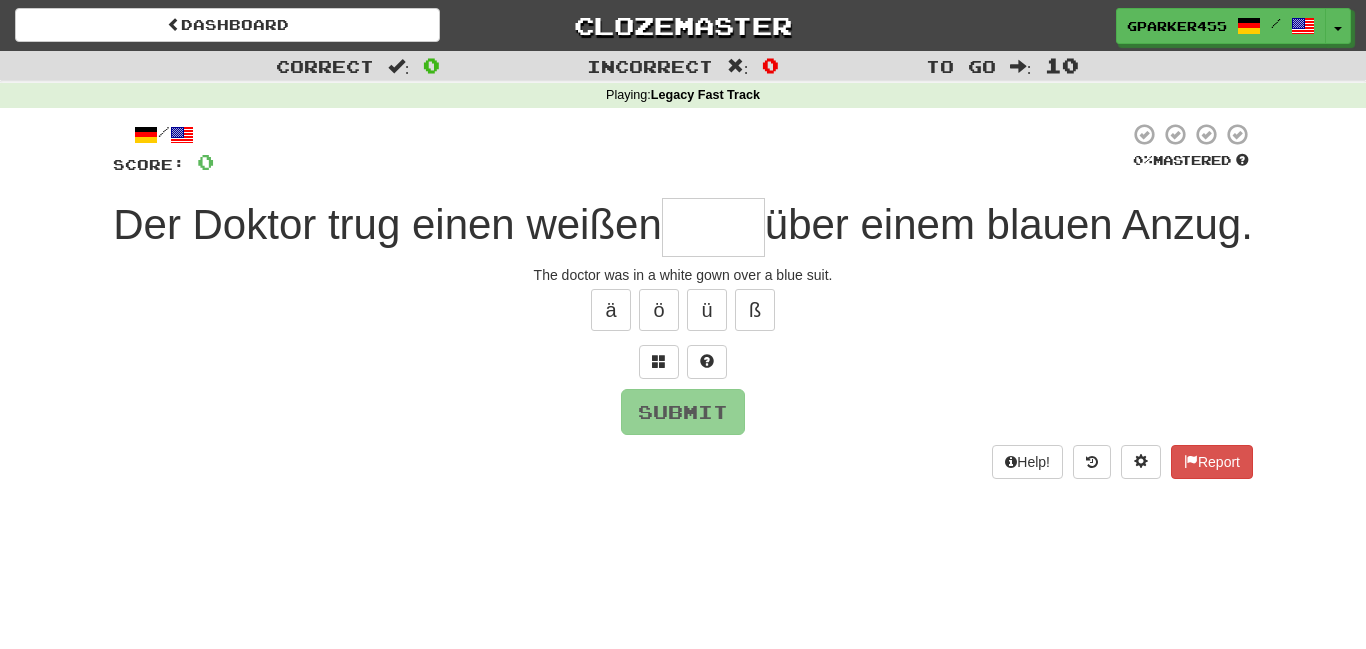 scroll, scrollTop: 0, scrollLeft: 0, axis: both 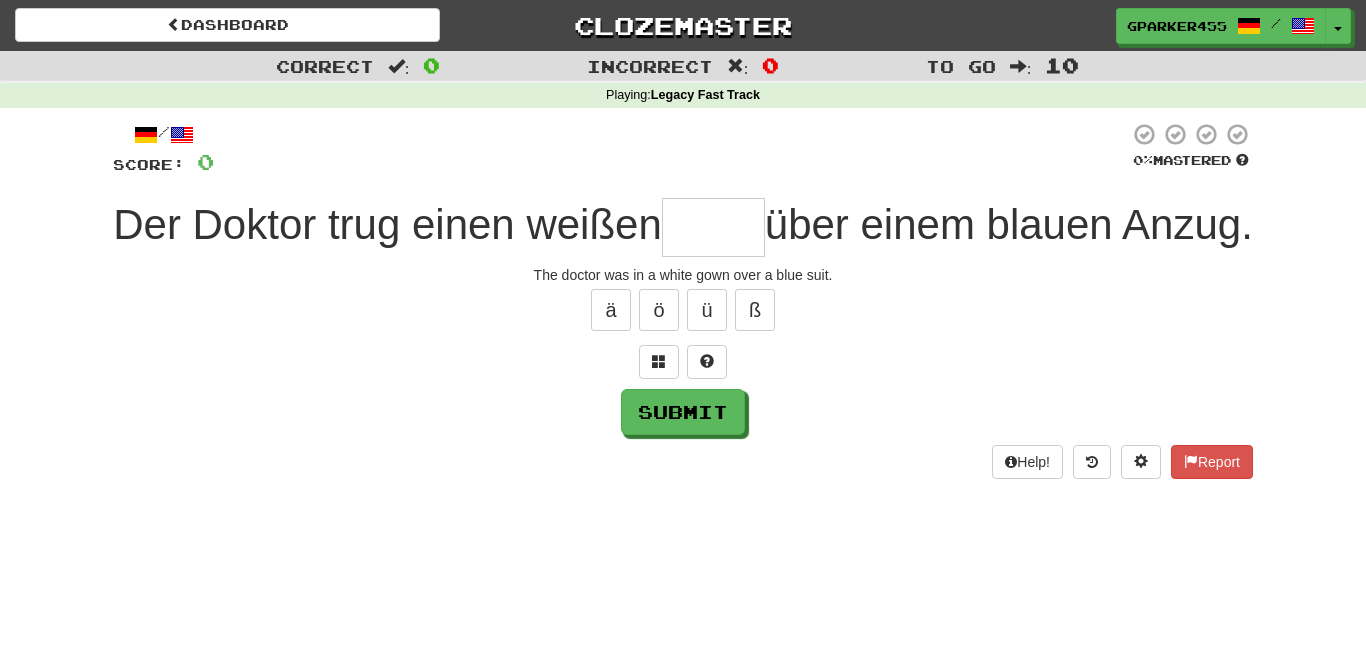 type on "*" 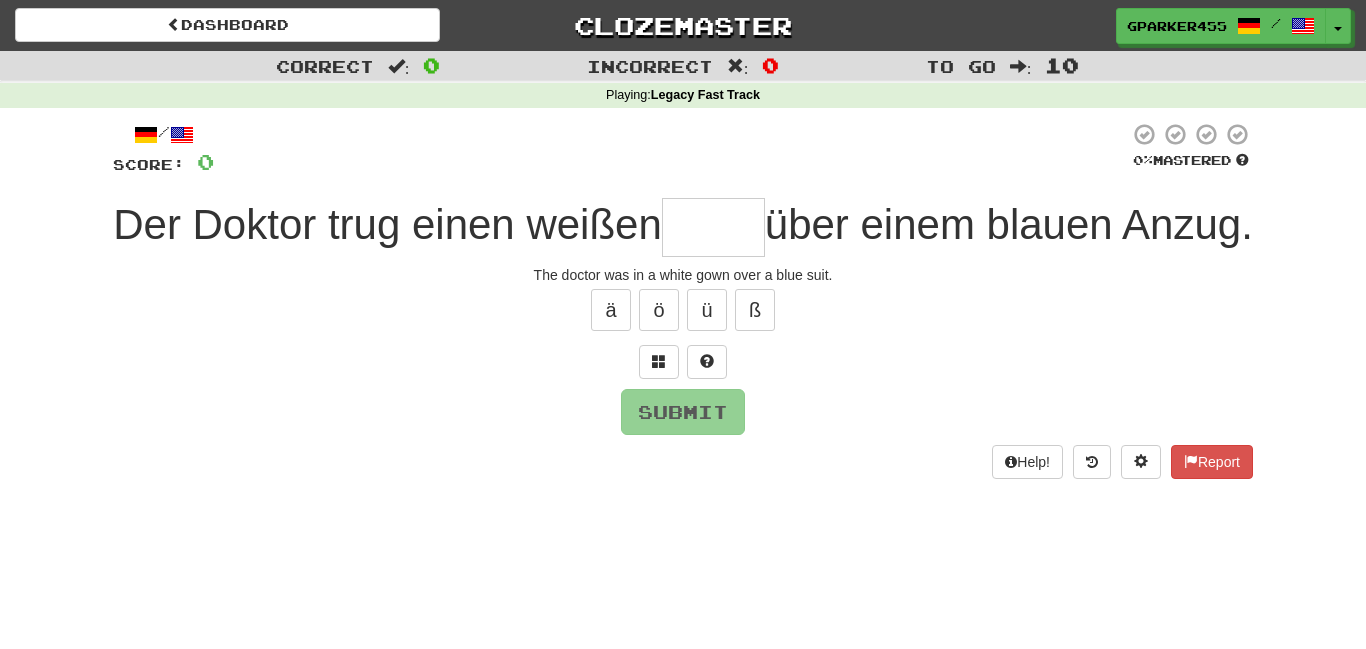 type on "*" 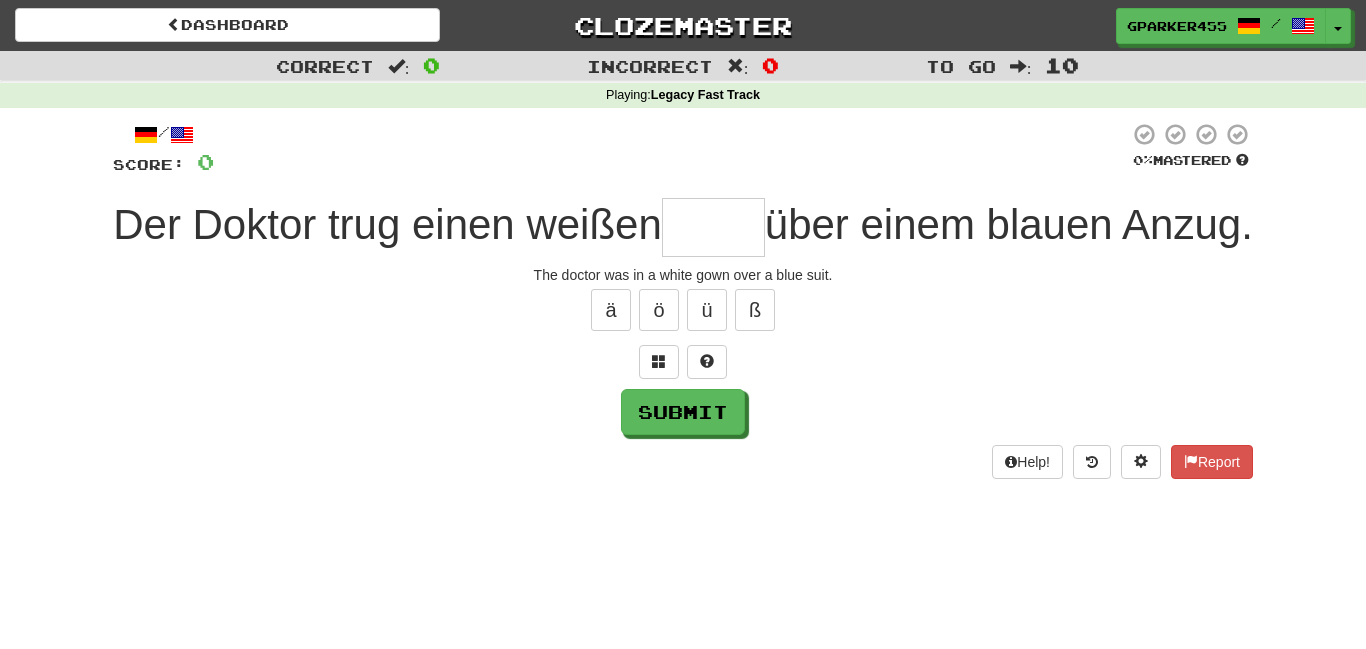 type on "*" 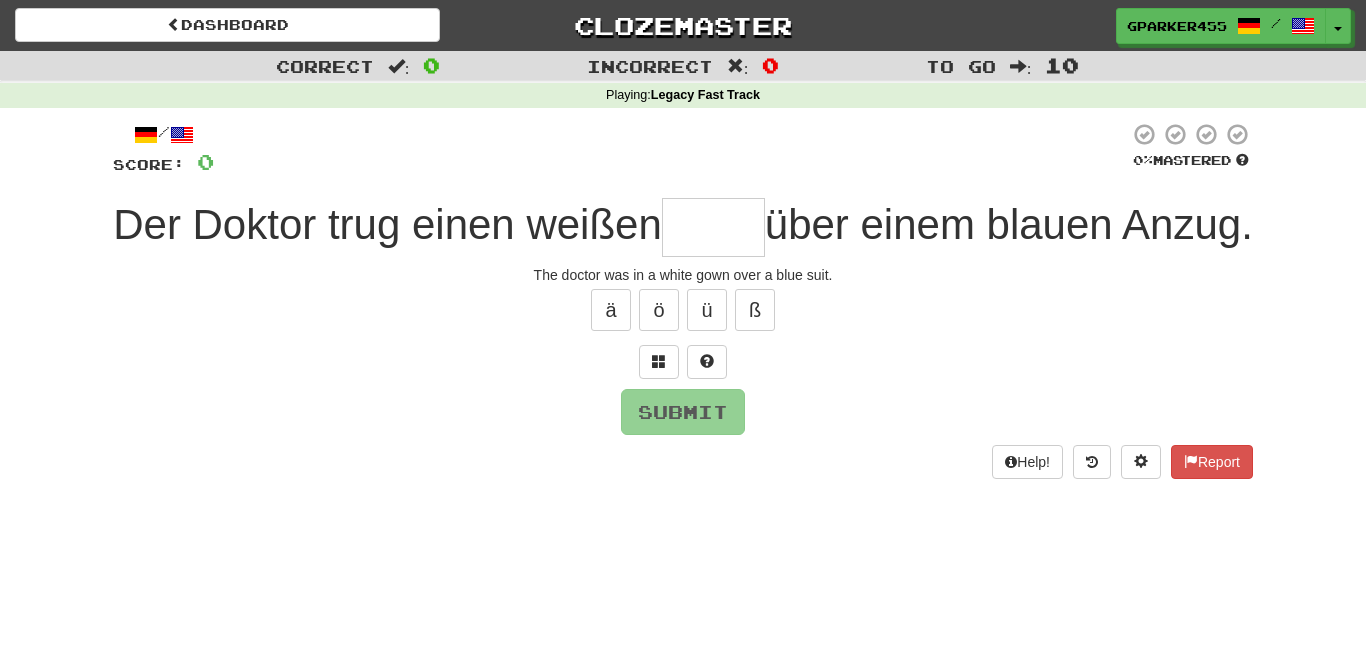 type on "*" 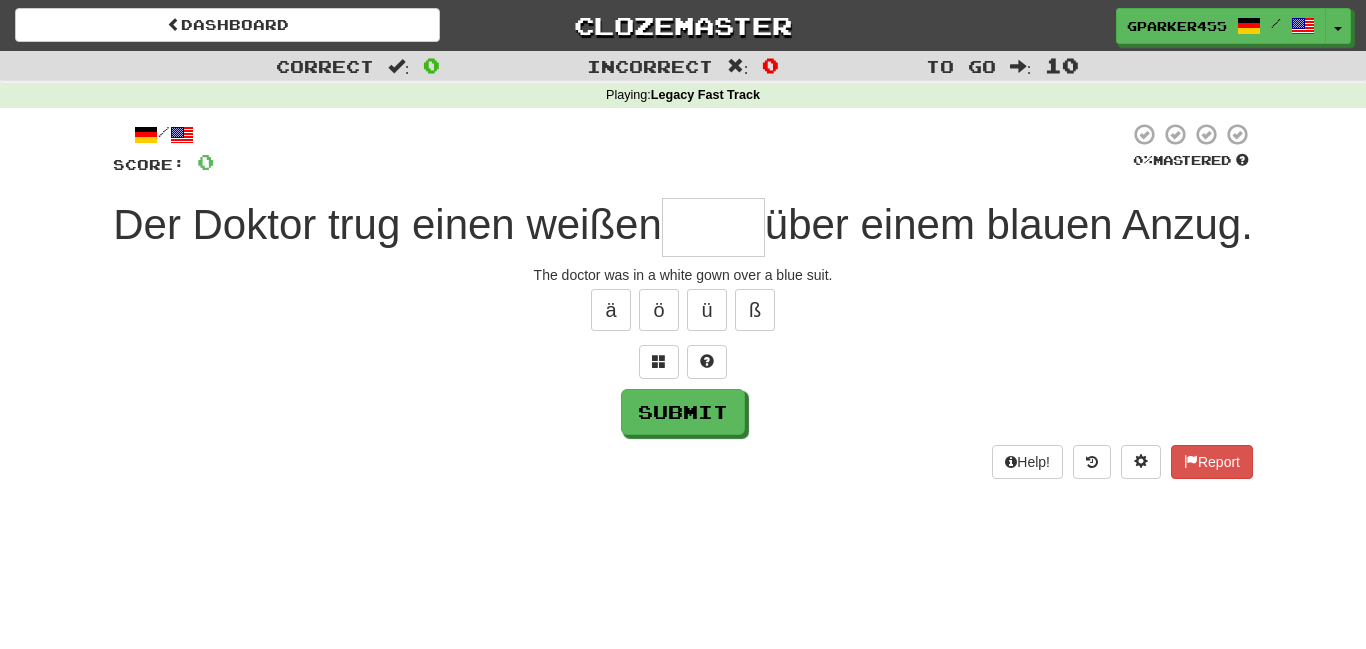 type on "*" 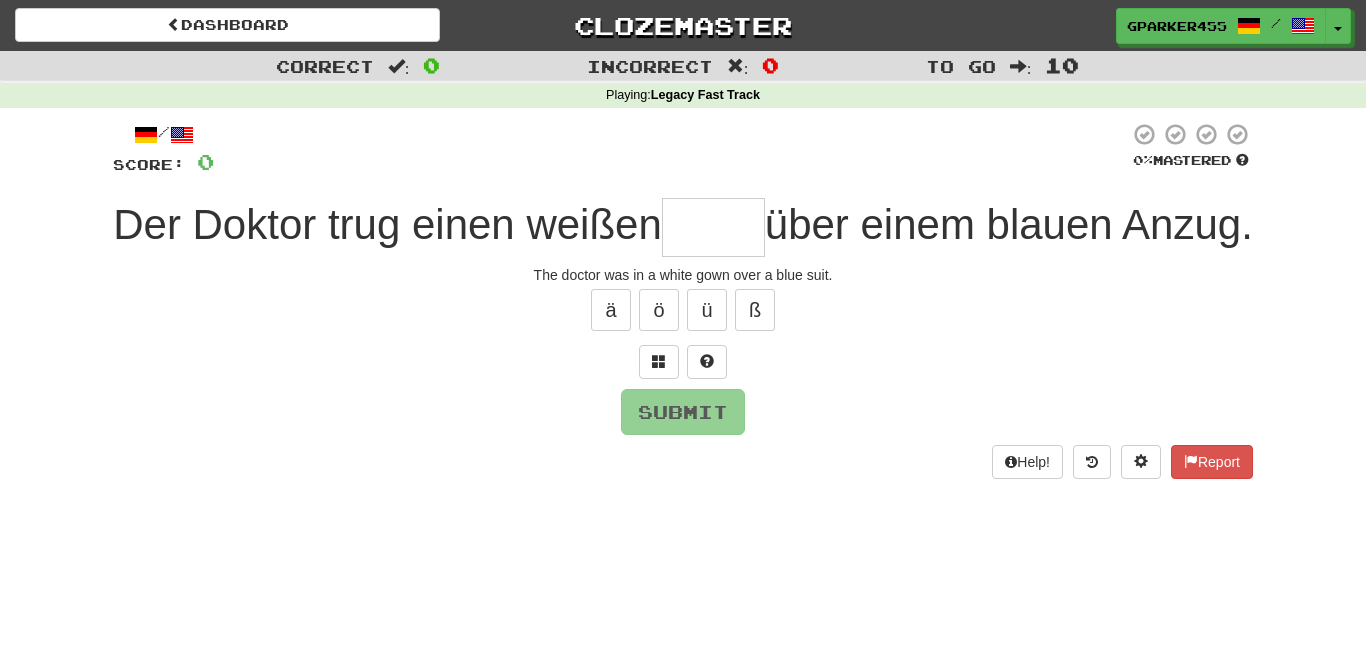 type on "*" 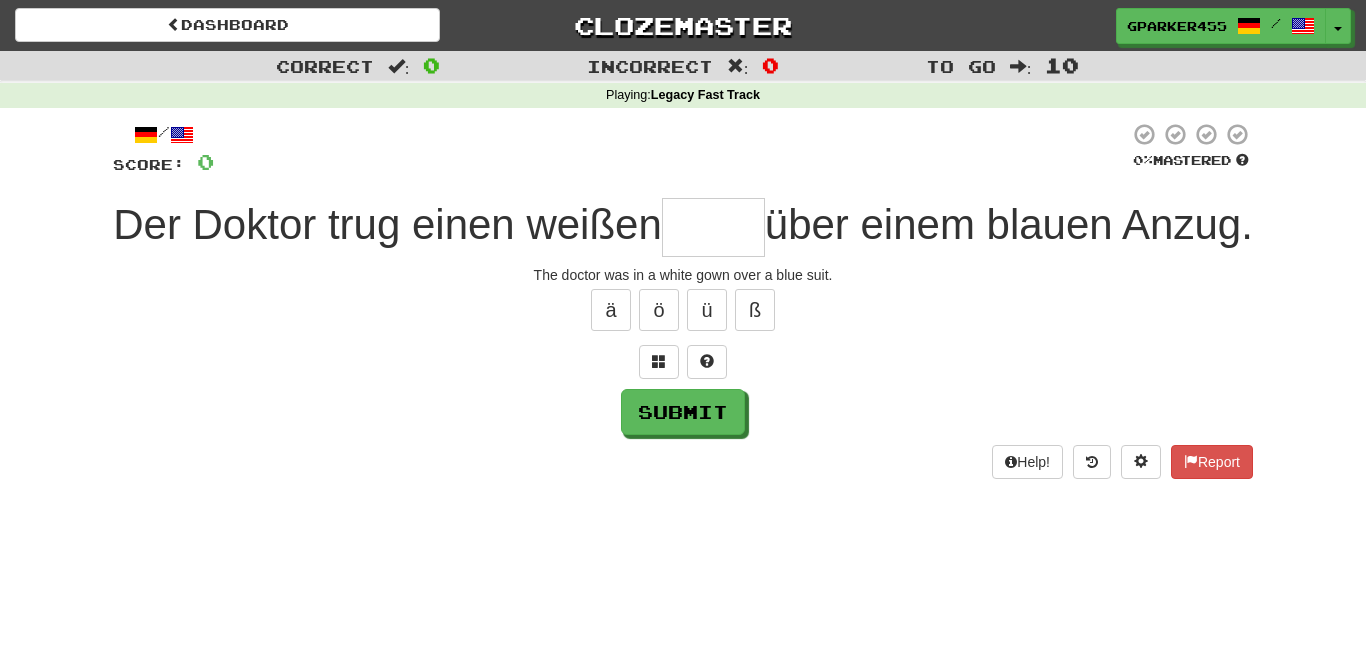 type on "*" 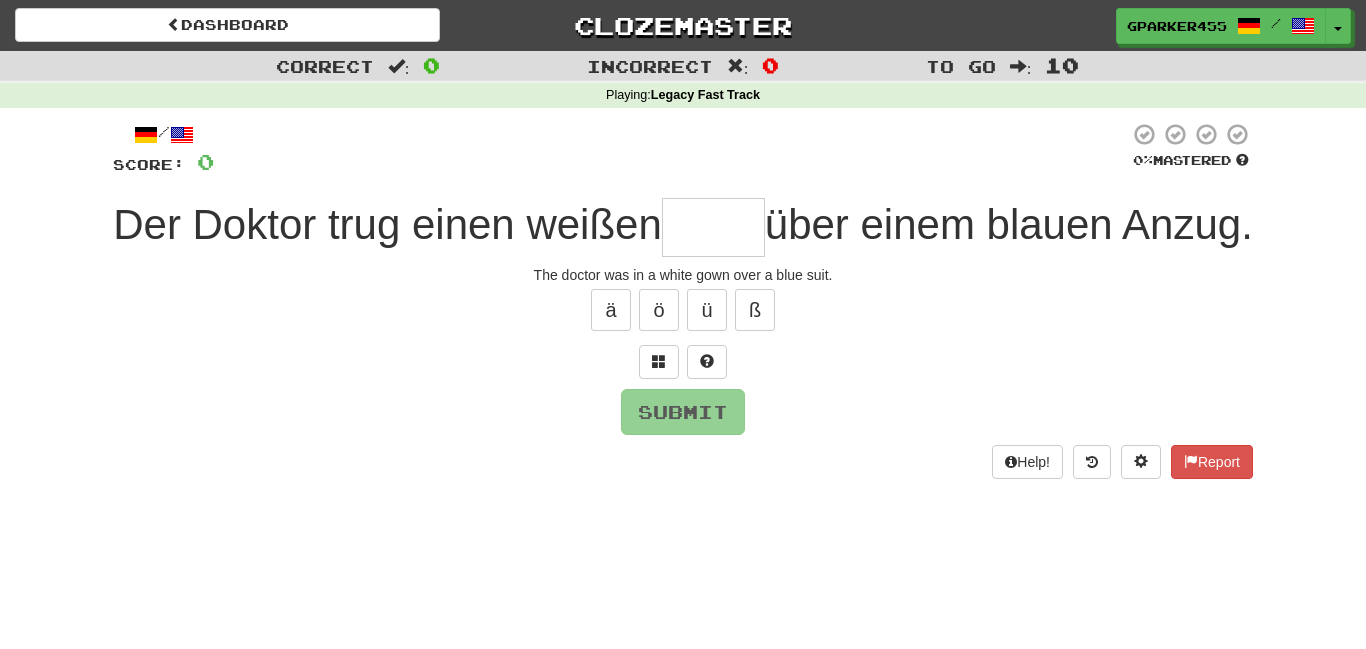 type on "*" 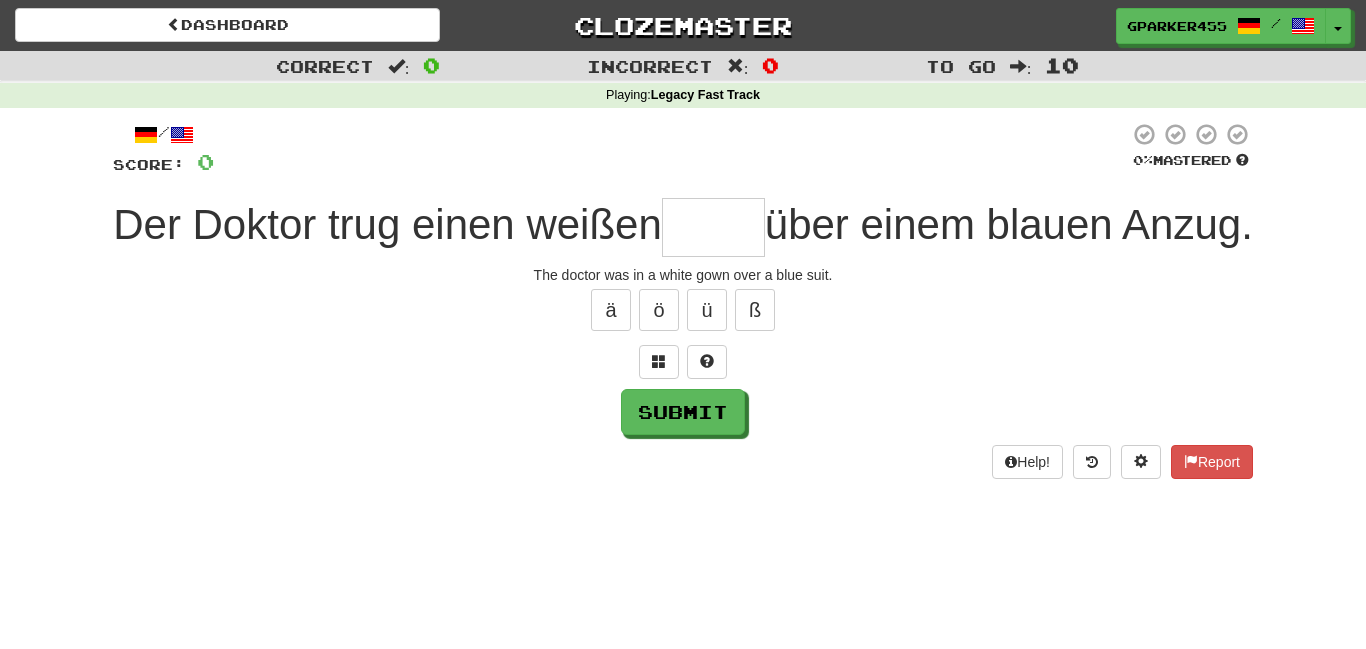 type on "*" 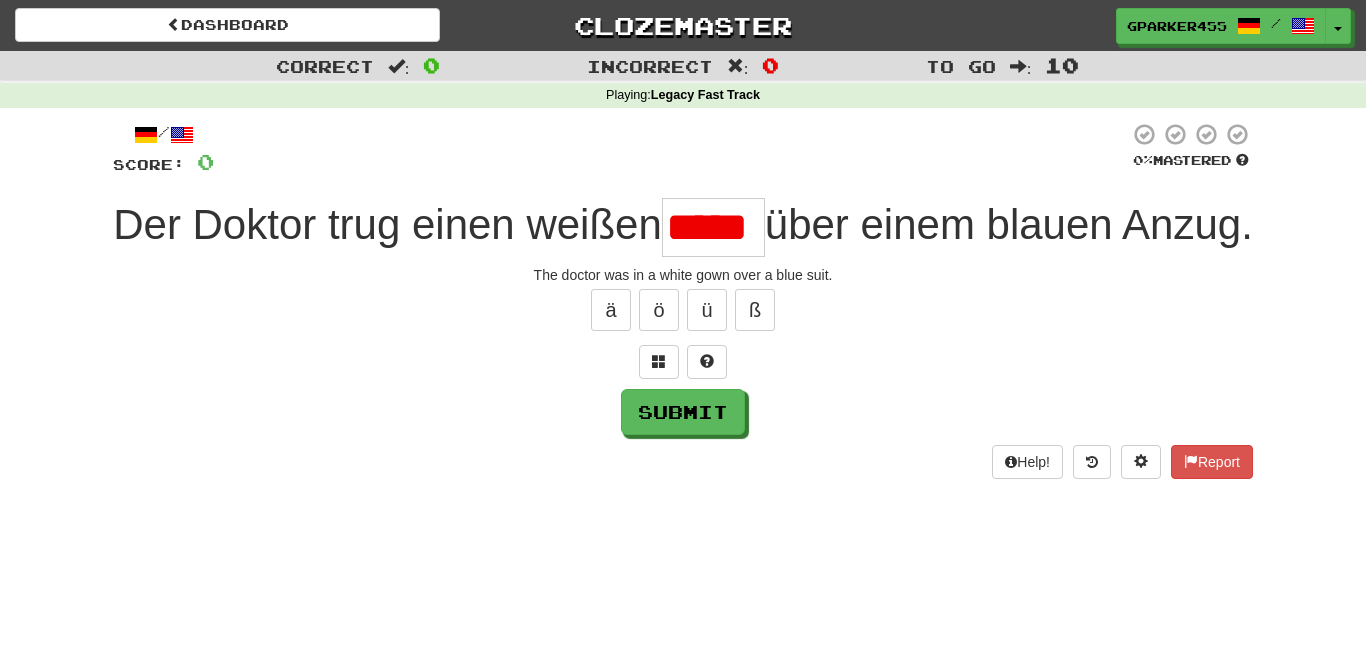 scroll, scrollTop: 0, scrollLeft: 0, axis: both 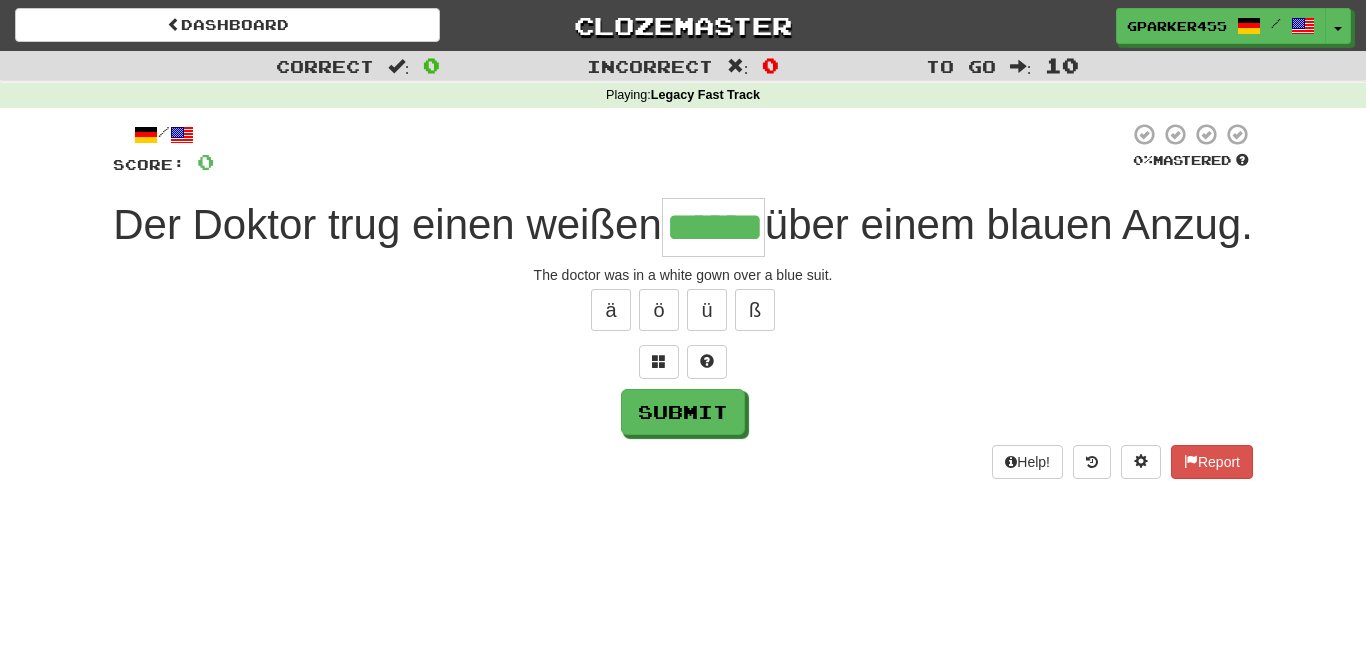 type on "******" 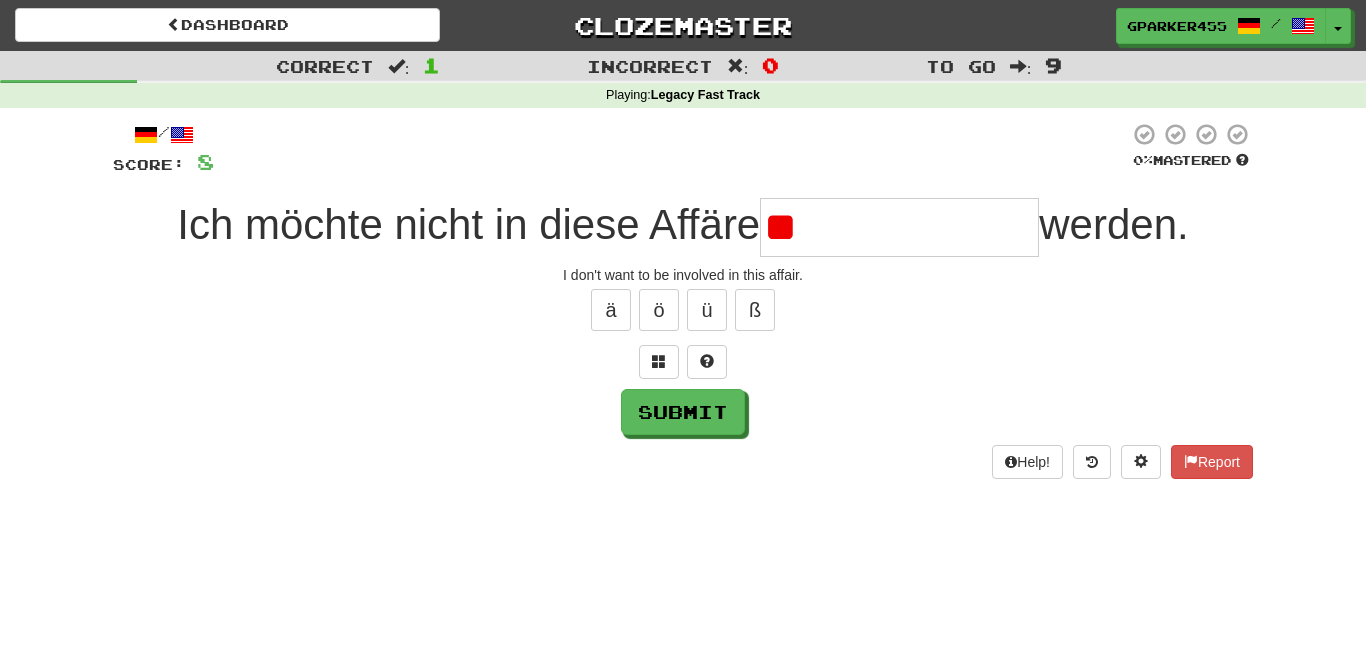 type on "*" 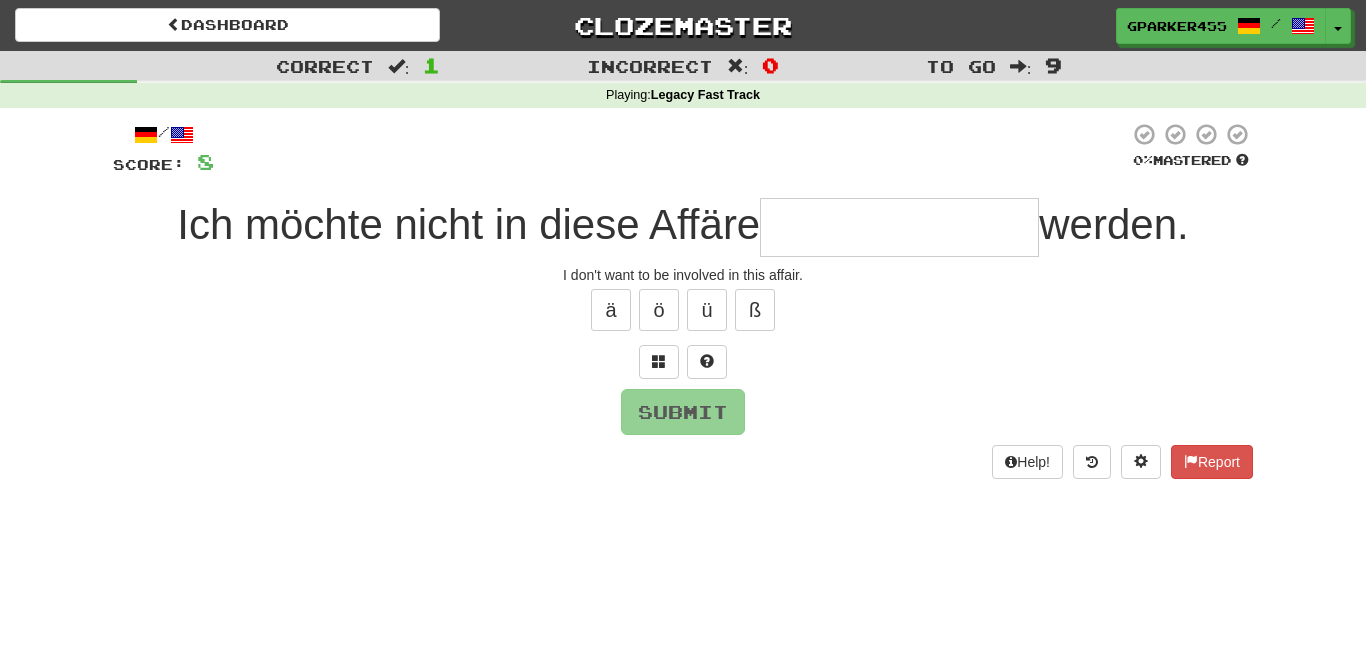 type on "*" 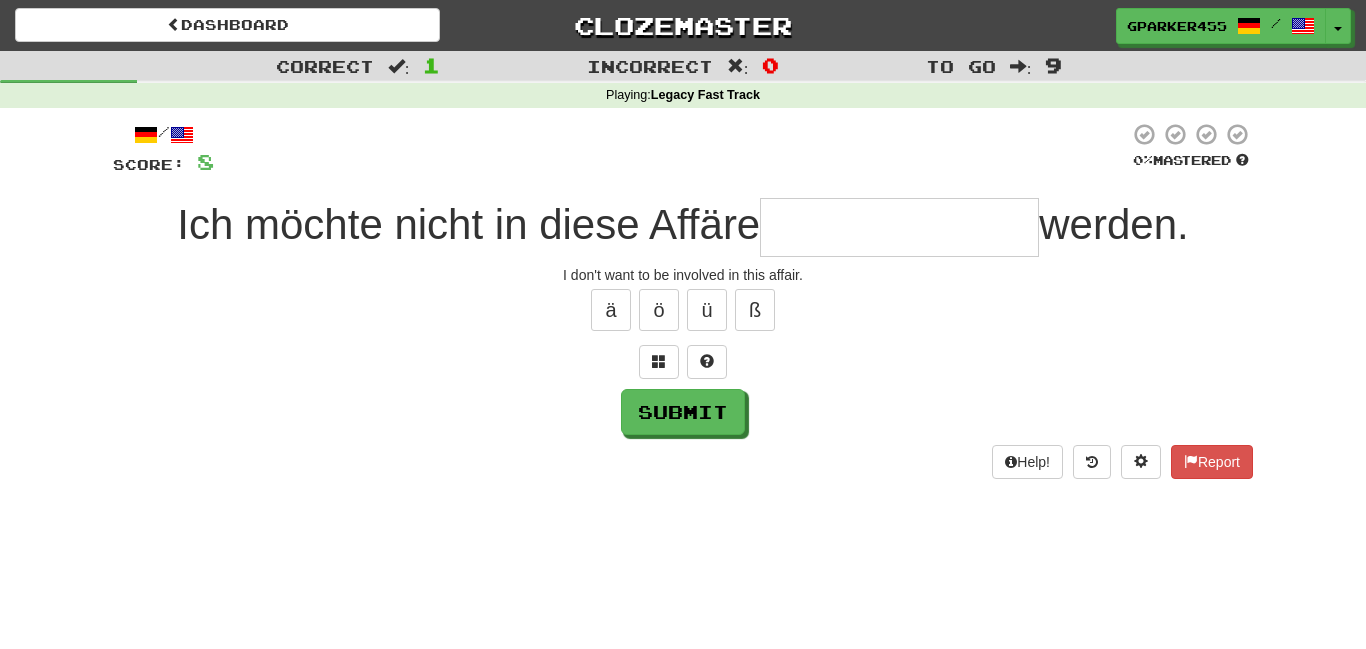 type on "*" 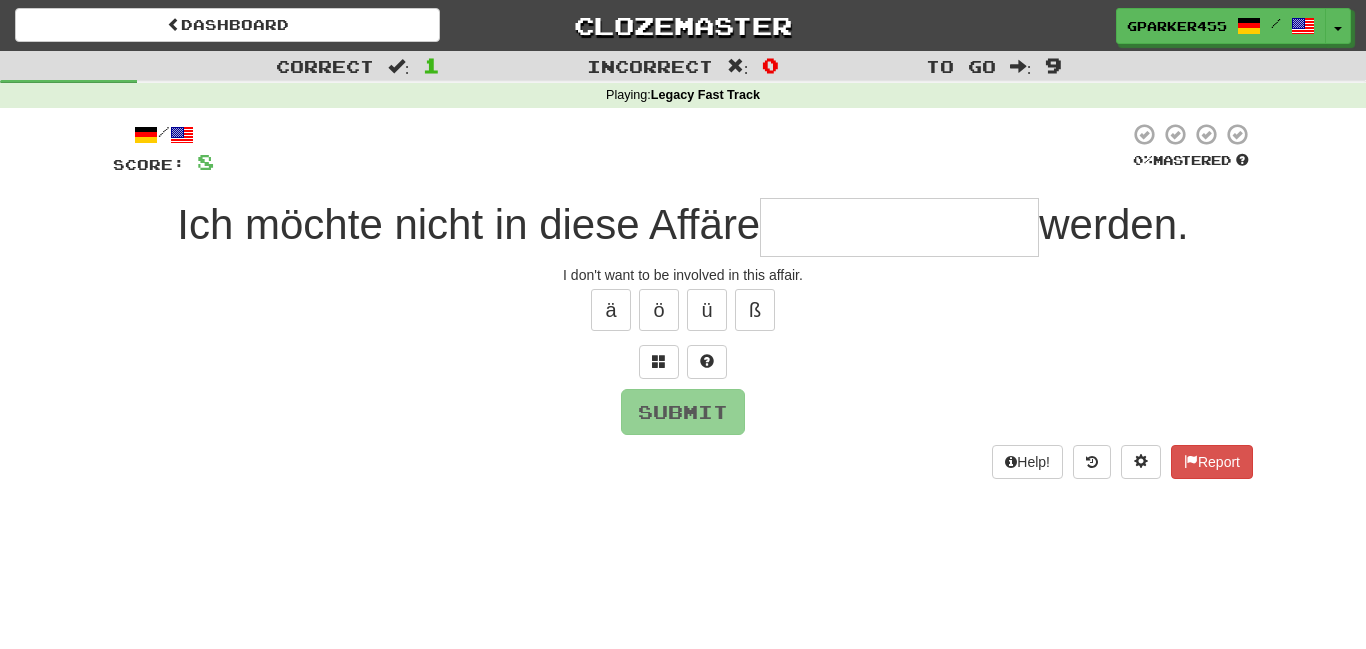type on "*" 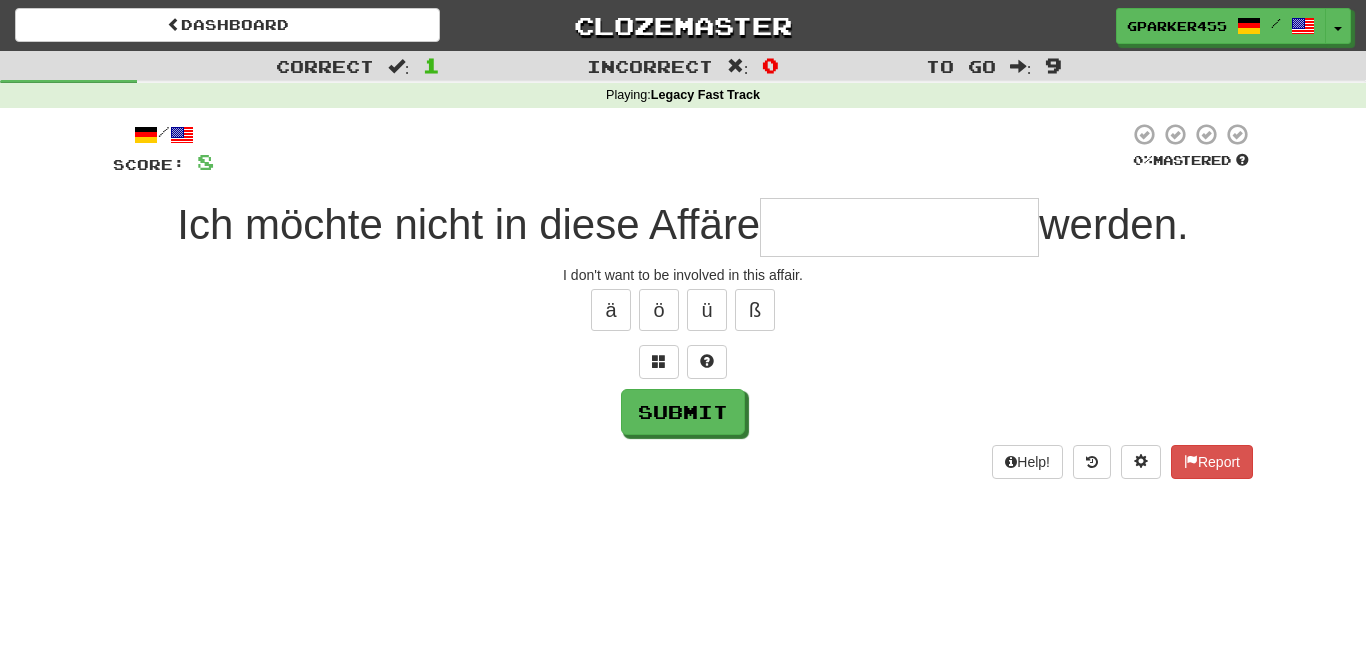 type on "*" 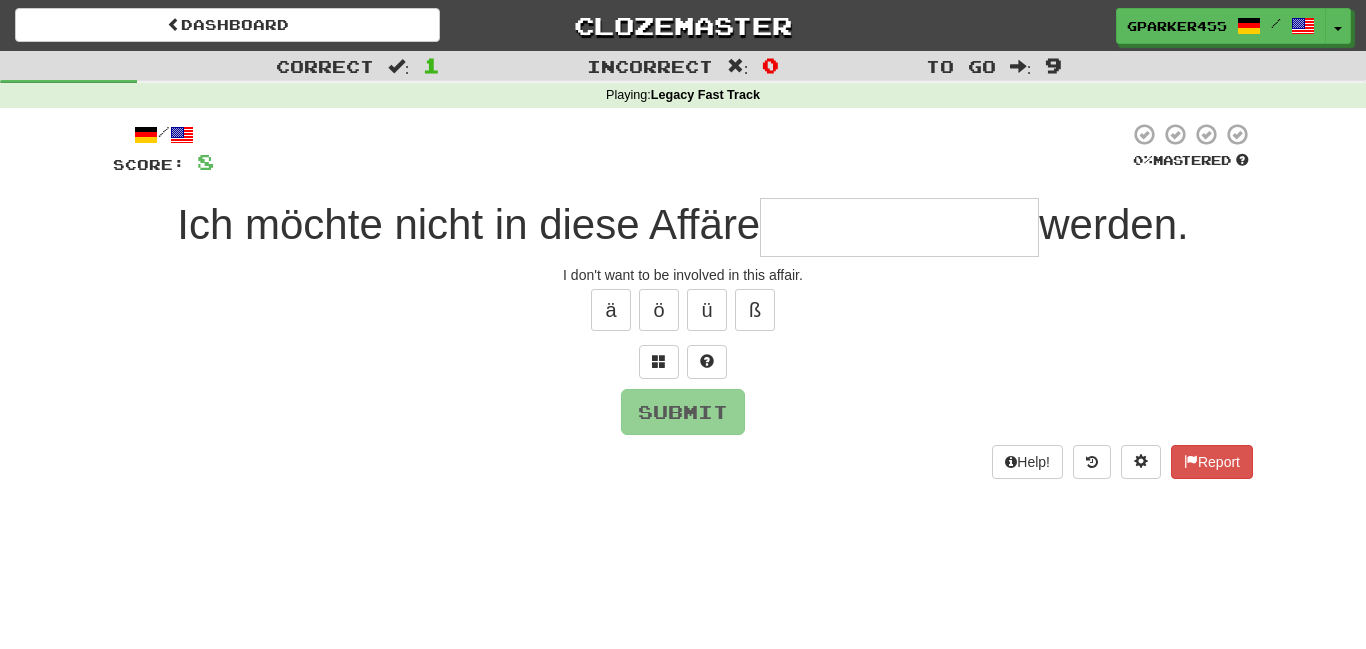 type on "*" 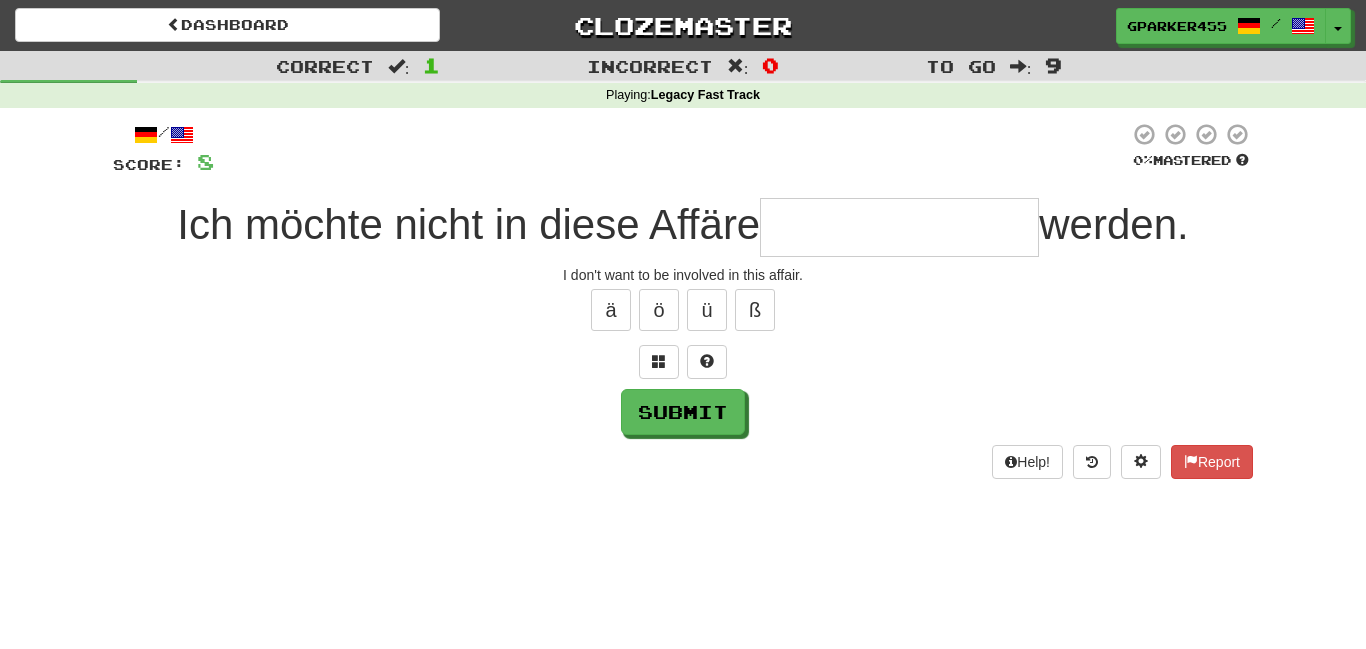 type on "*" 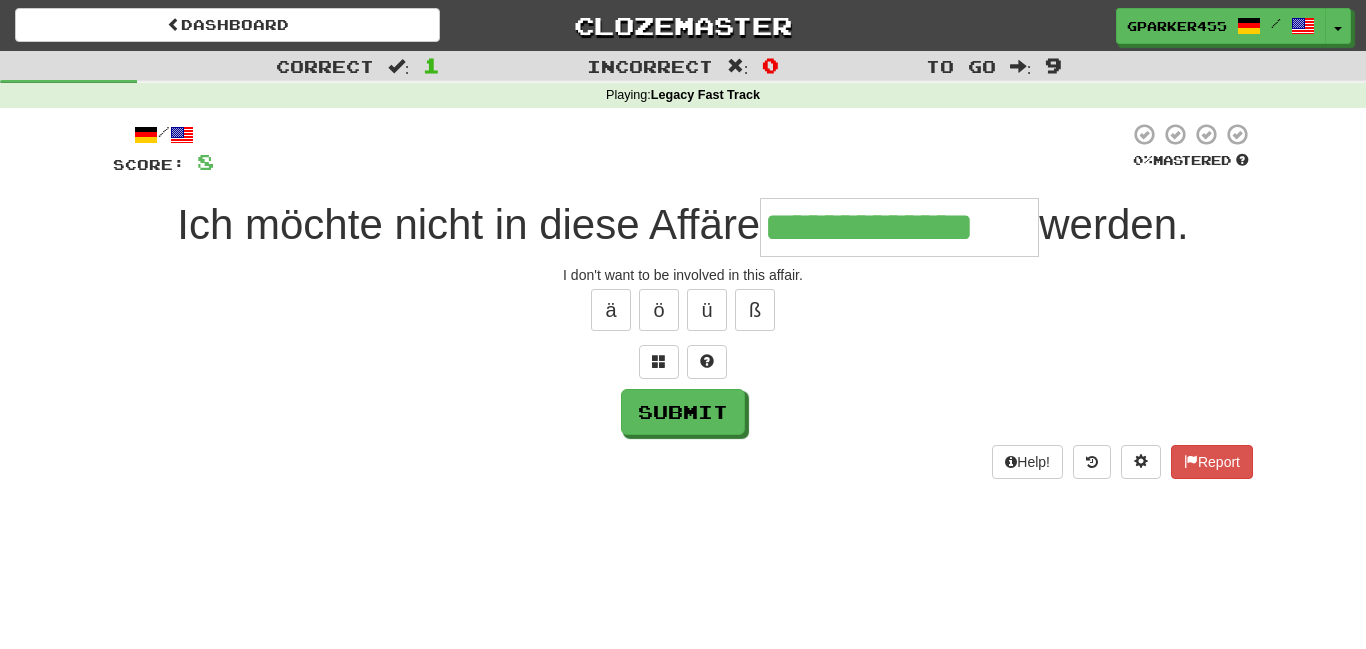 type on "**********" 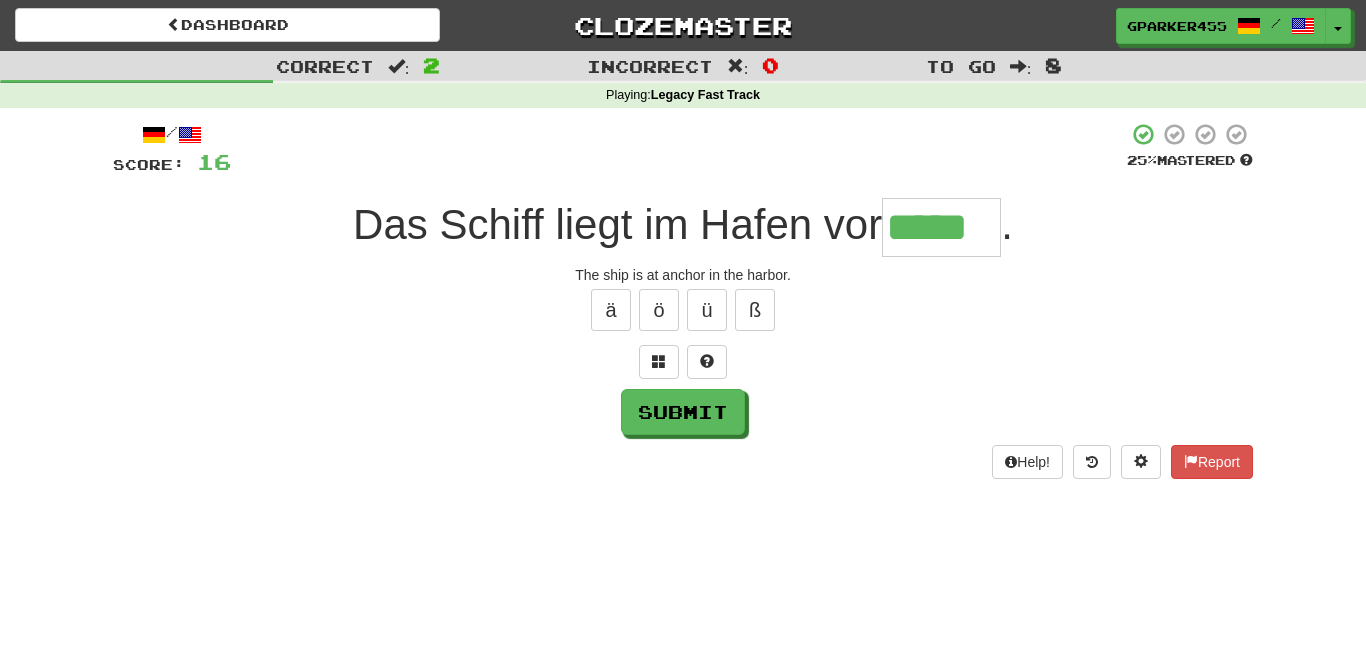 type on "*****" 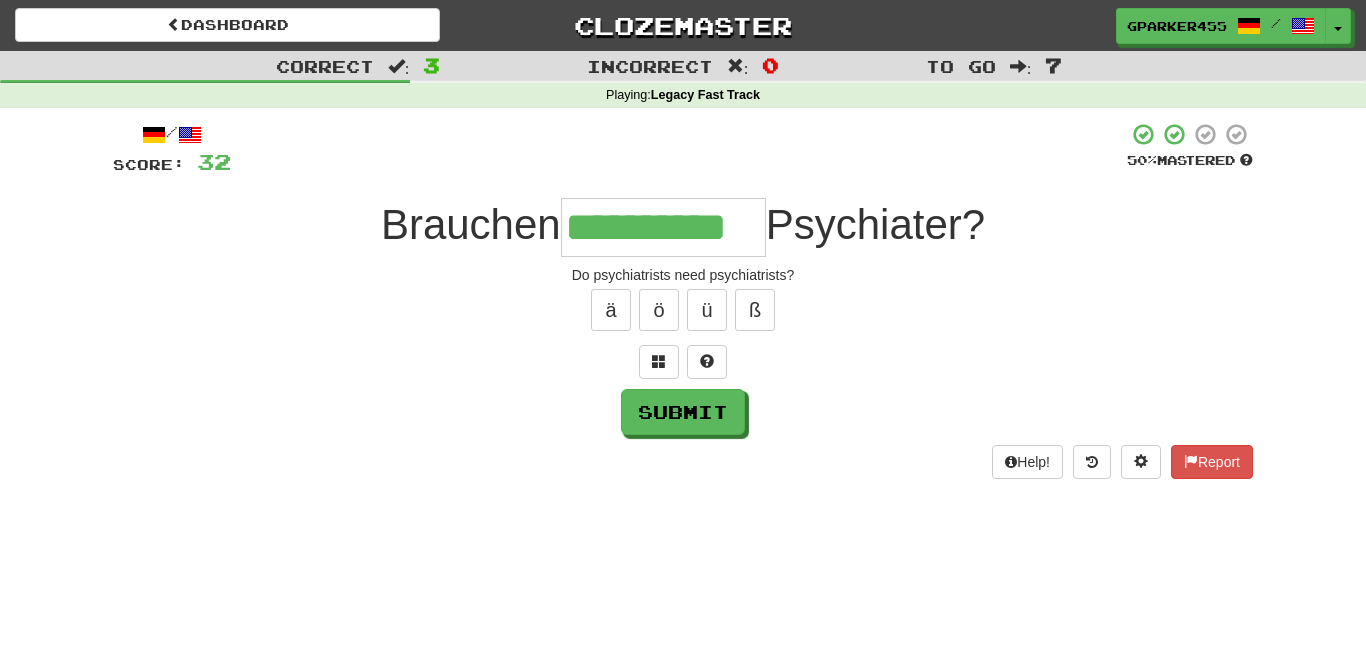 type on "**********" 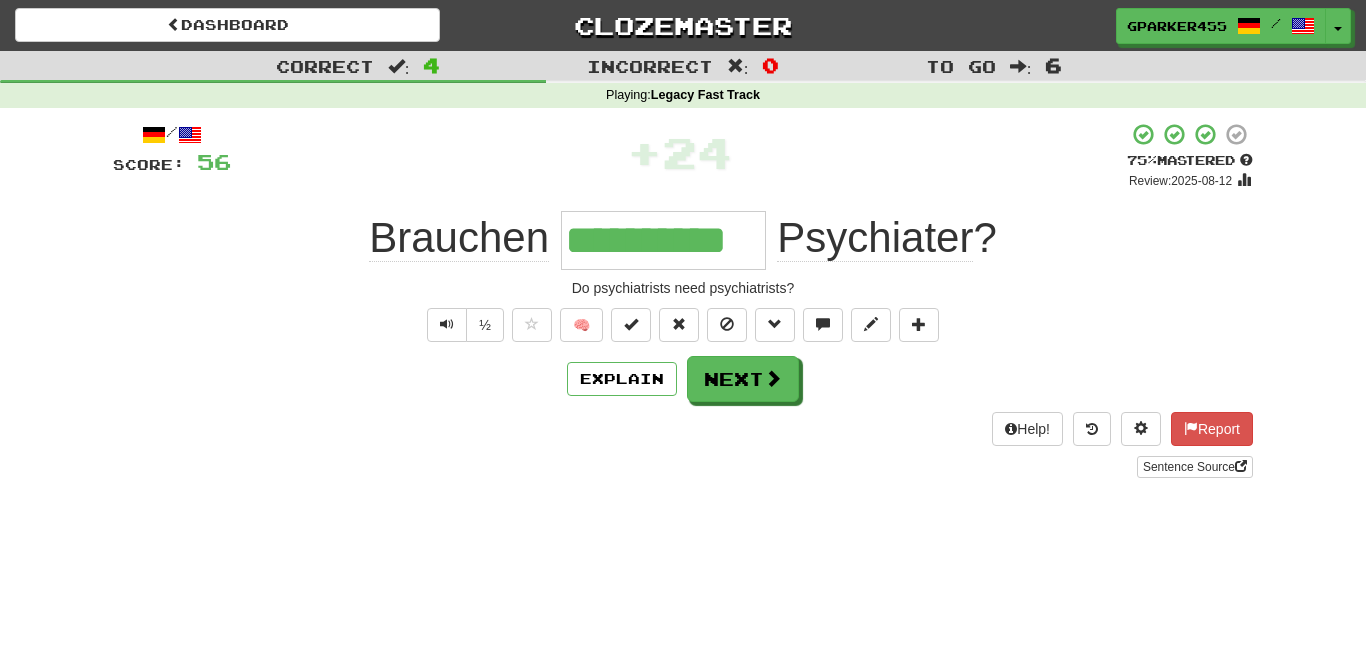 click on "Psychiater" at bounding box center (875, 238) 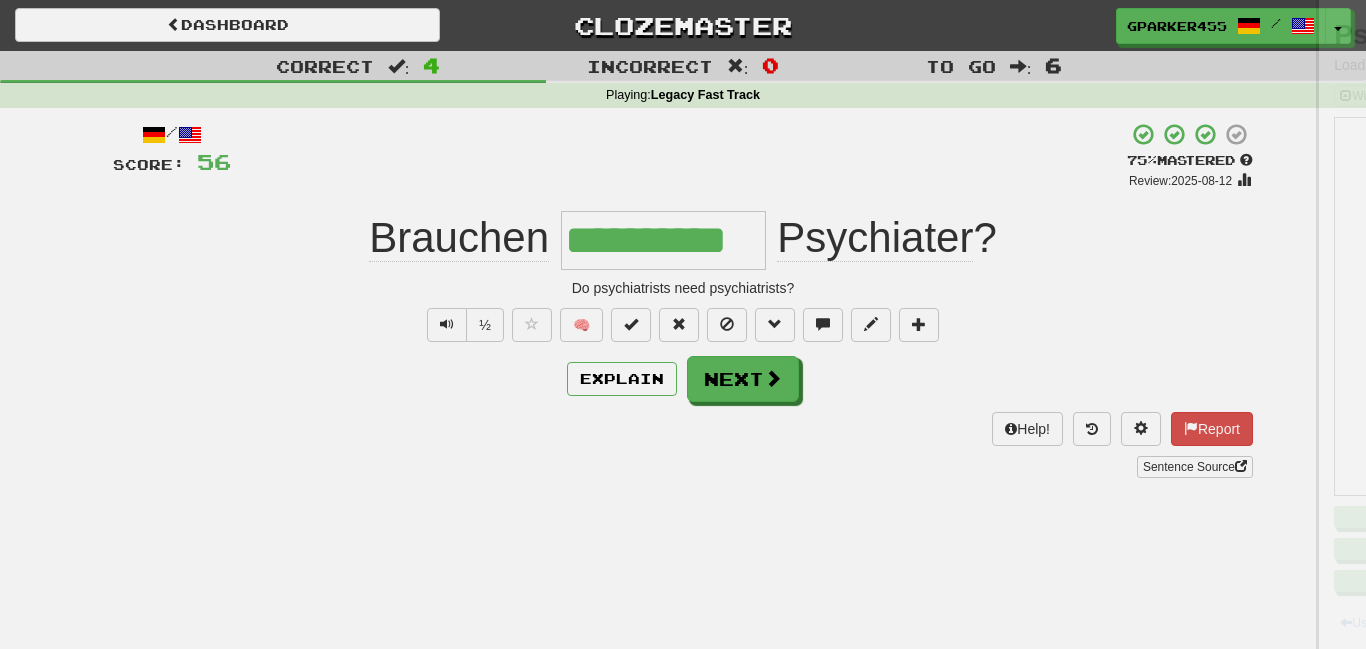 copy 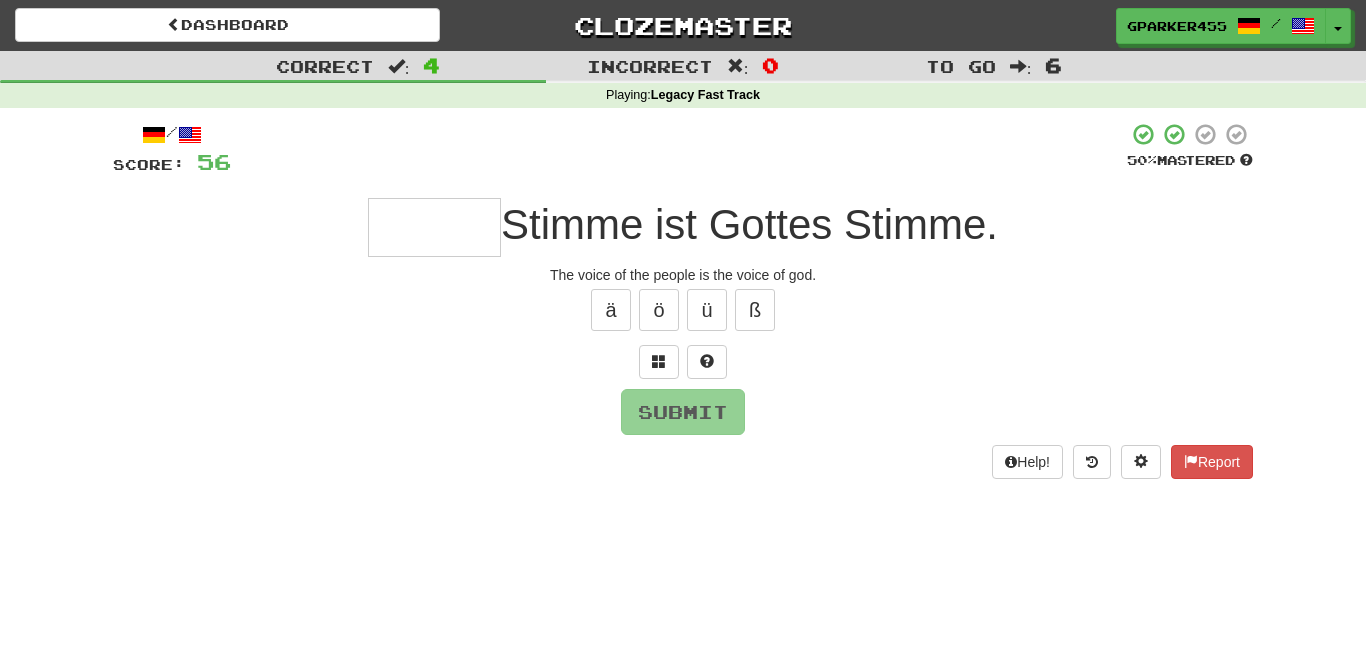 click on "Submit" at bounding box center (683, 412) 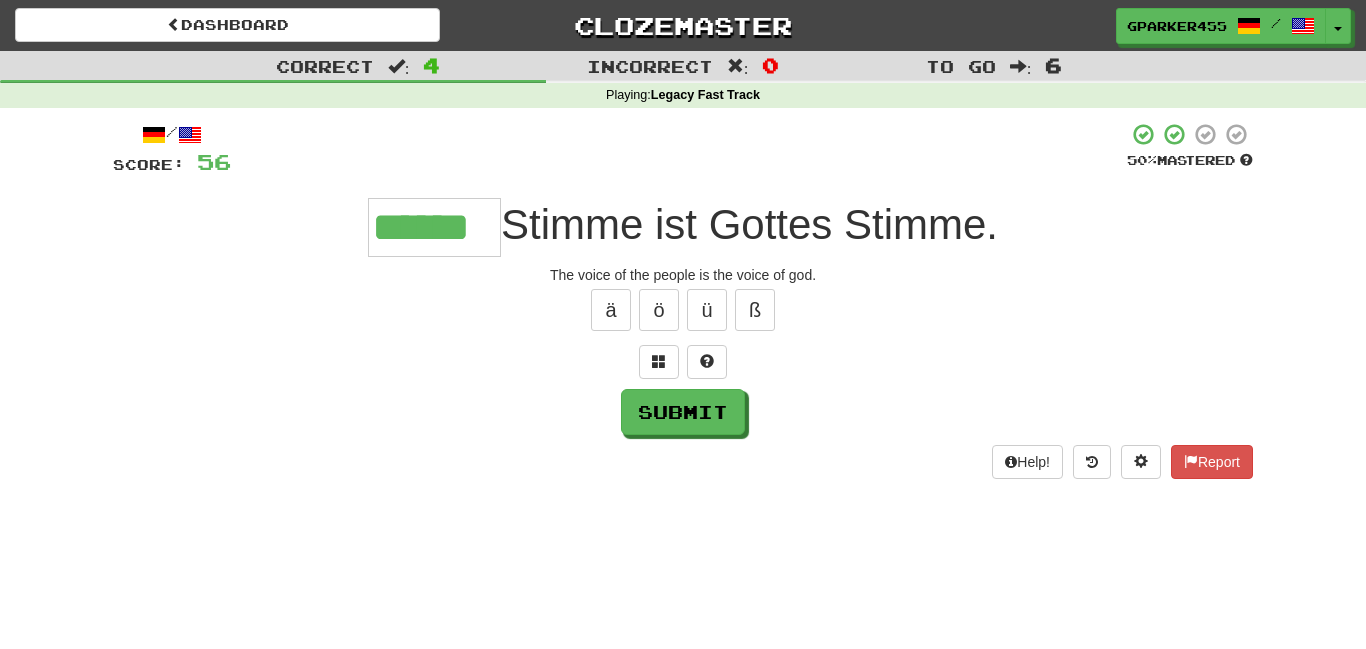 type on "******" 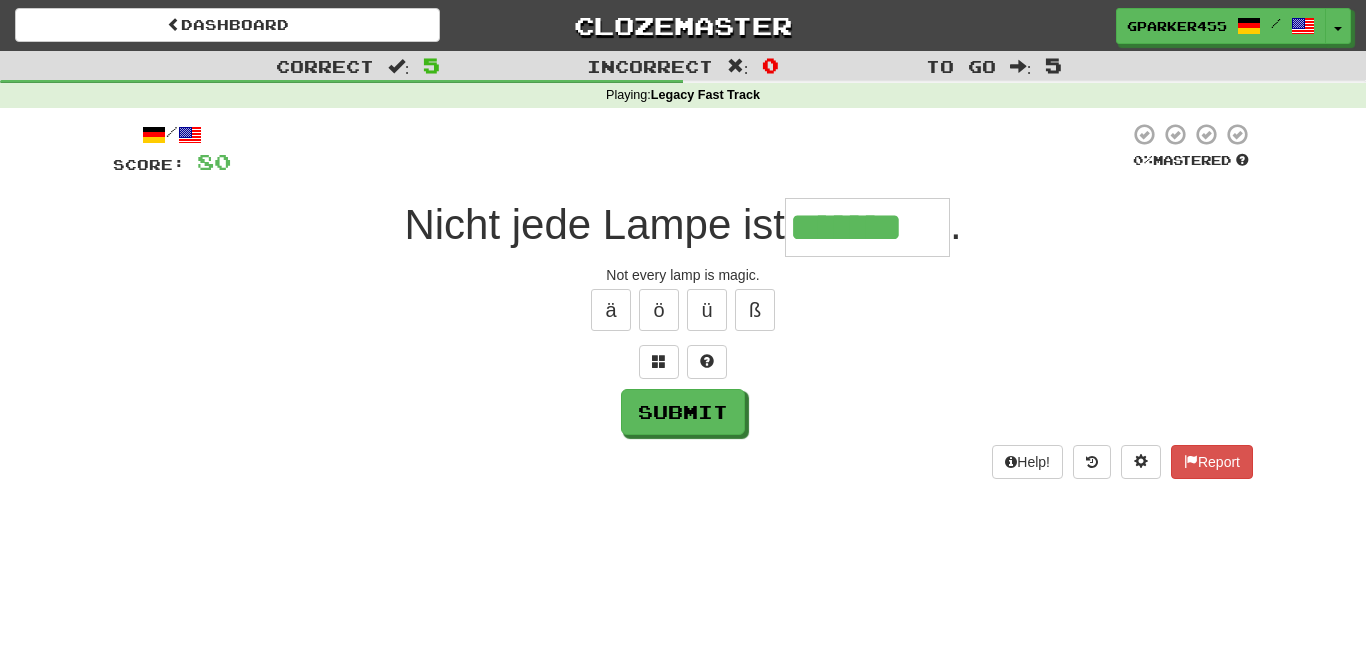 type on "*******" 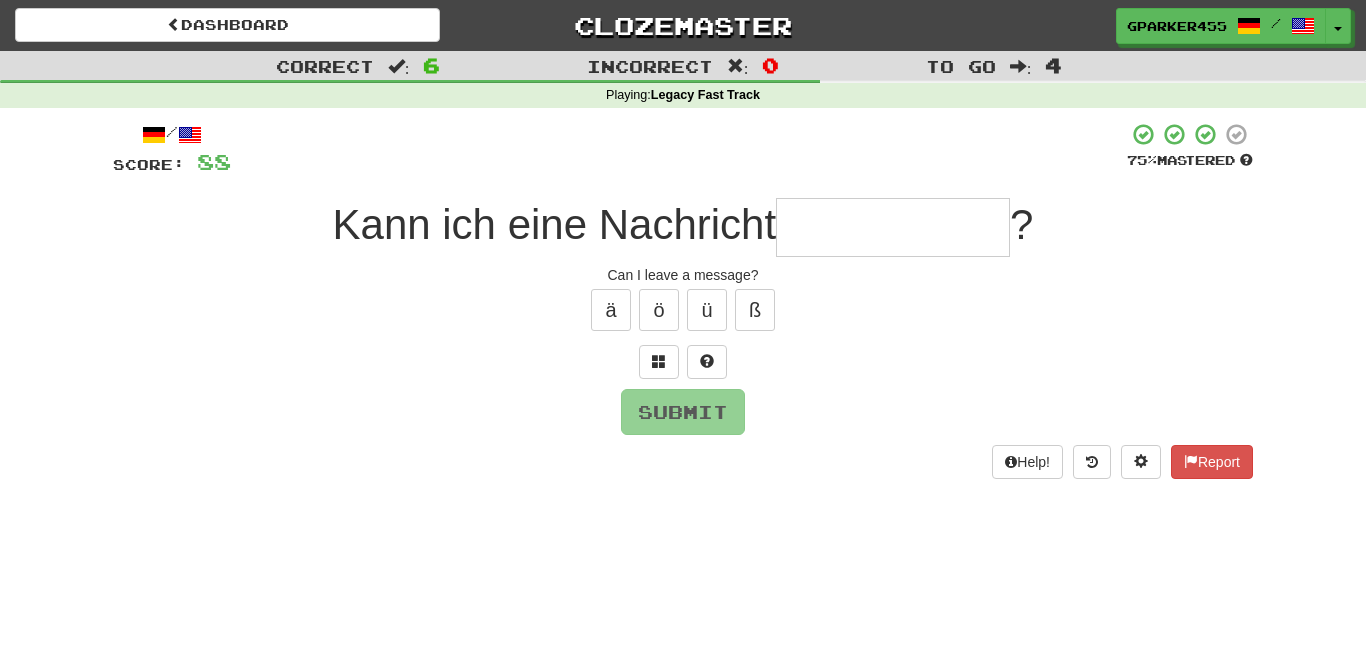 type on "*" 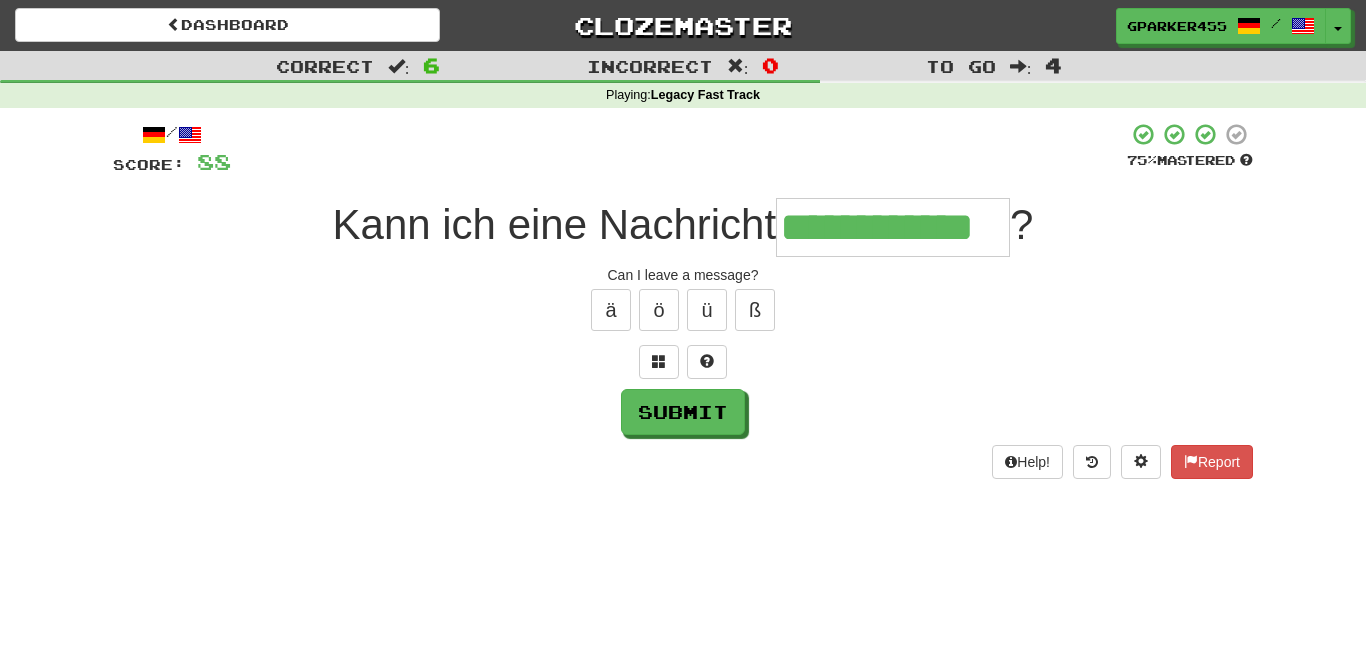 type on "**********" 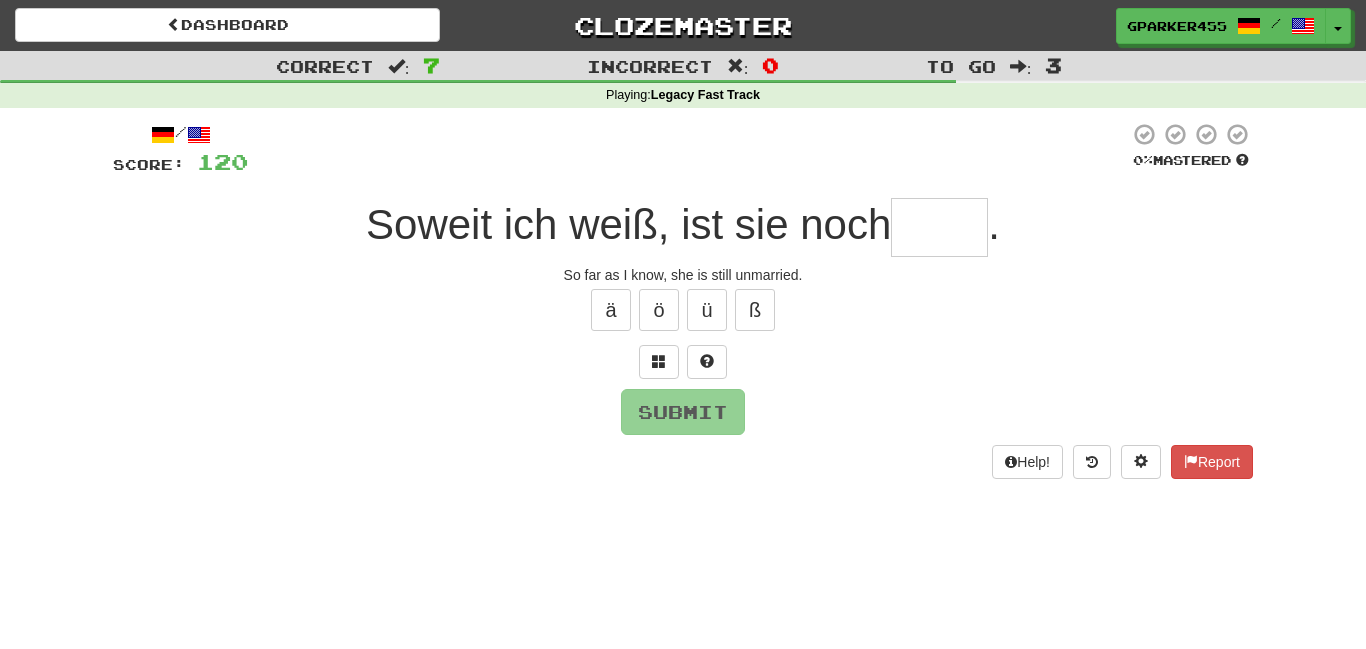 type on "*" 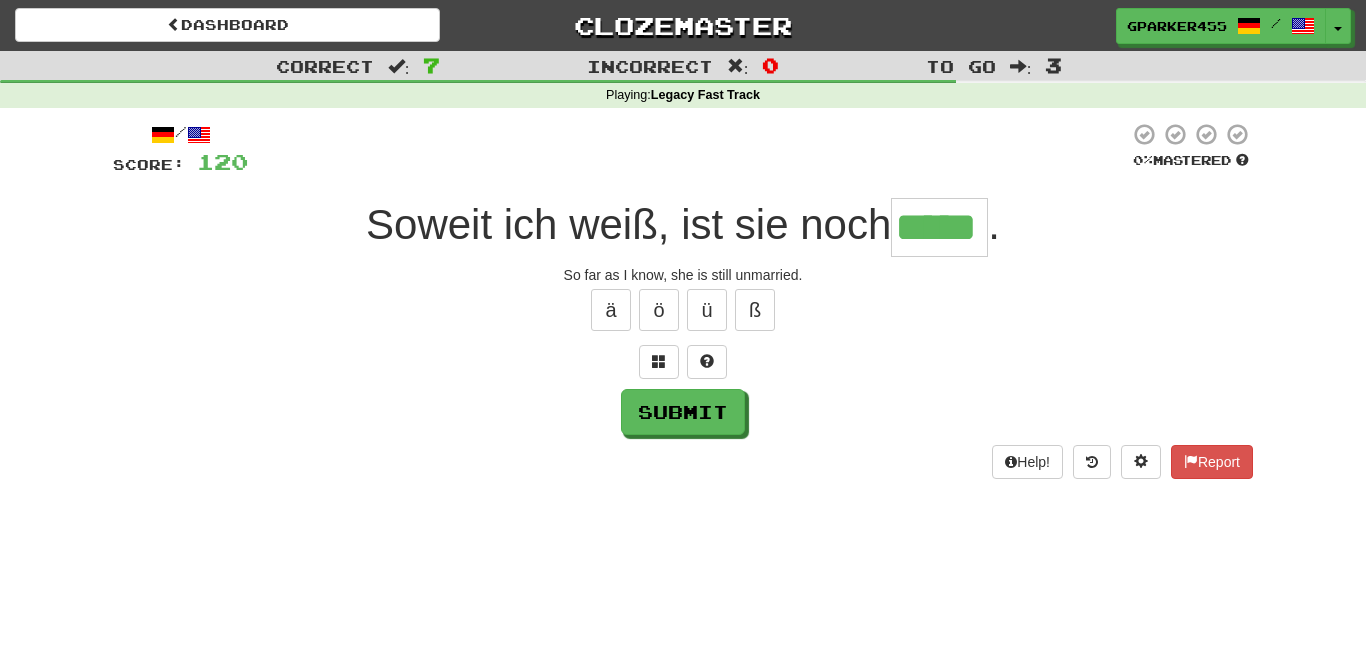 type on "*****" 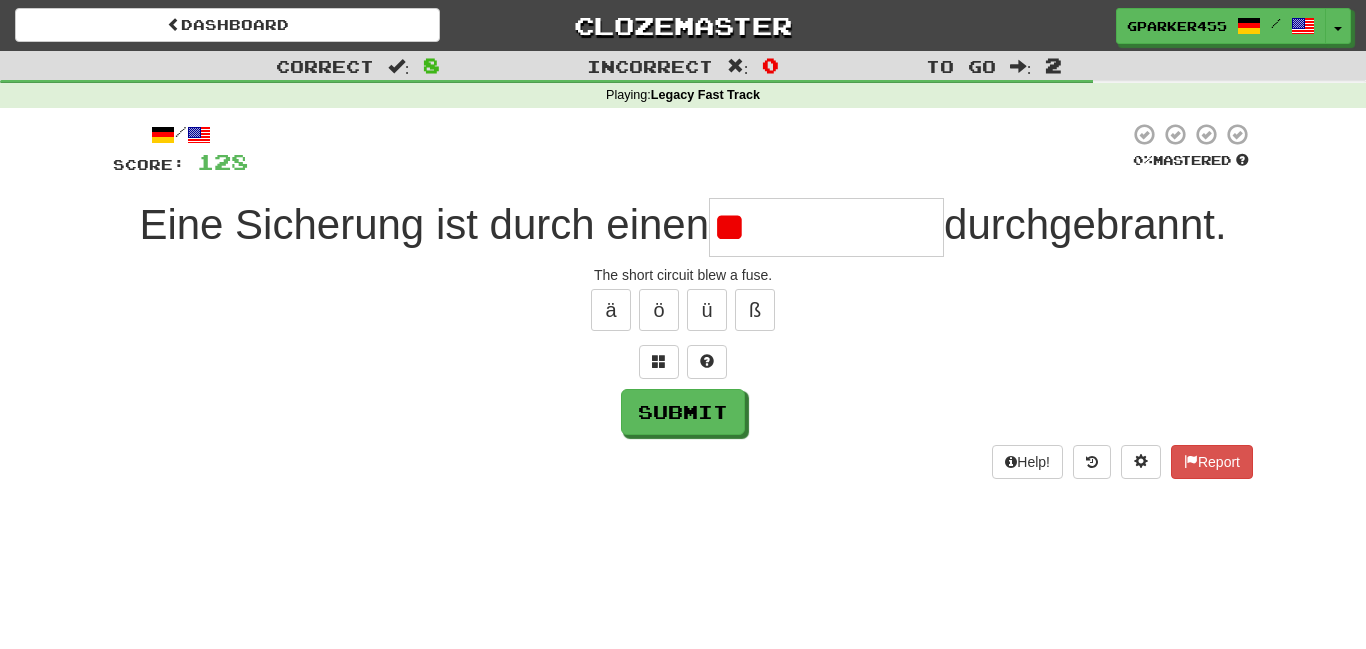 type on "*" 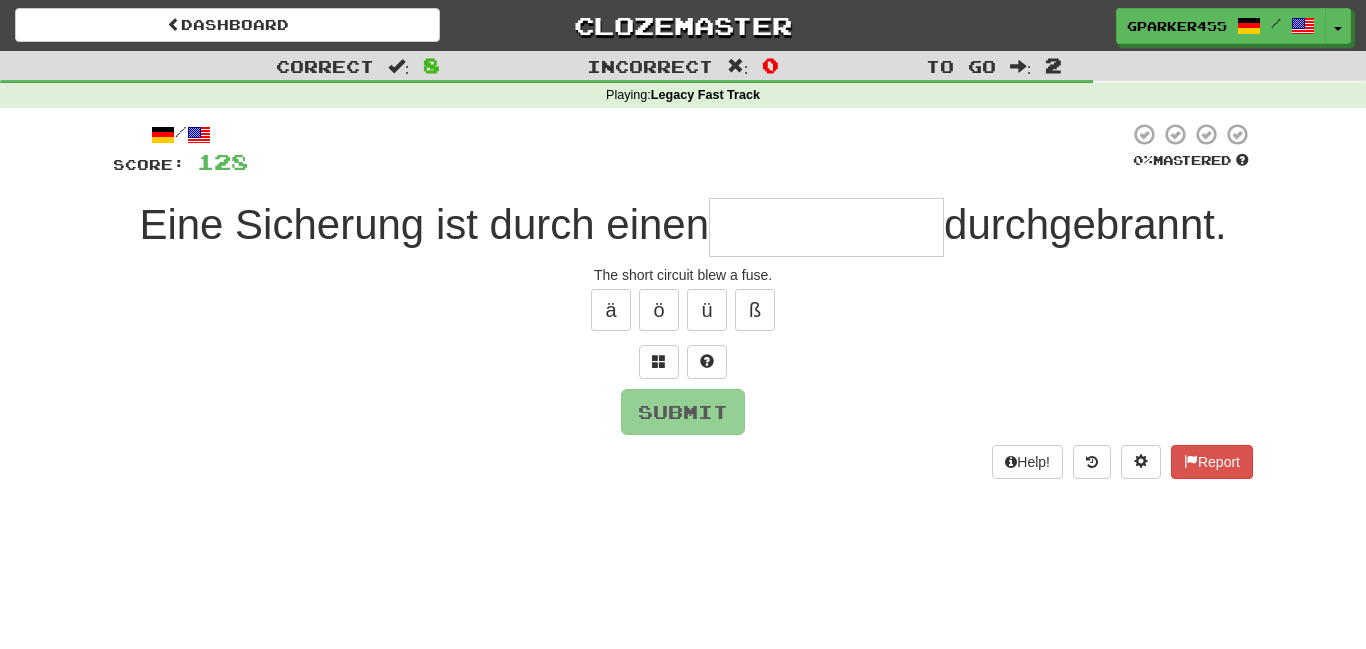 type on "*" 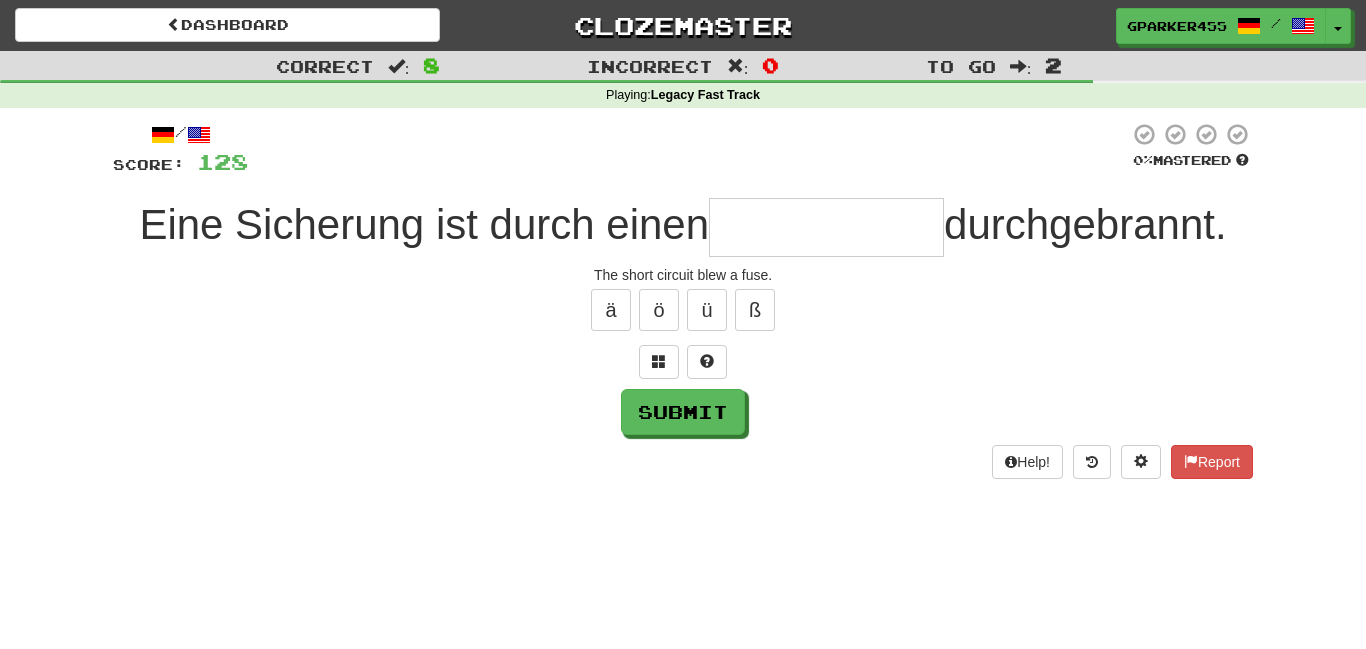 type on "*" 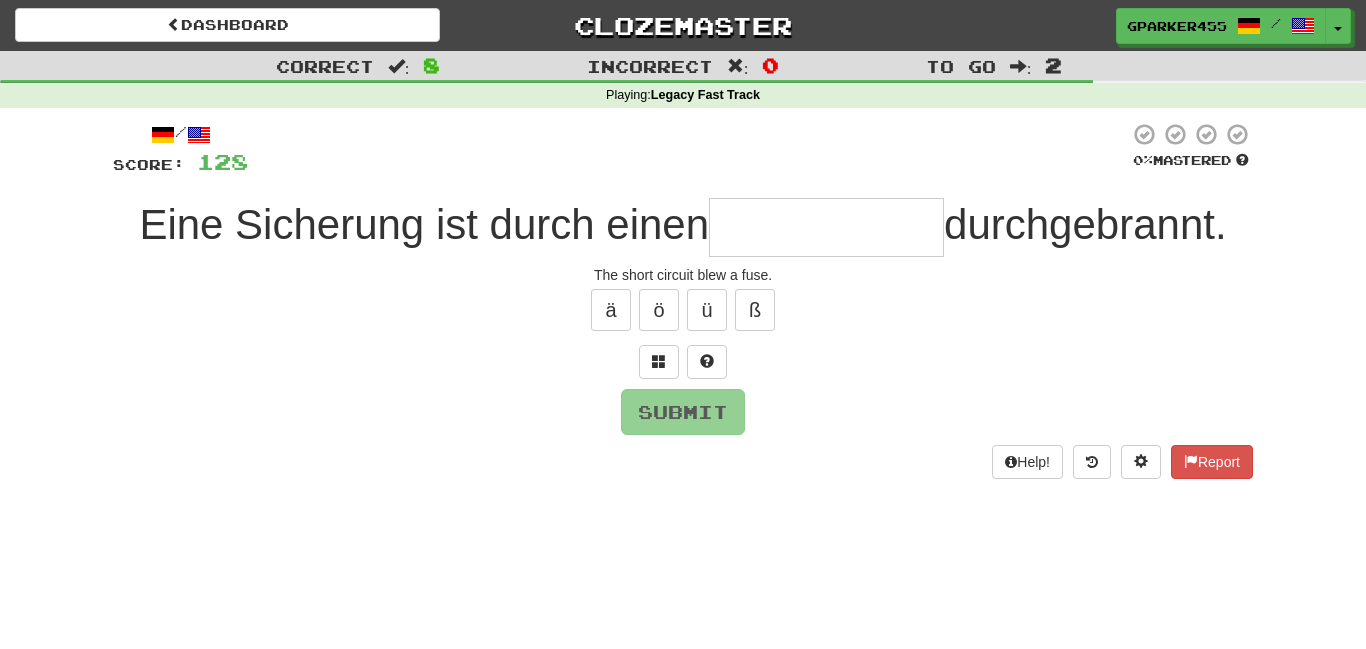 type on "*" 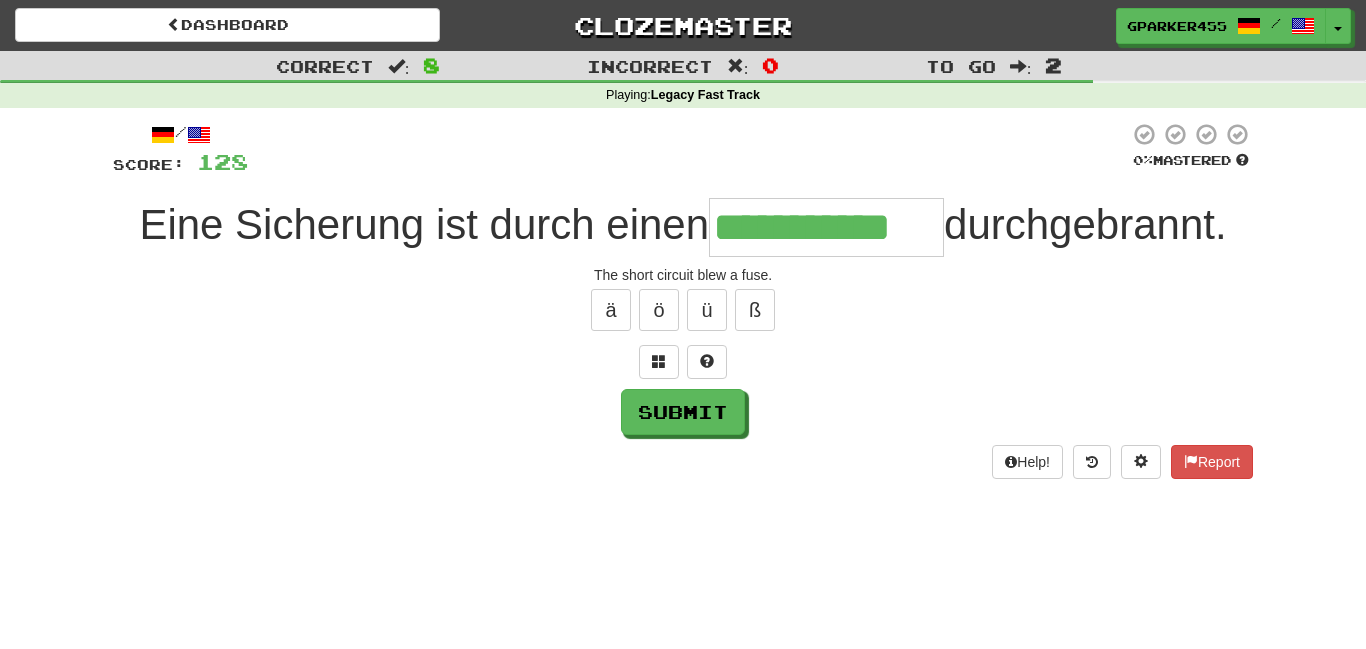type on "**********" 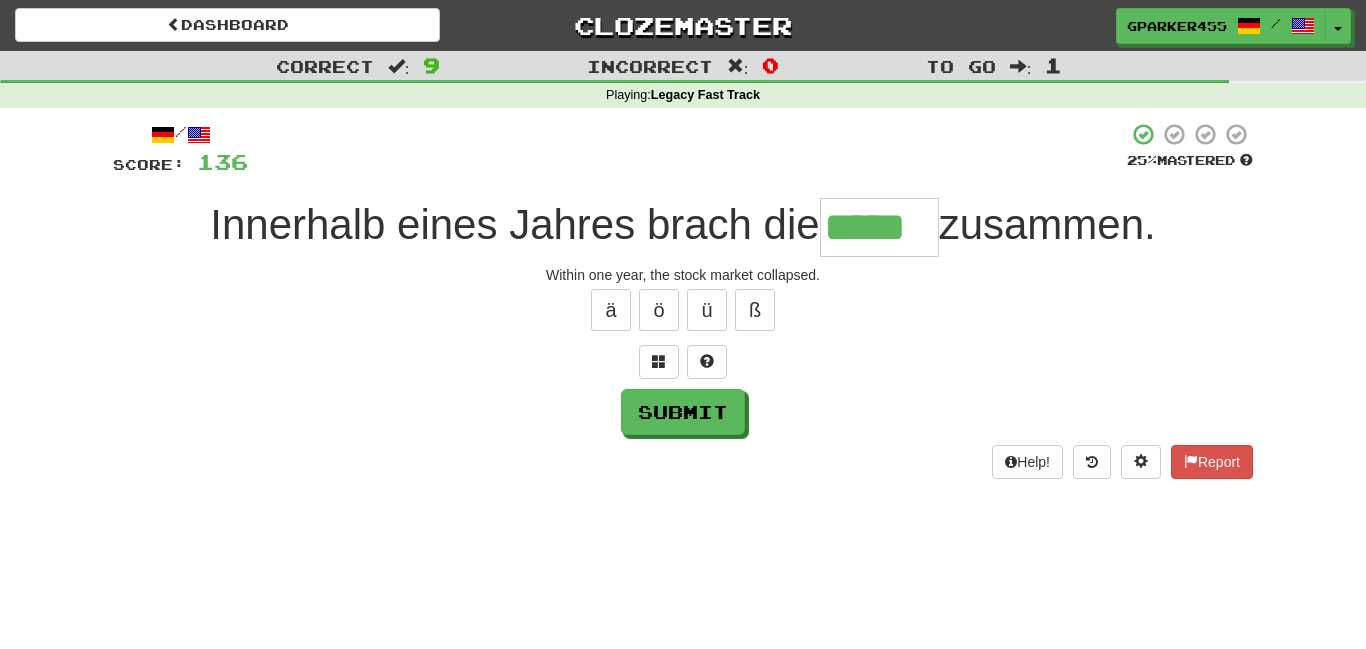 type on "*****" 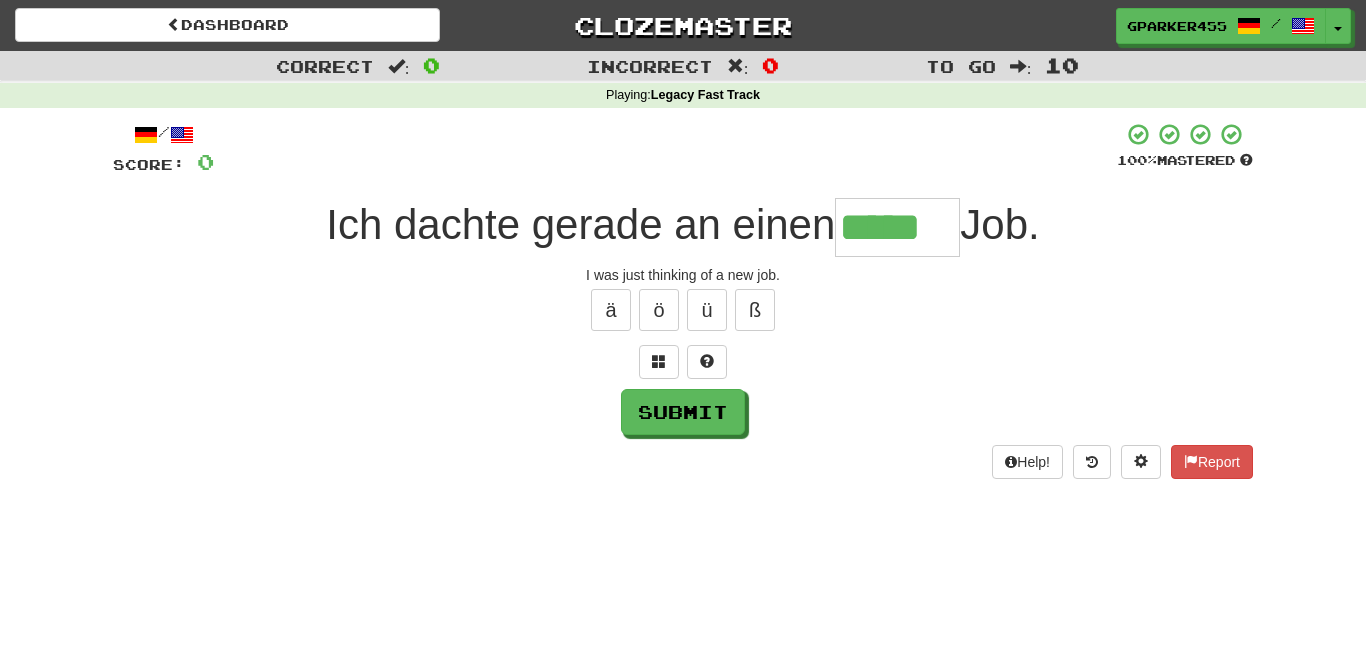 type on "*****" 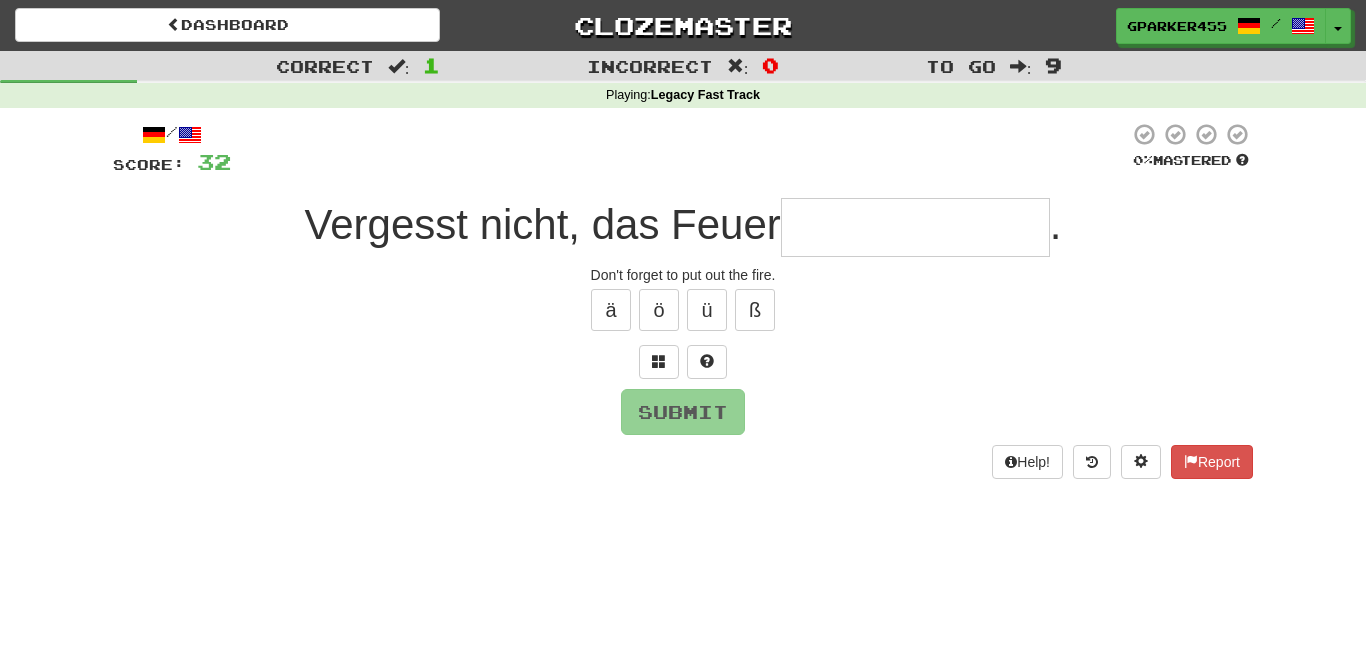 type on "*" 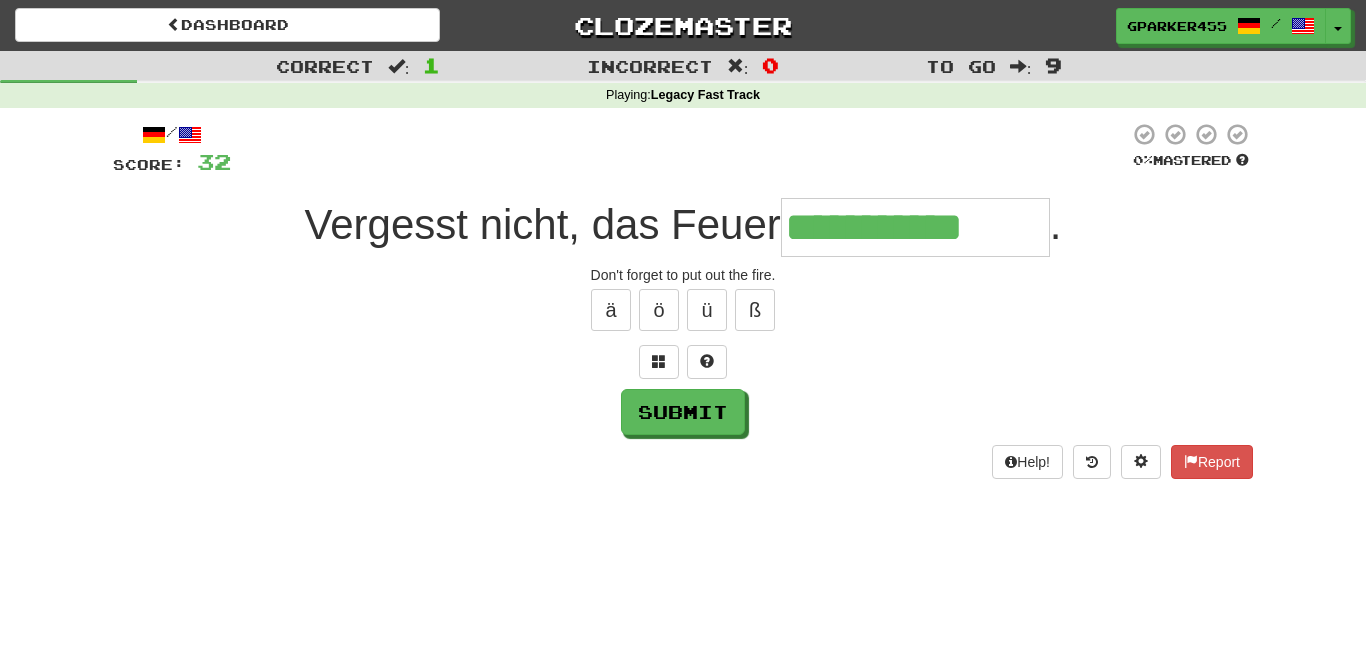 type on "**********" 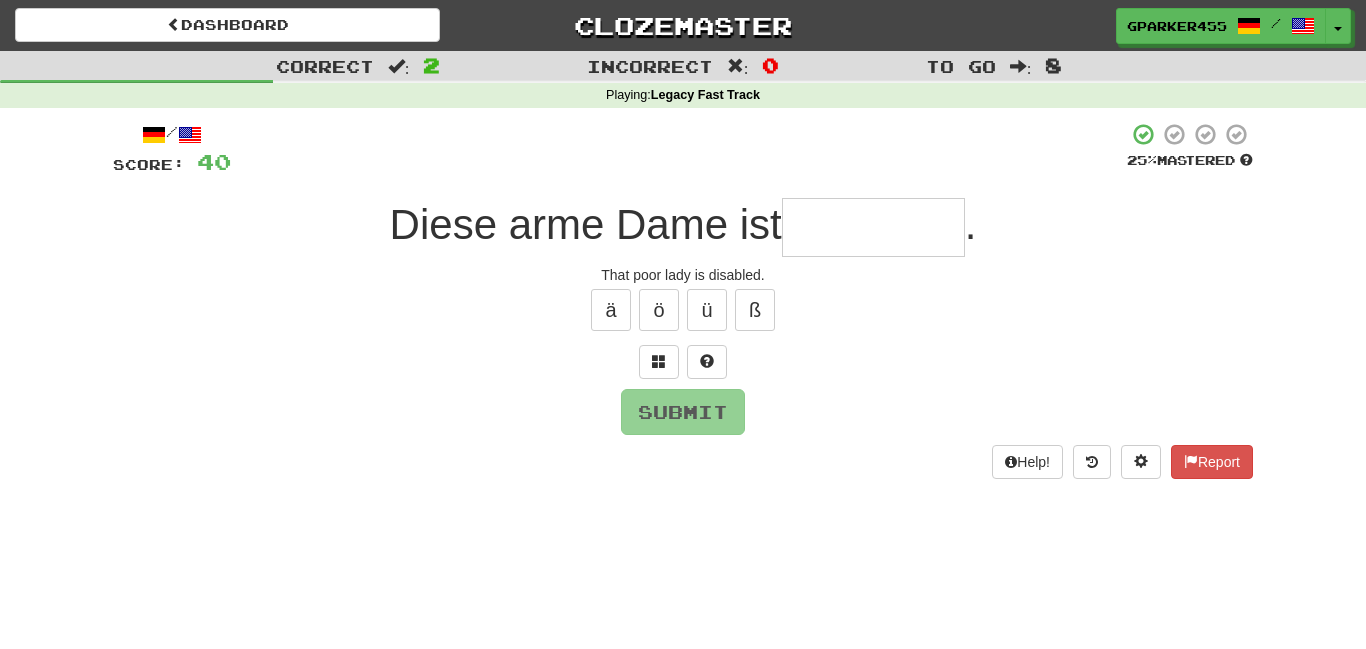 type on "*" 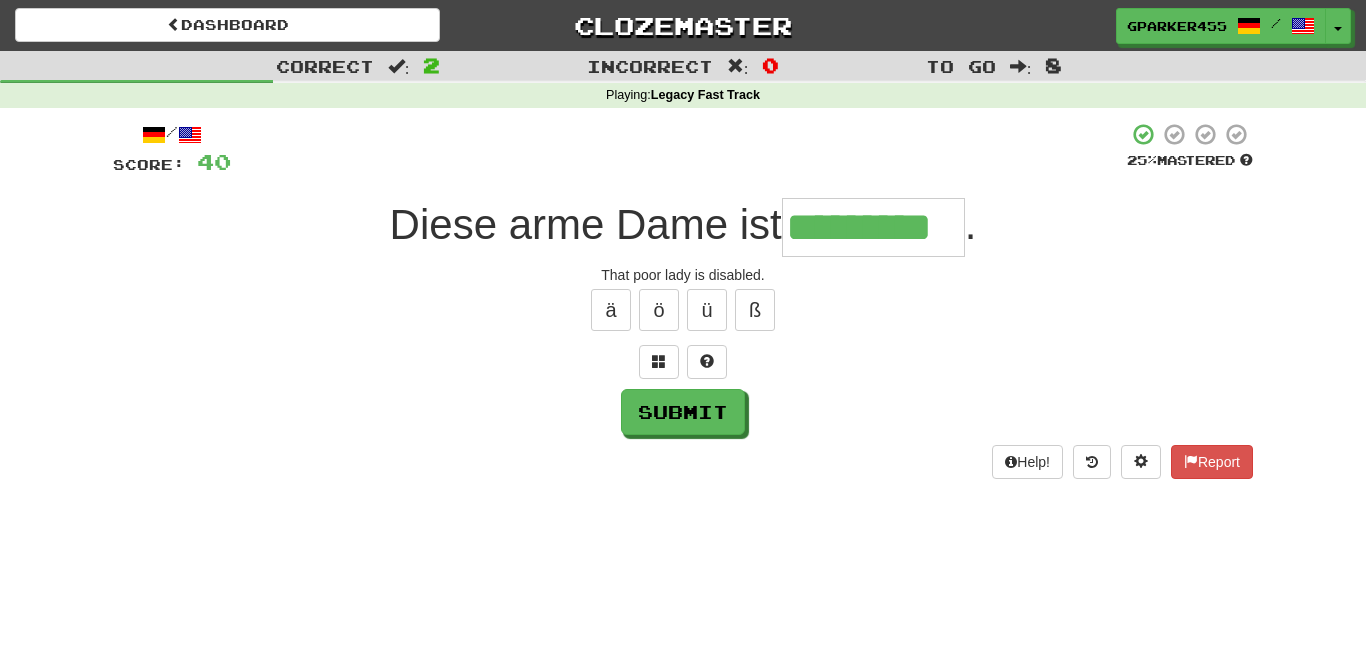 type on "*********" 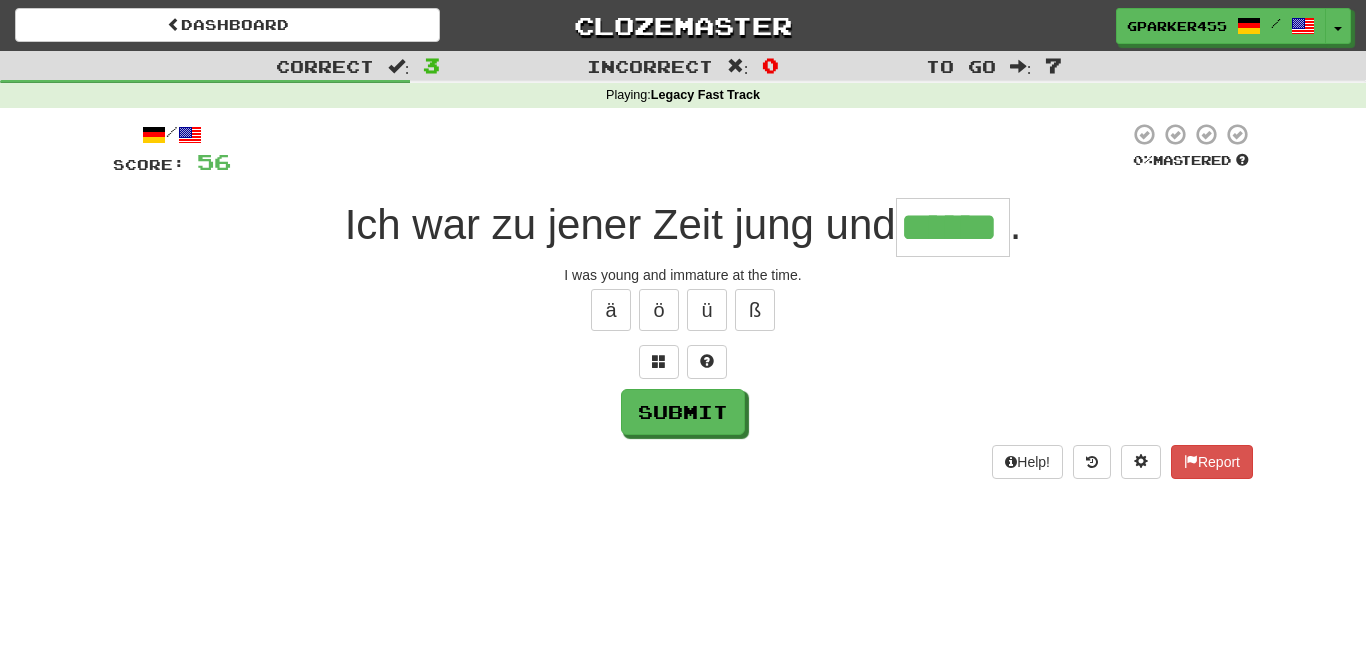type on "******" 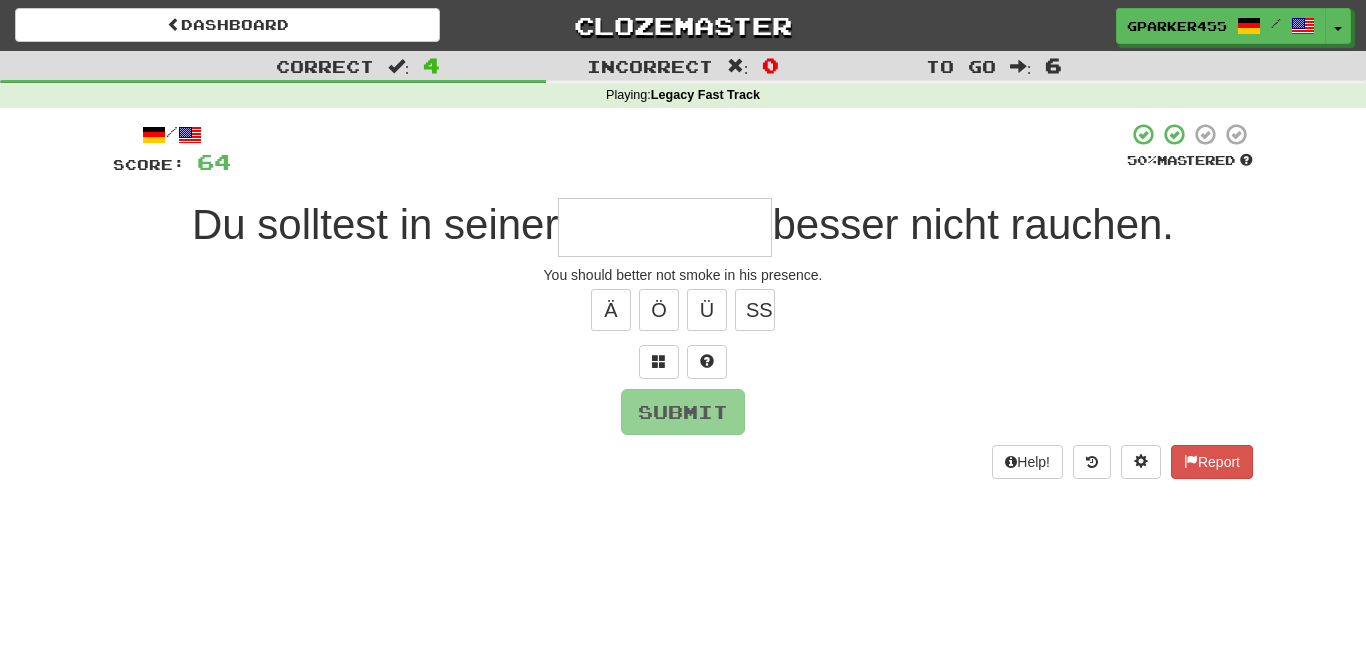 type on "*" 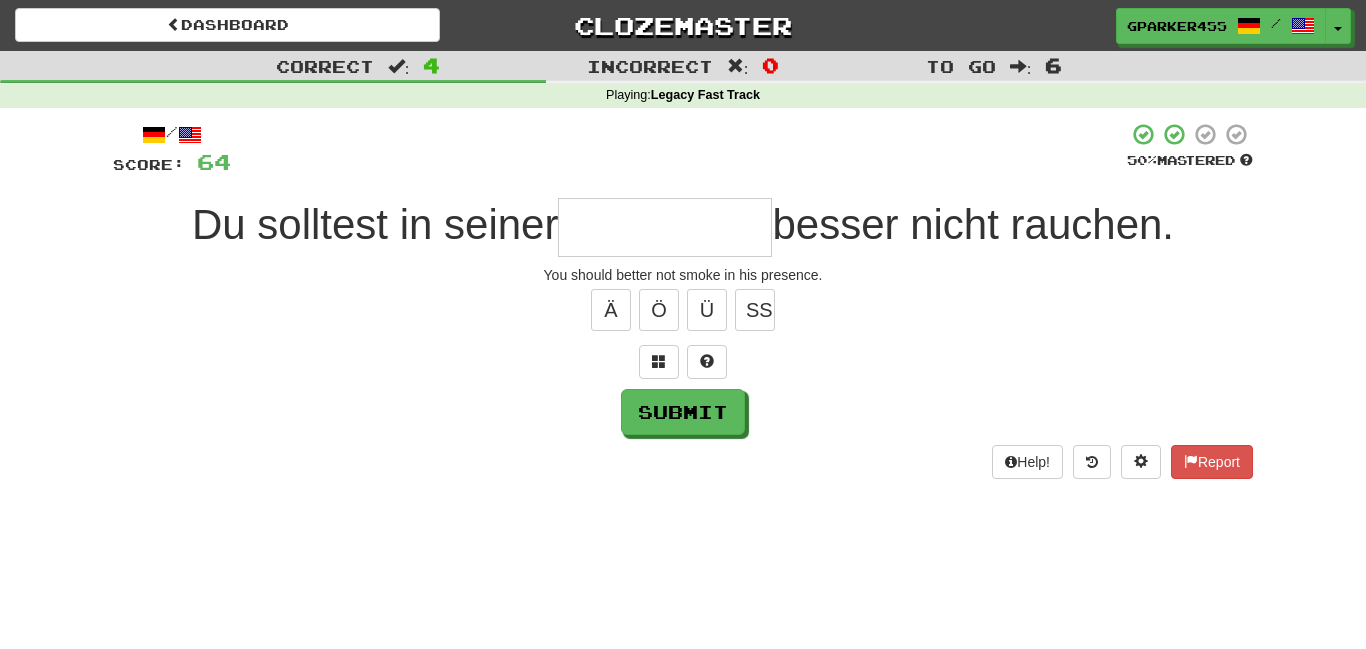 type on "*" 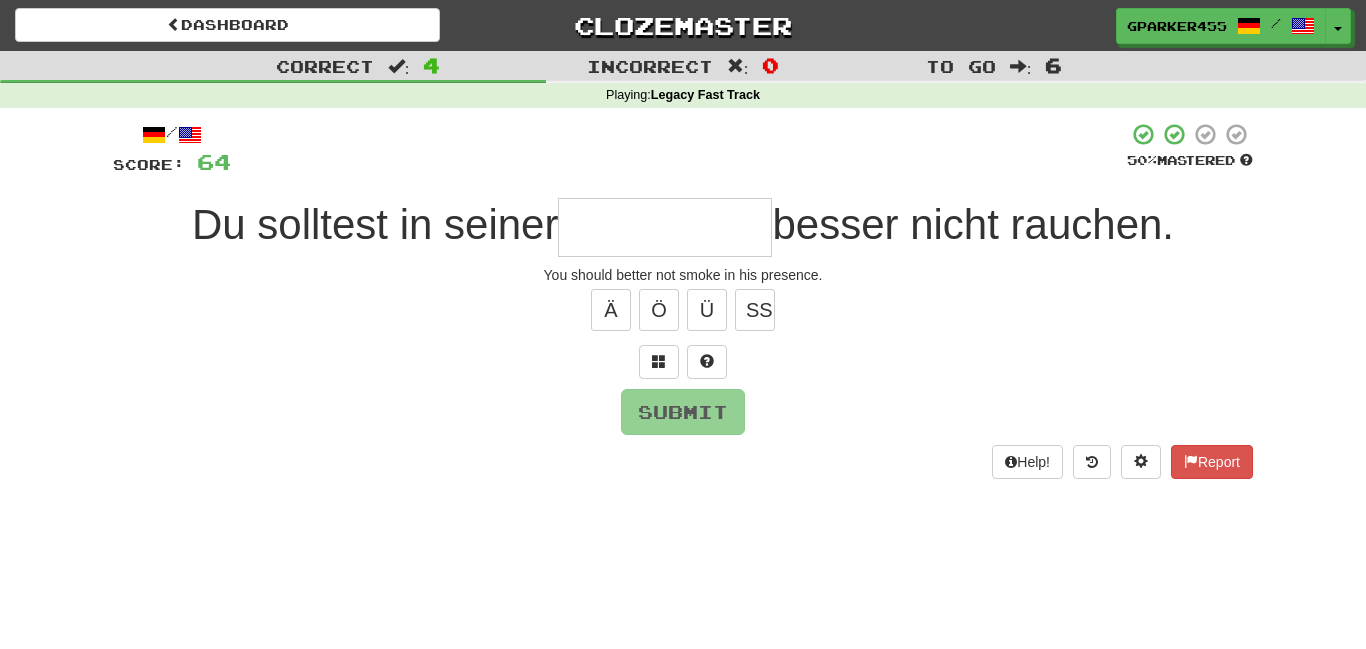 type on "*" 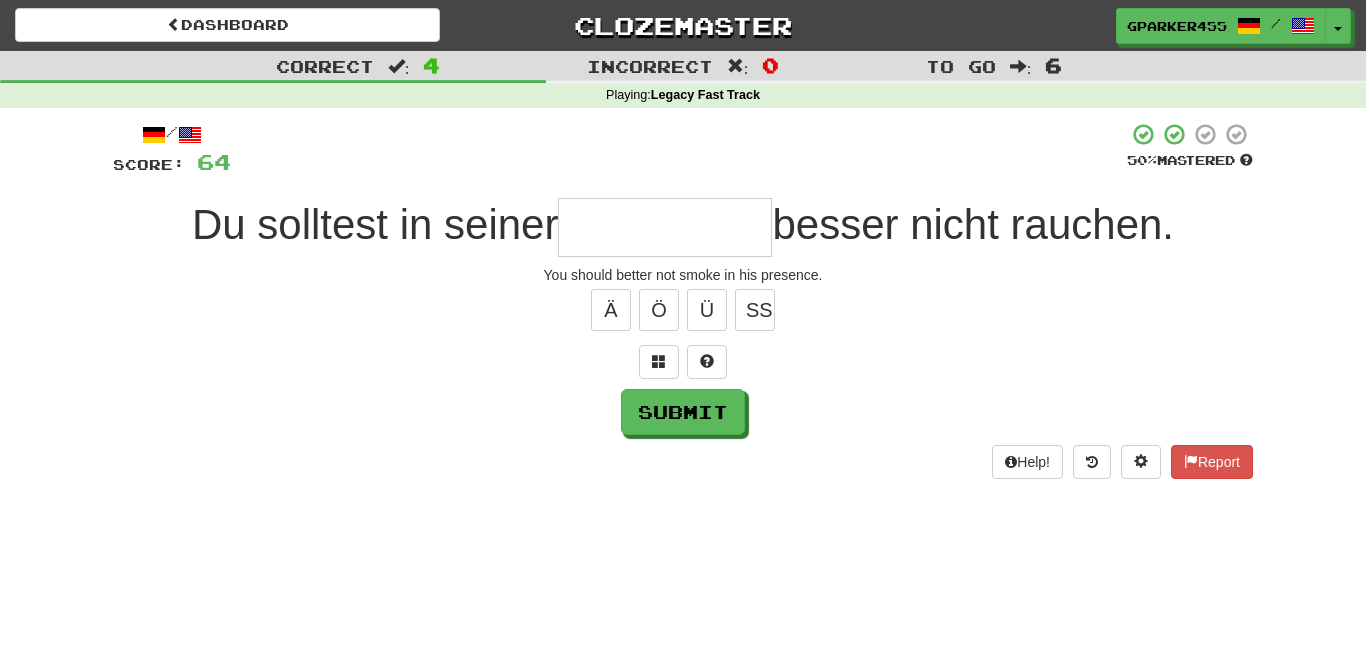 type on "*" 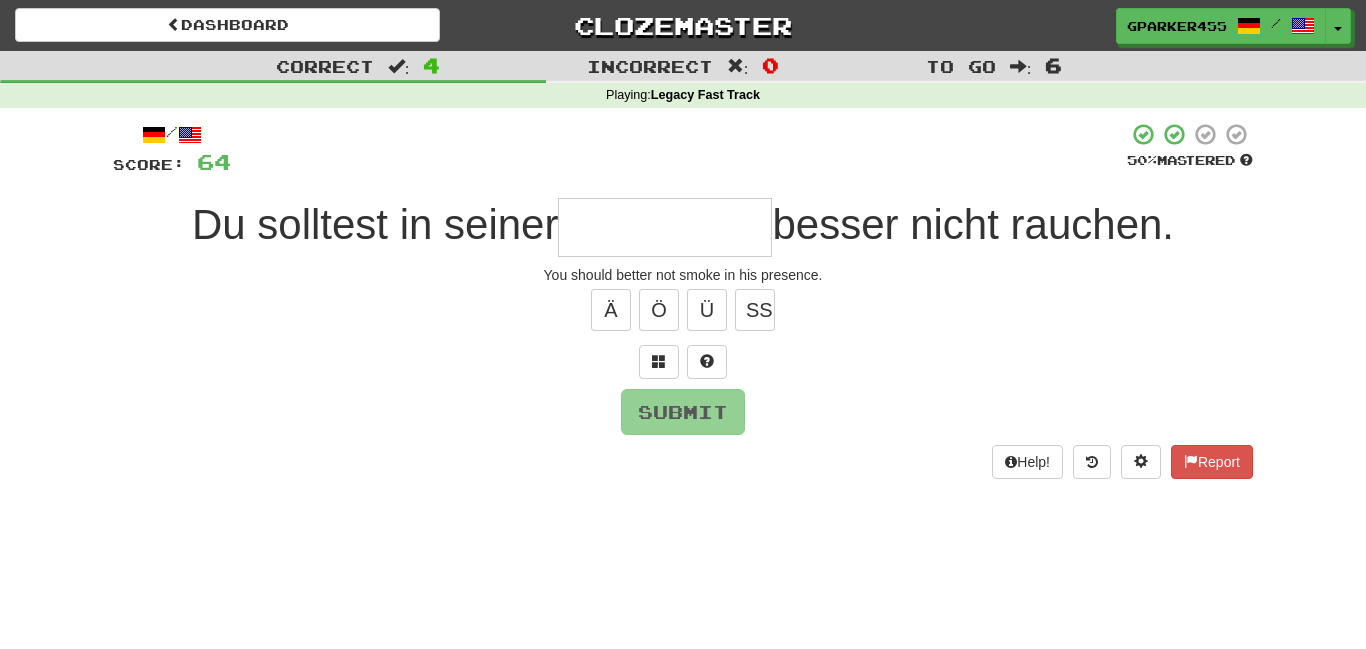 type on "*" 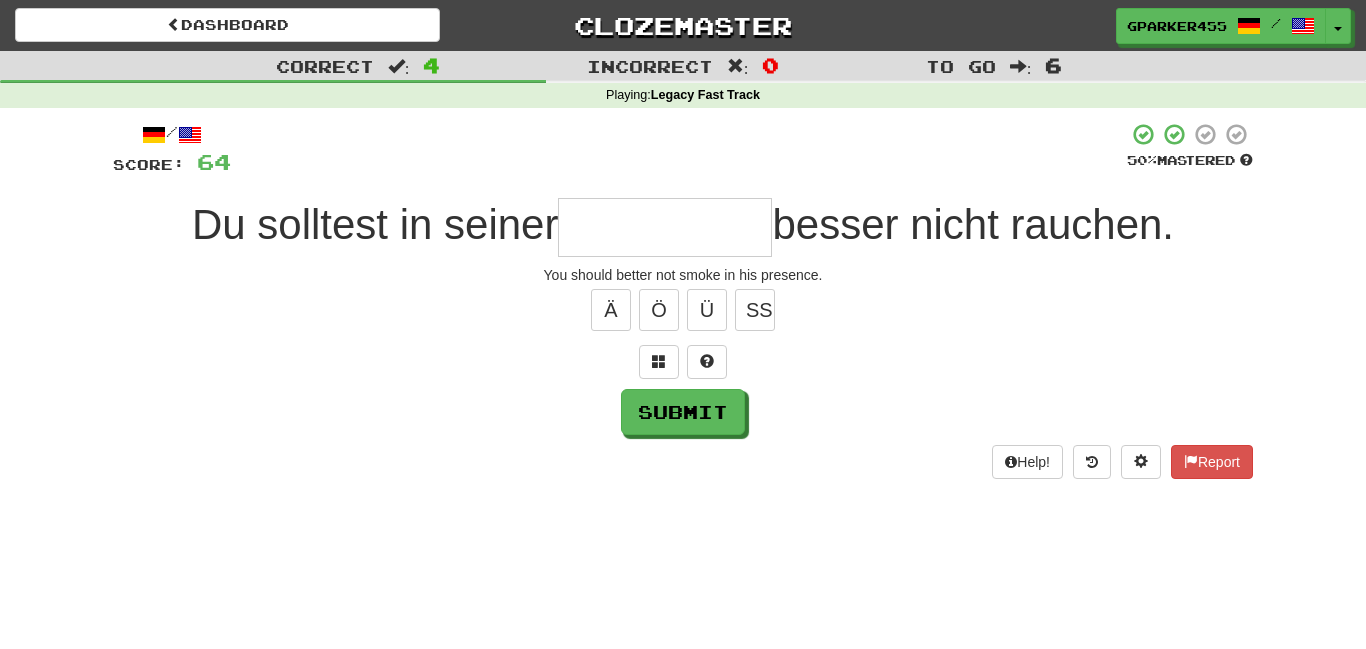 type on "*" 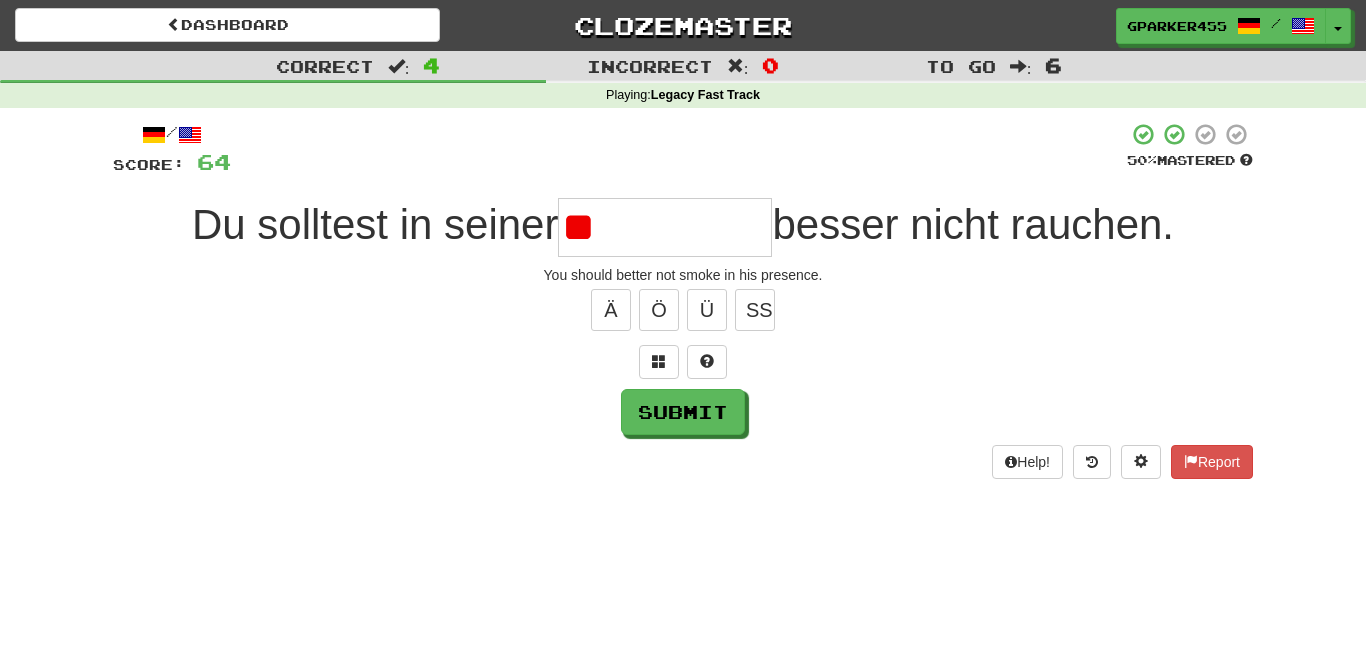 type on "*" 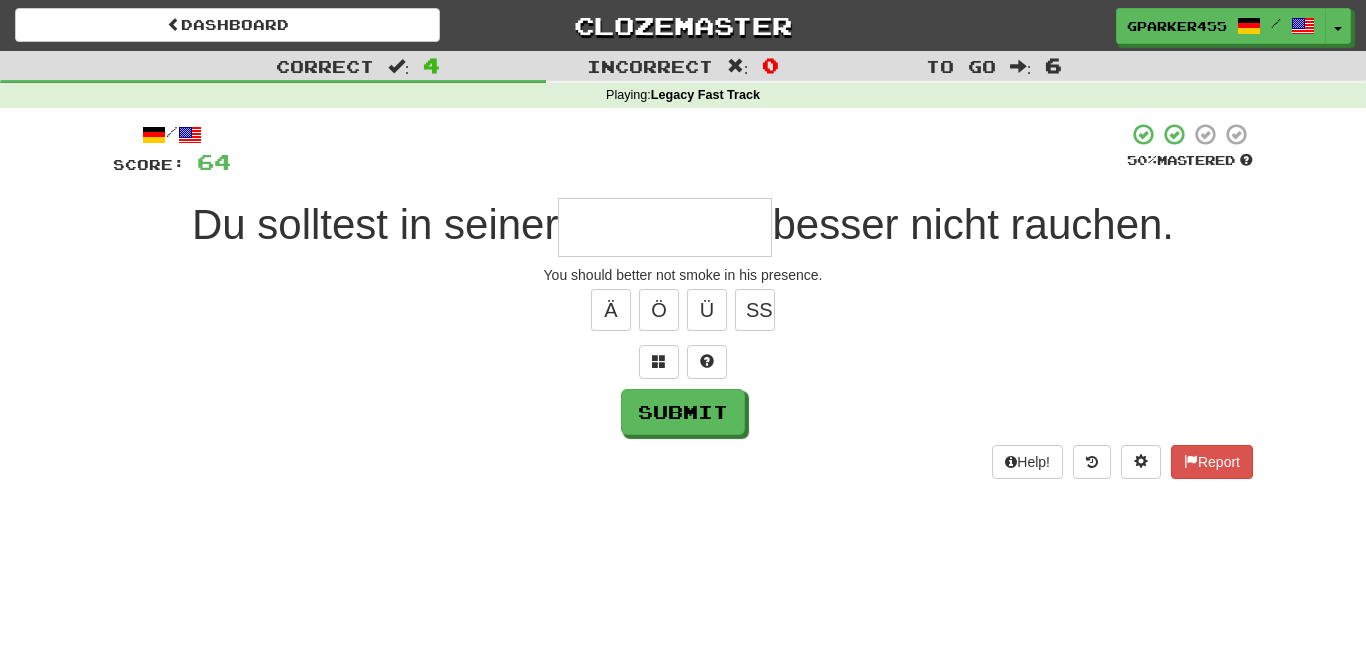 type on "*" 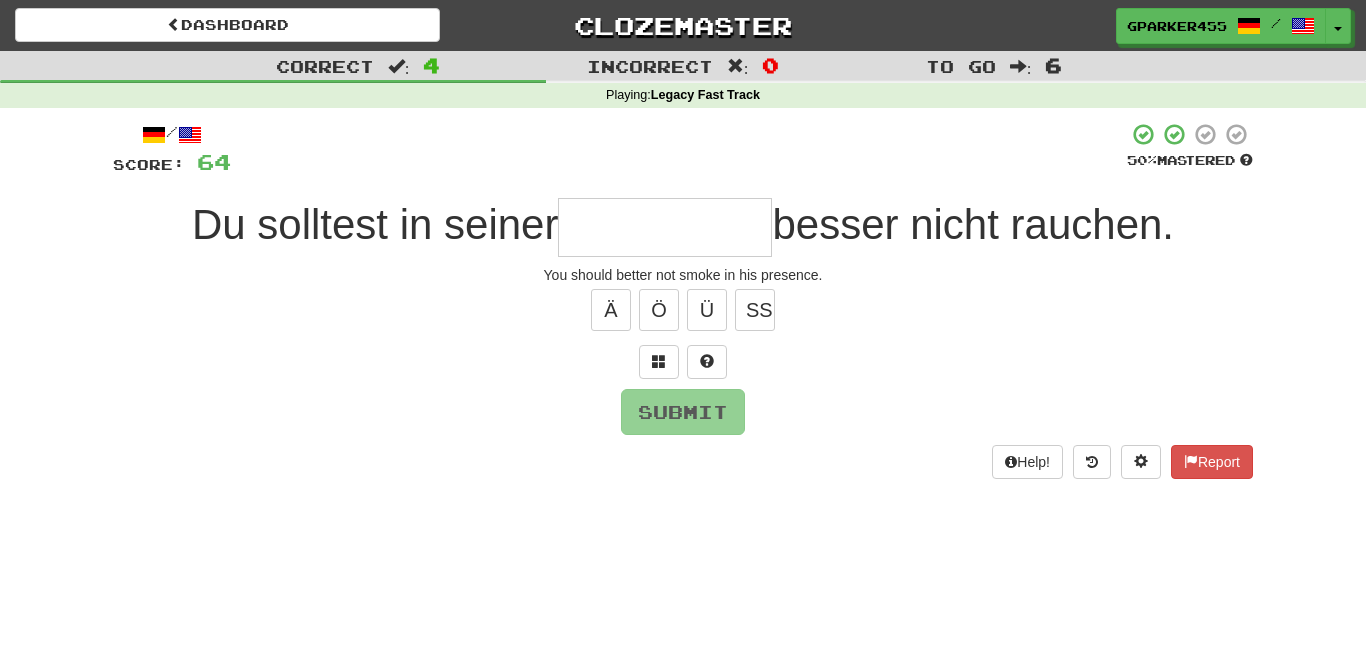 type on "*" 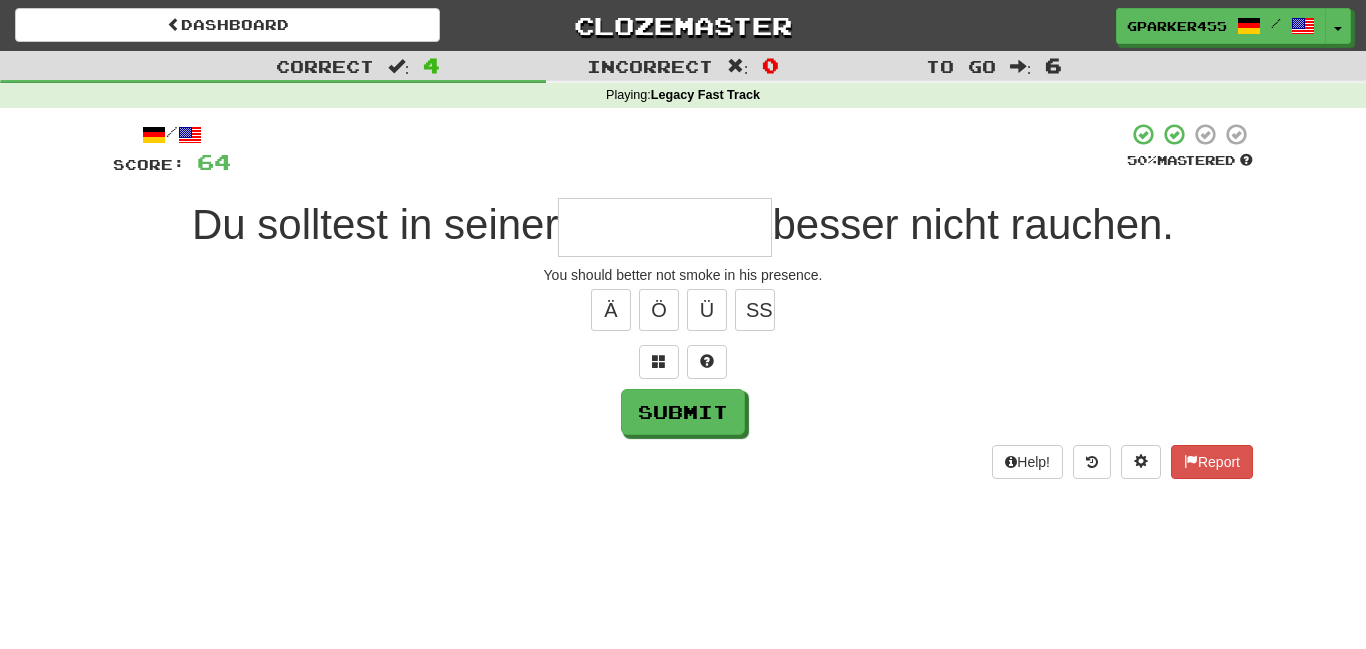 type on "*" 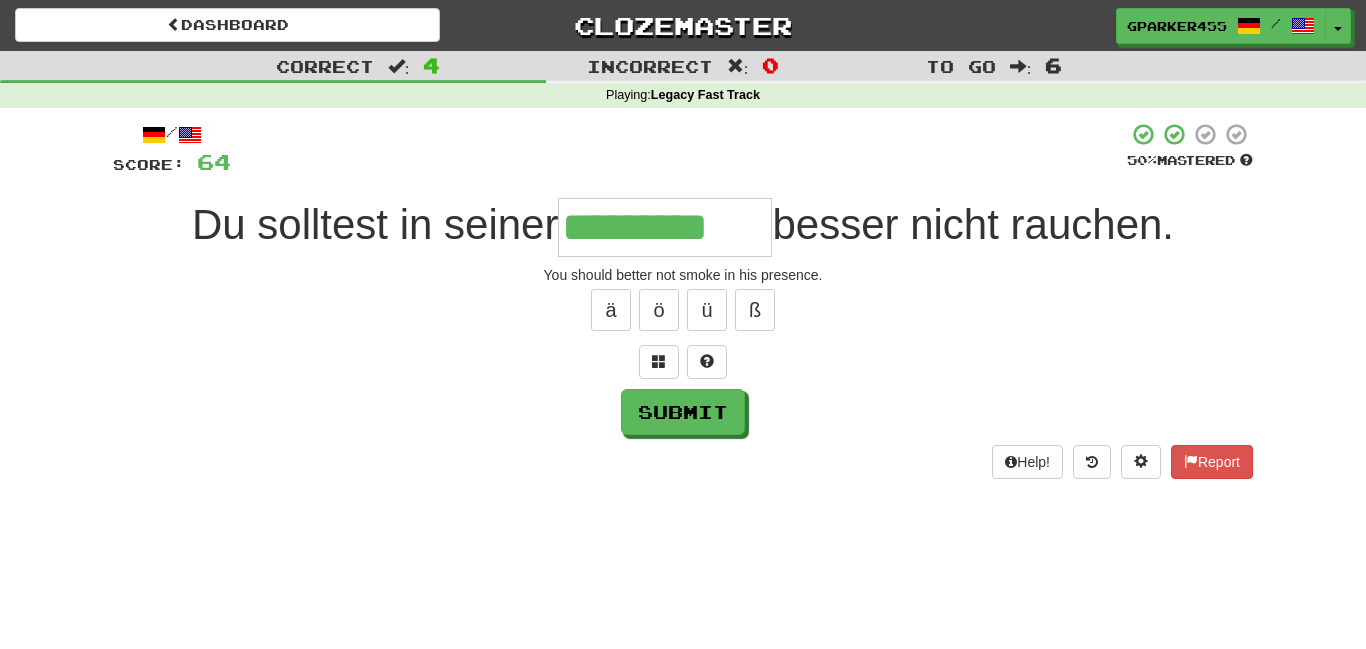 type on "*********" 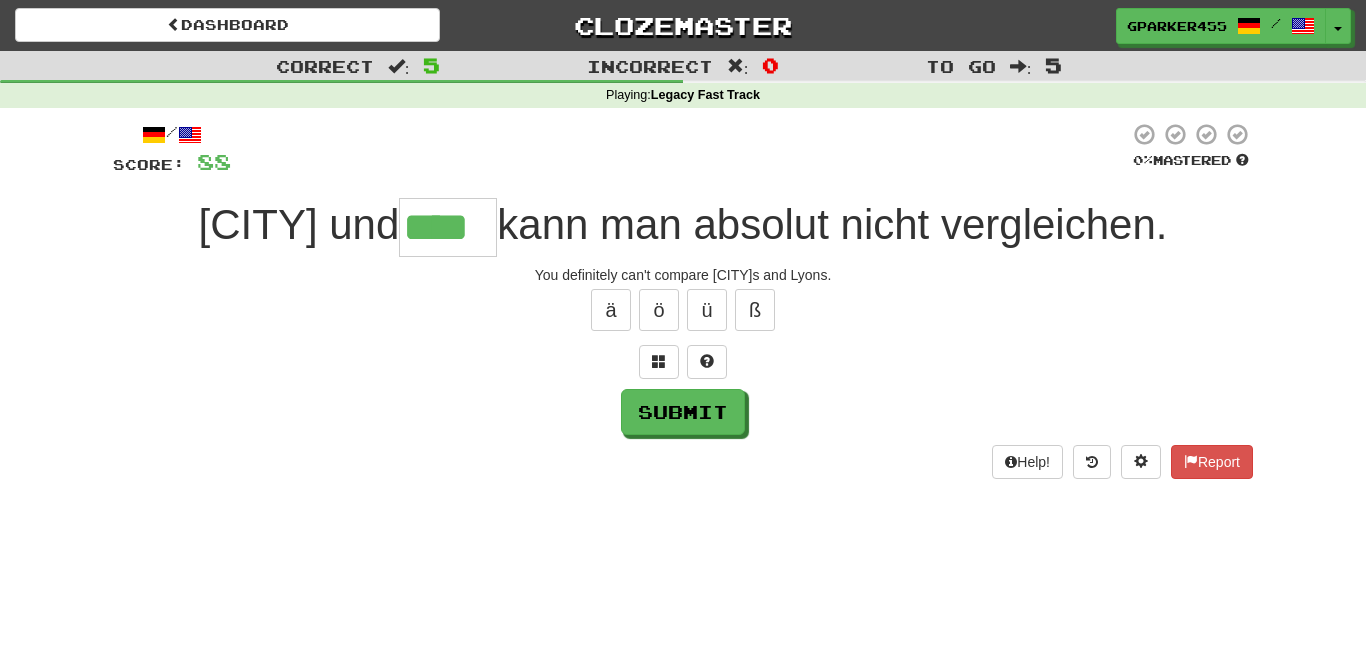type on "****" 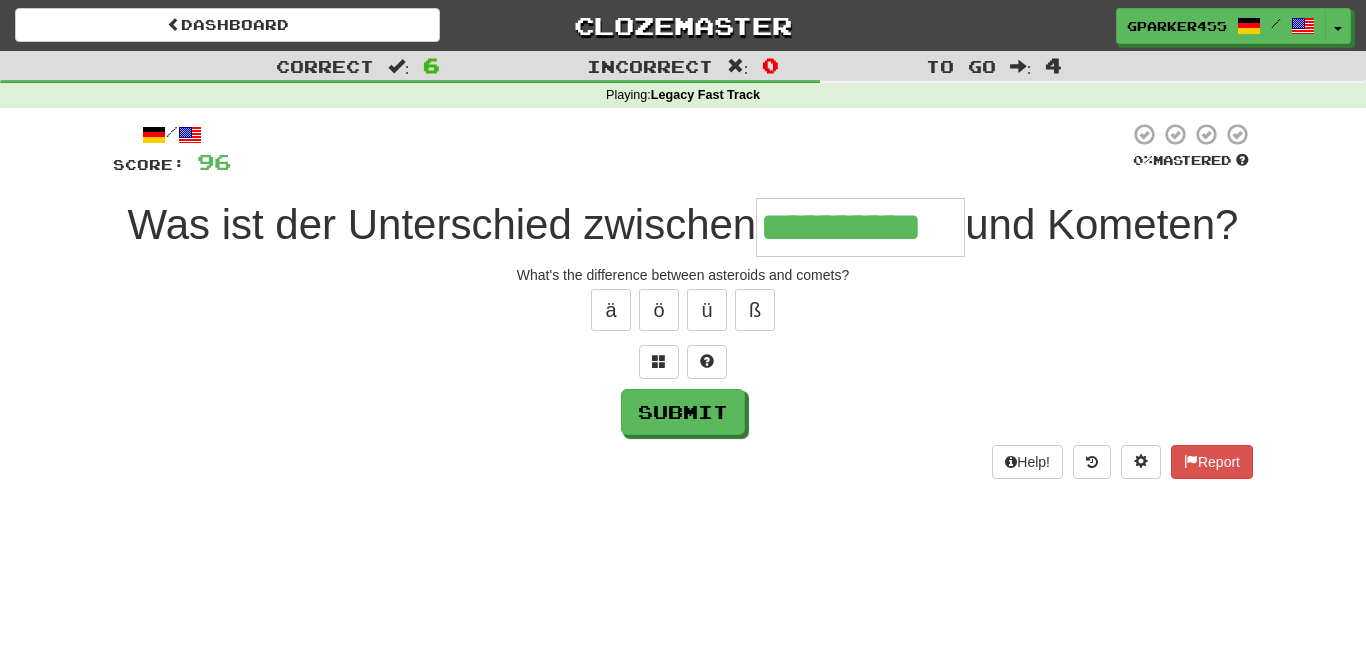 type on "**********" 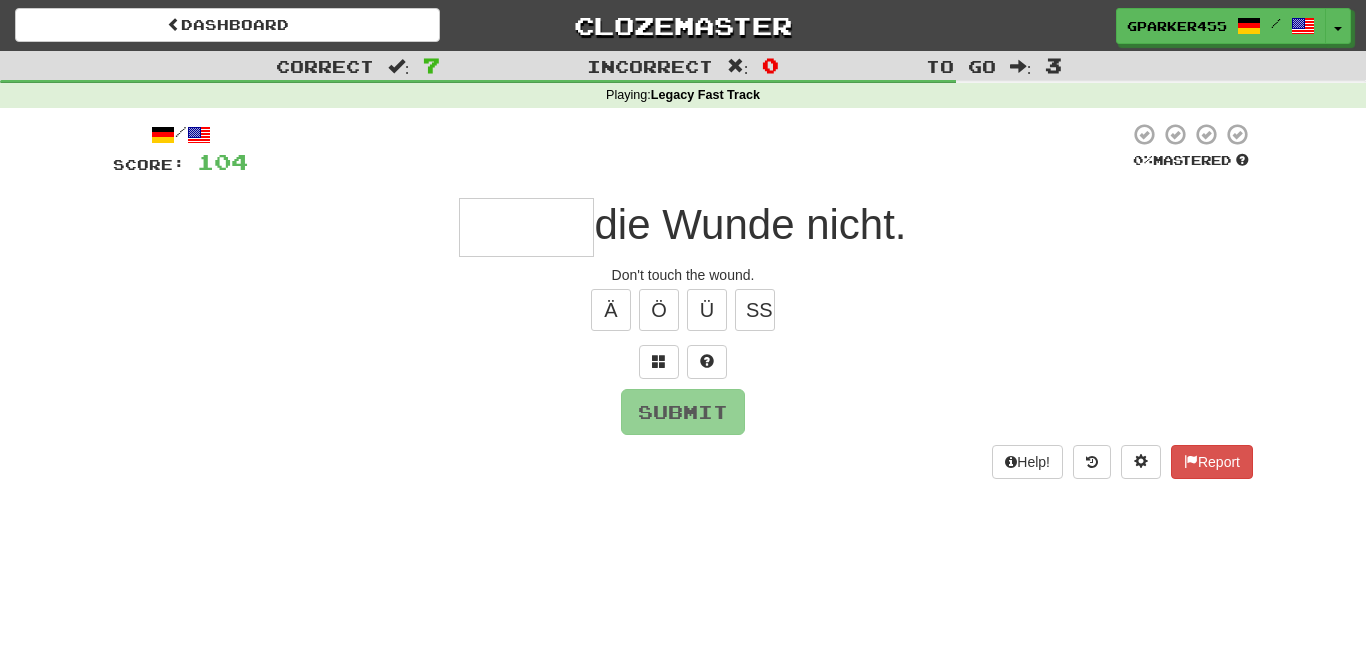 type on "*" 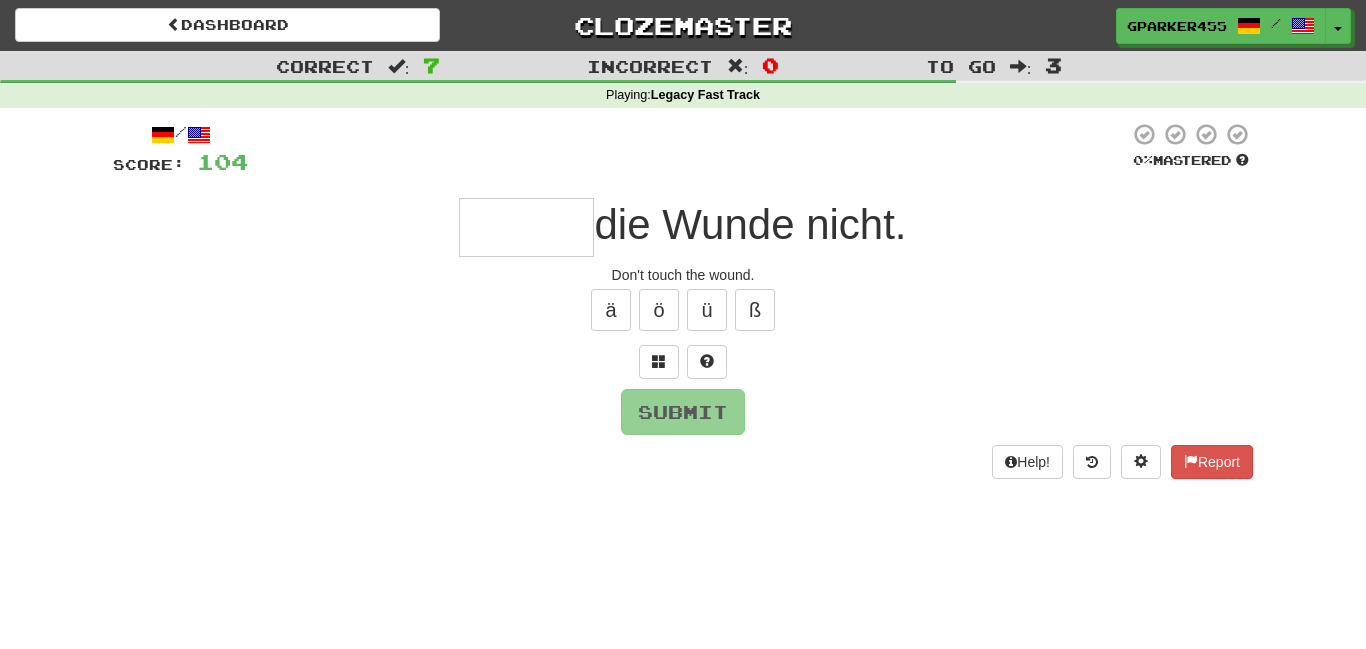 type on "*" 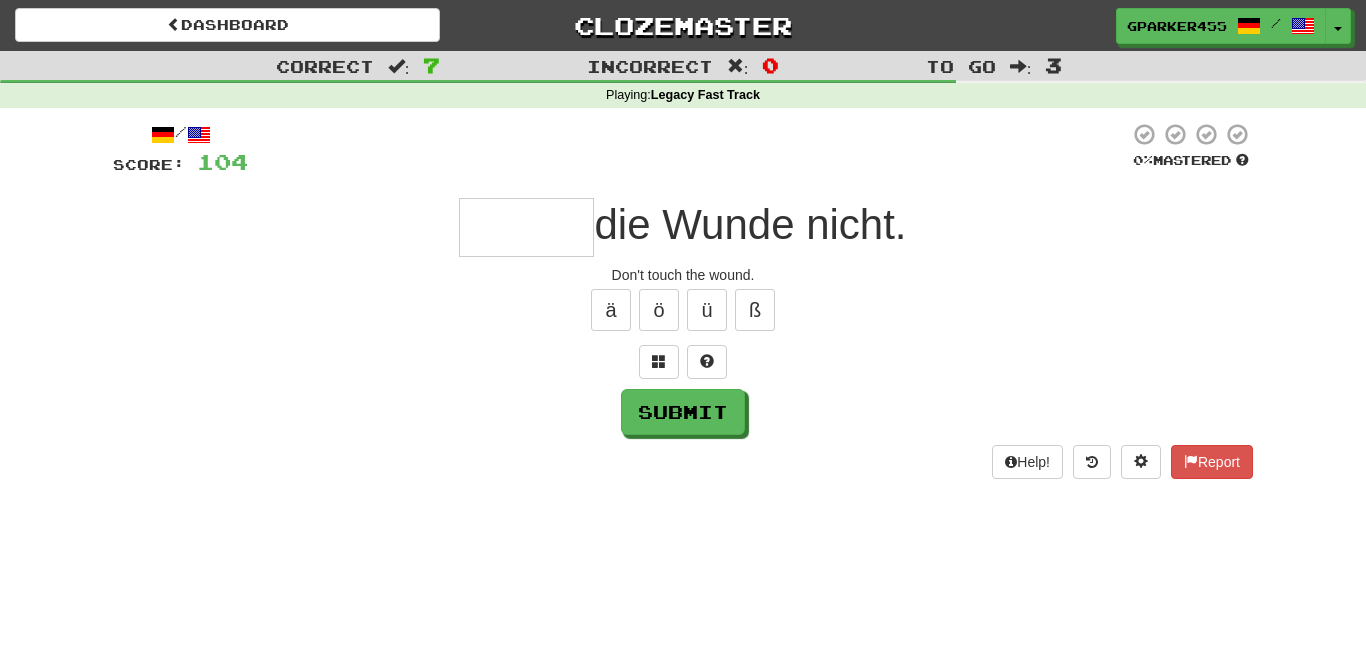 type on "*" 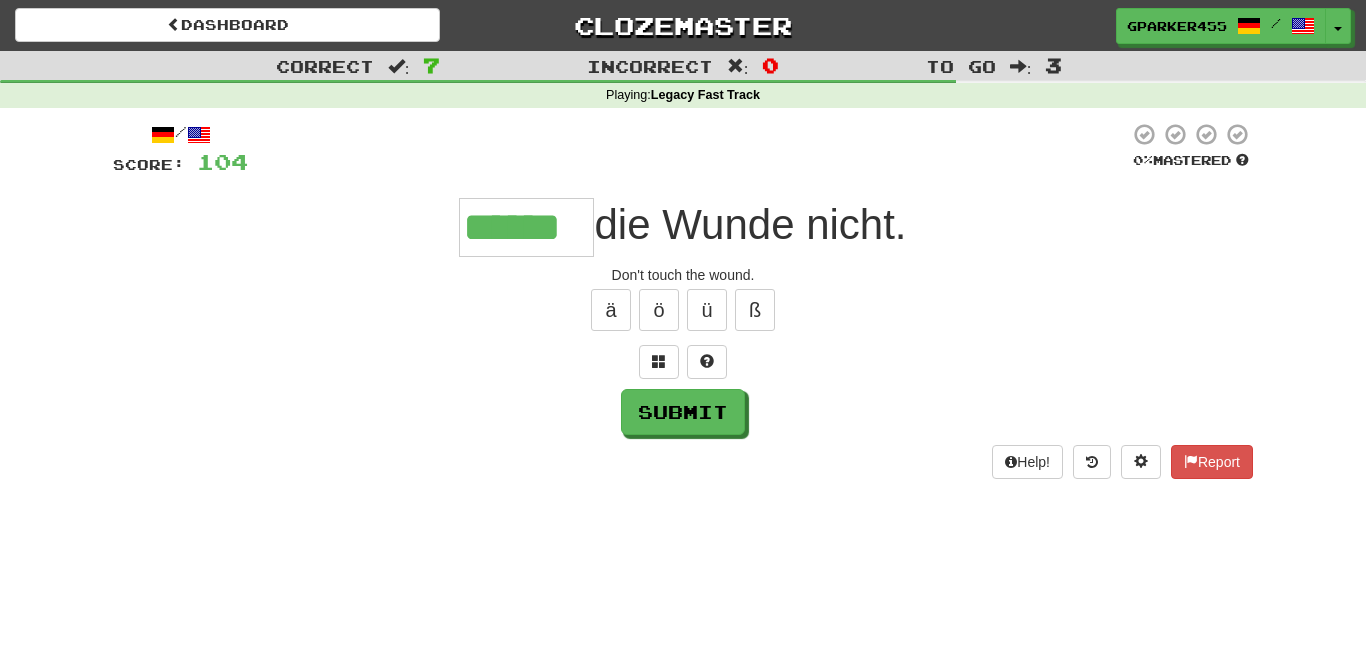 type on "******" 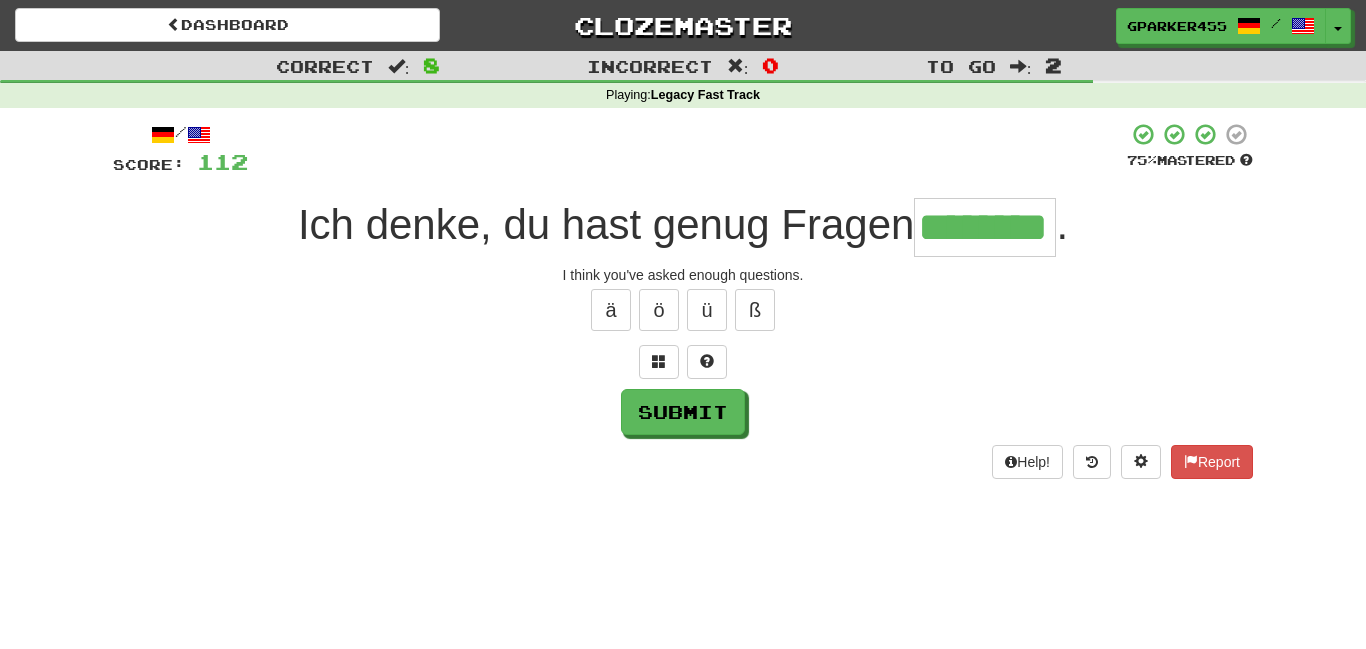 type on "********" 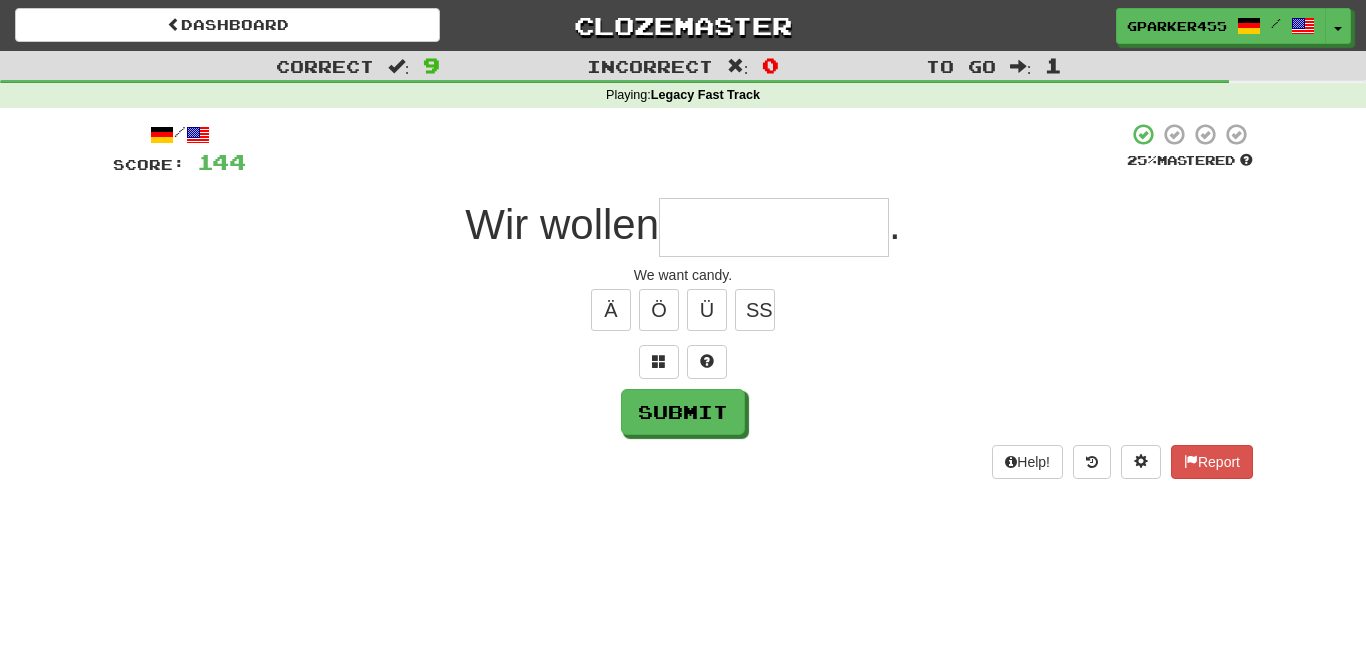 type on "*" 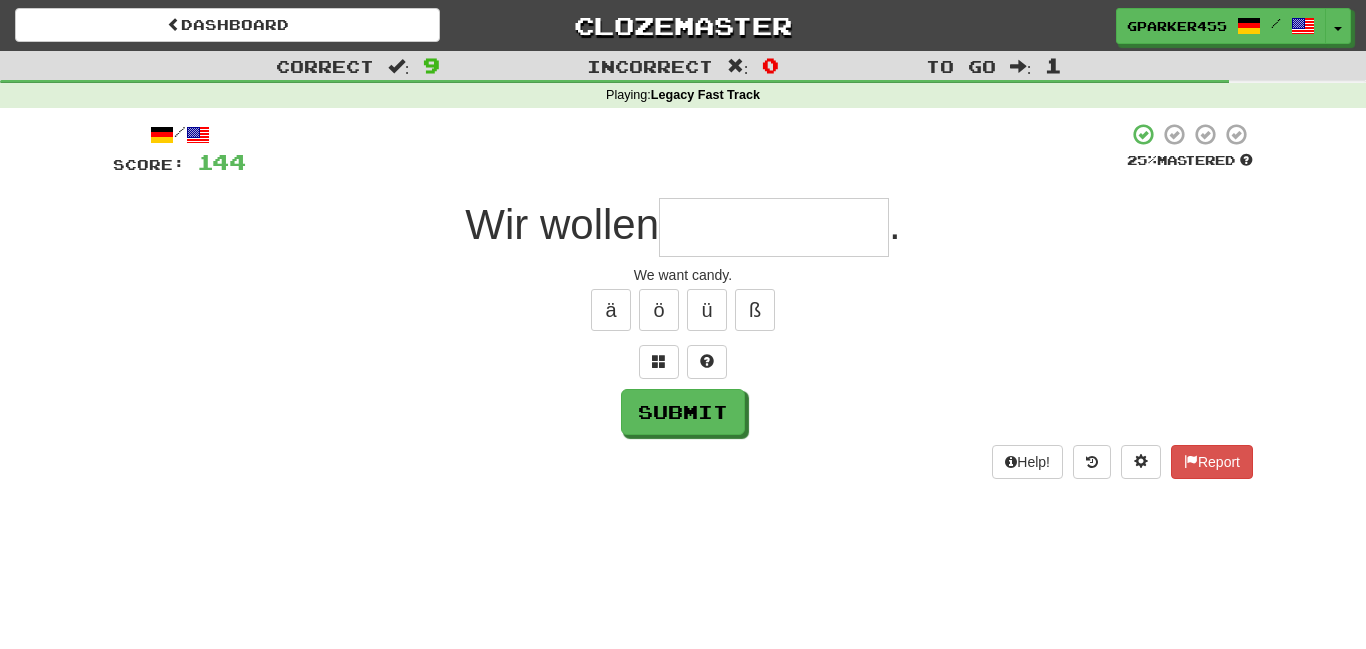 type on "*" 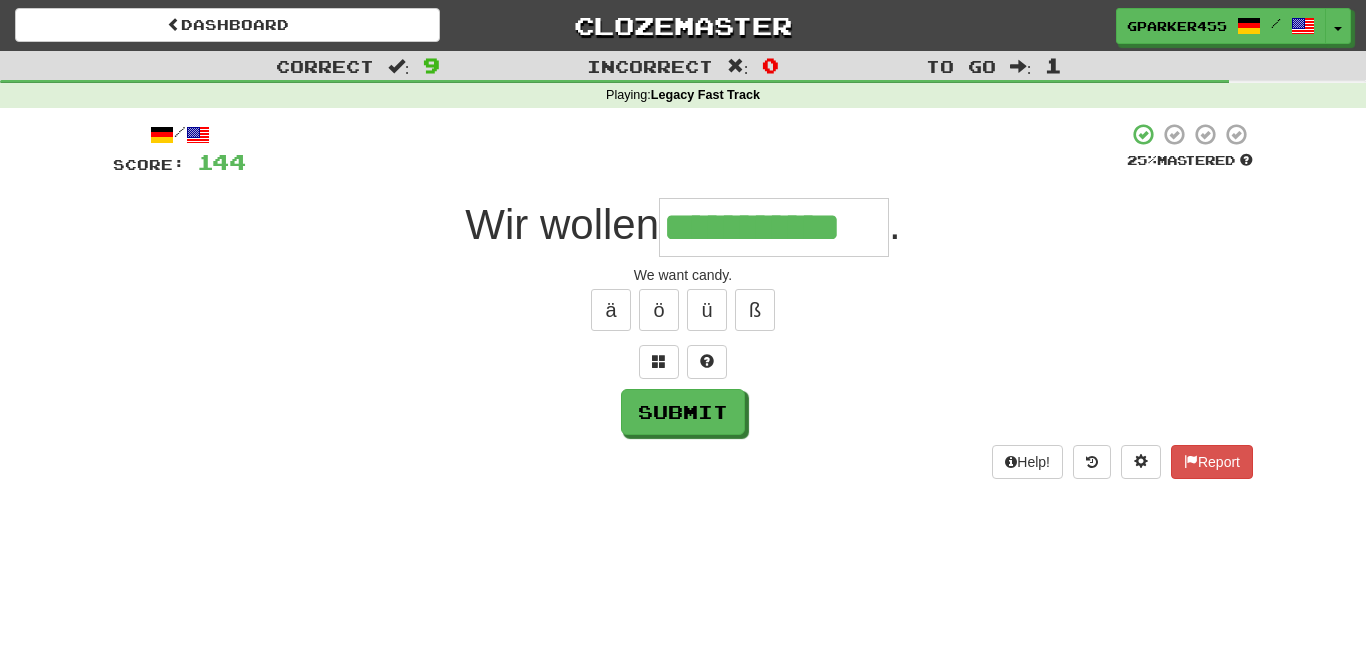 type on "**********" 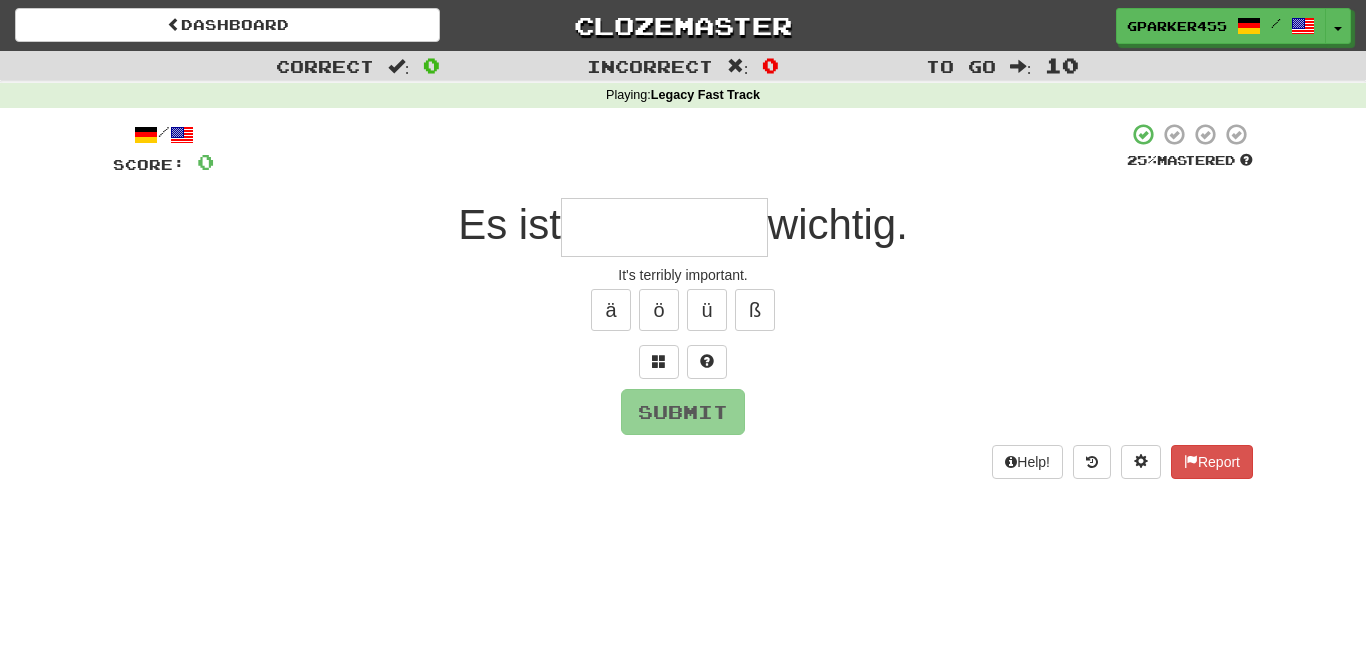 type on "*" 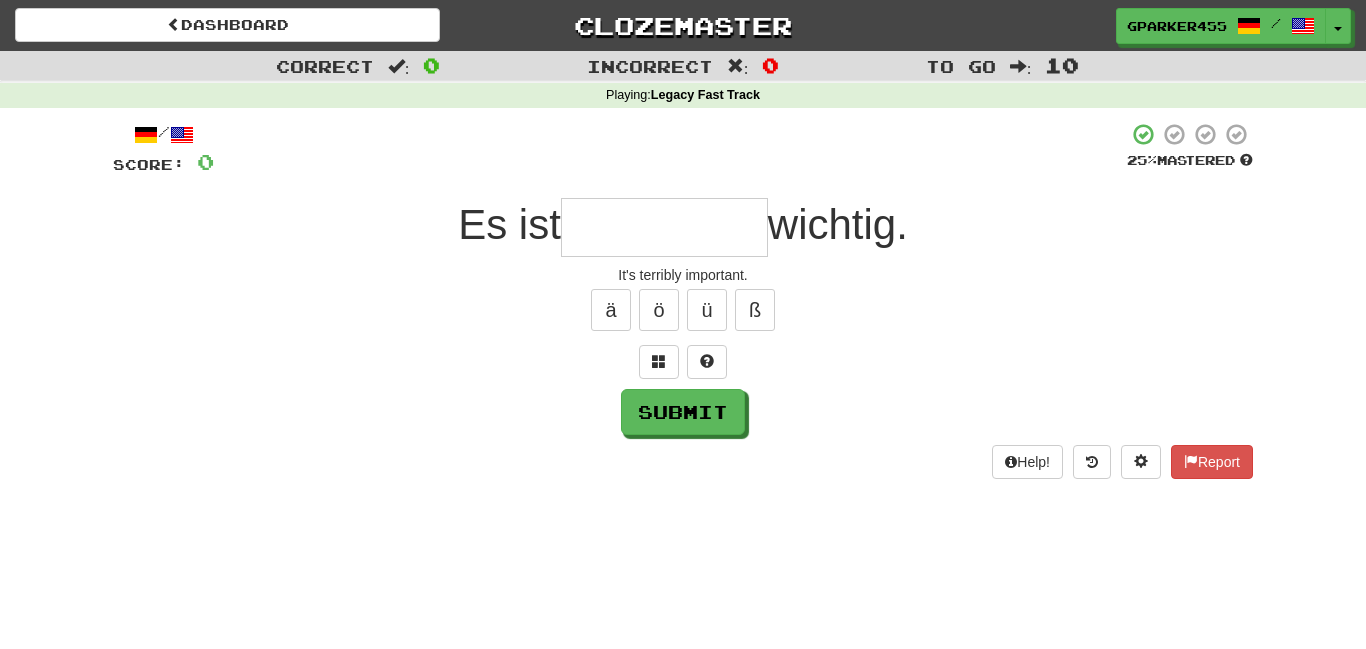 type on "*" 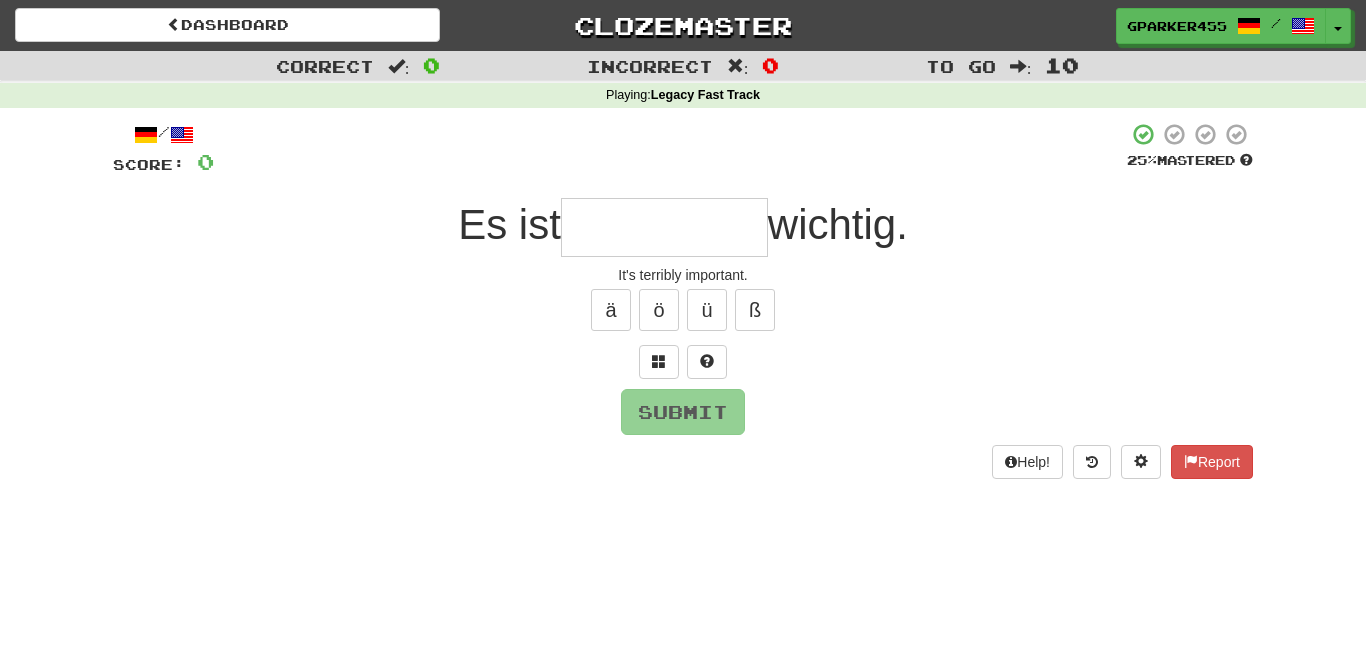 type on "*" 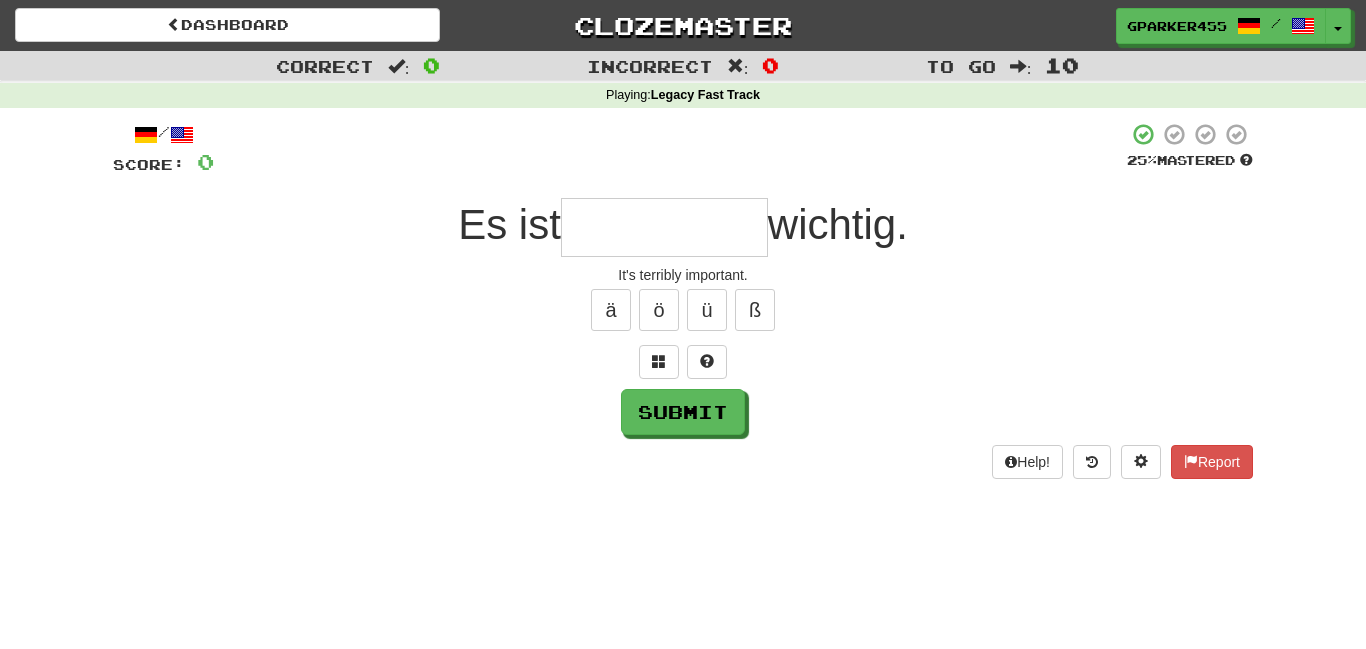 type on "*" 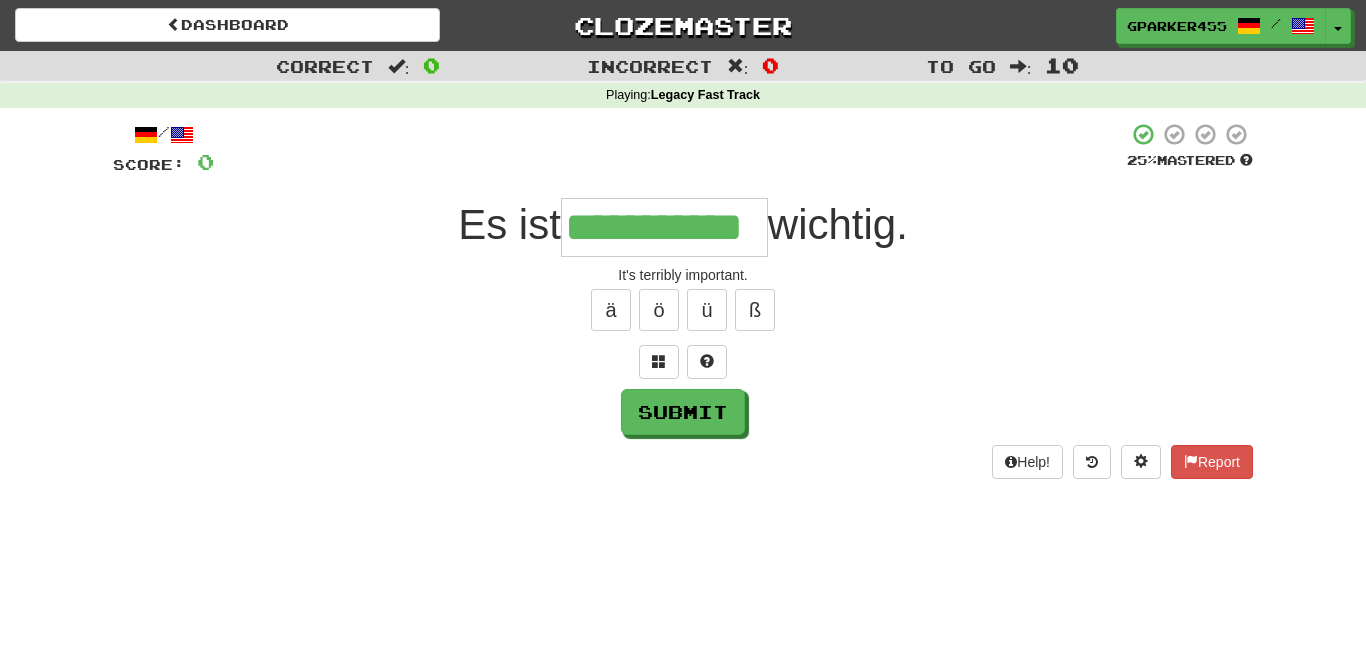 type on "**********" 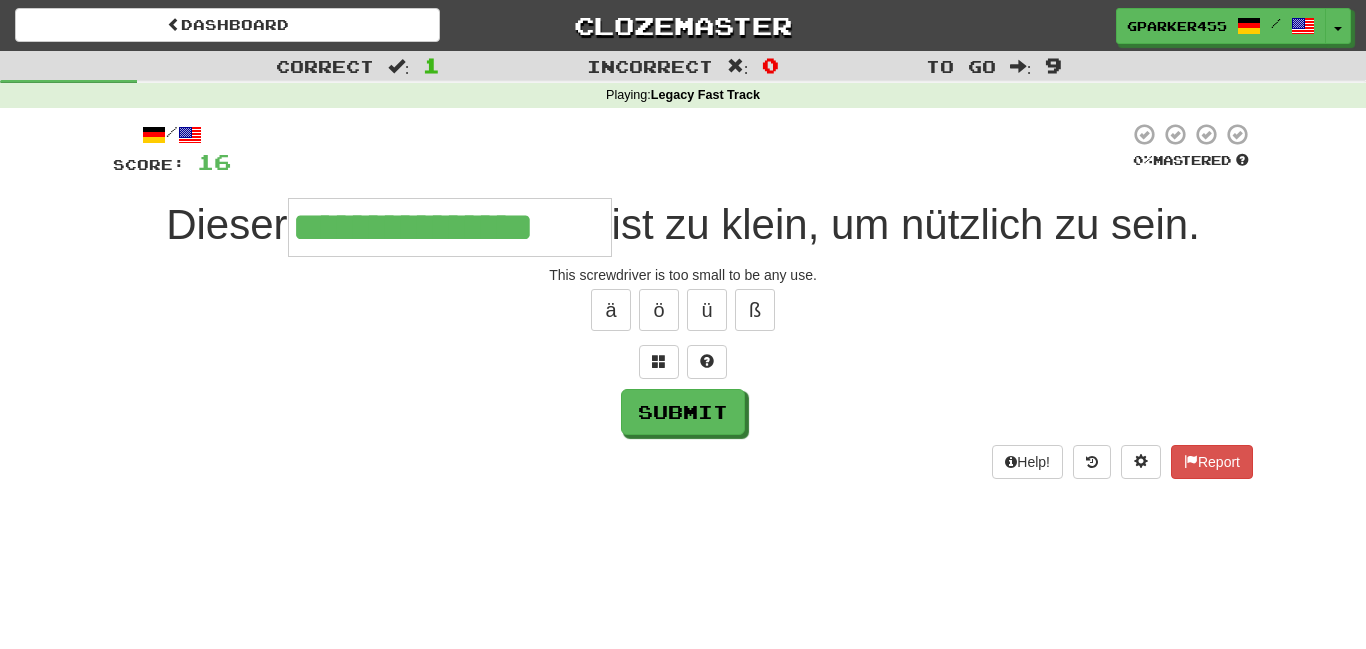 type on "**********" 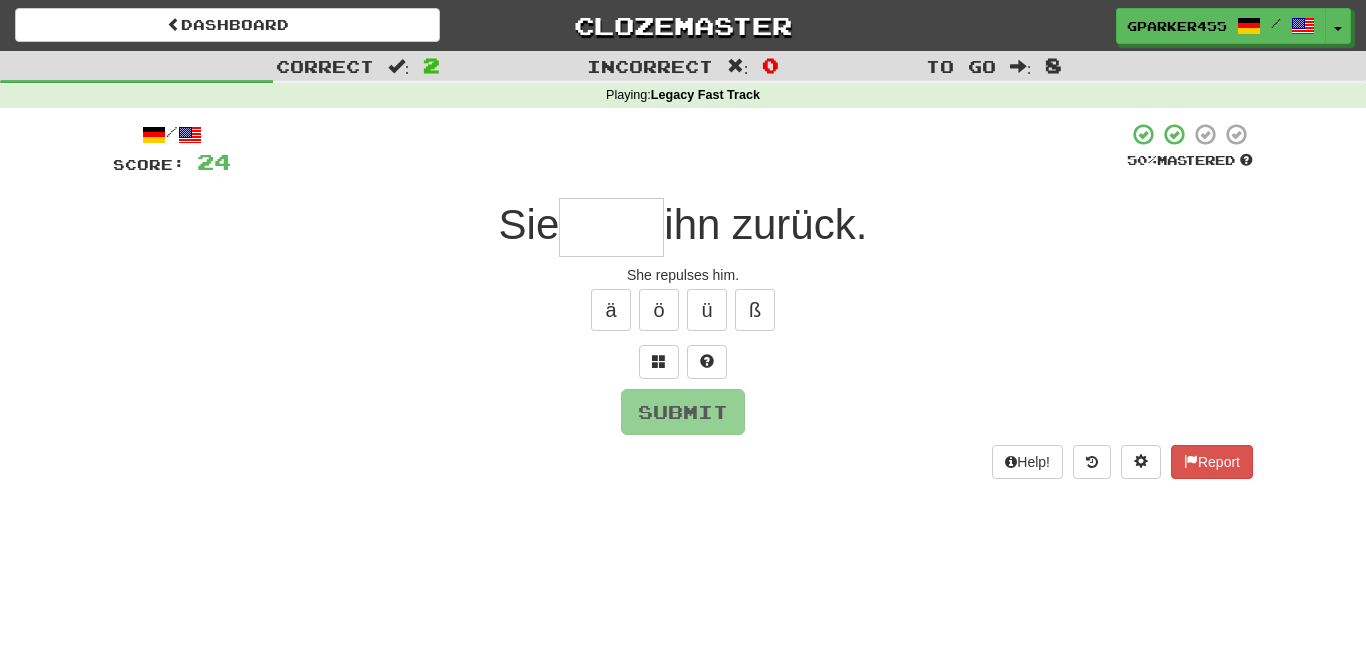 type on "*" 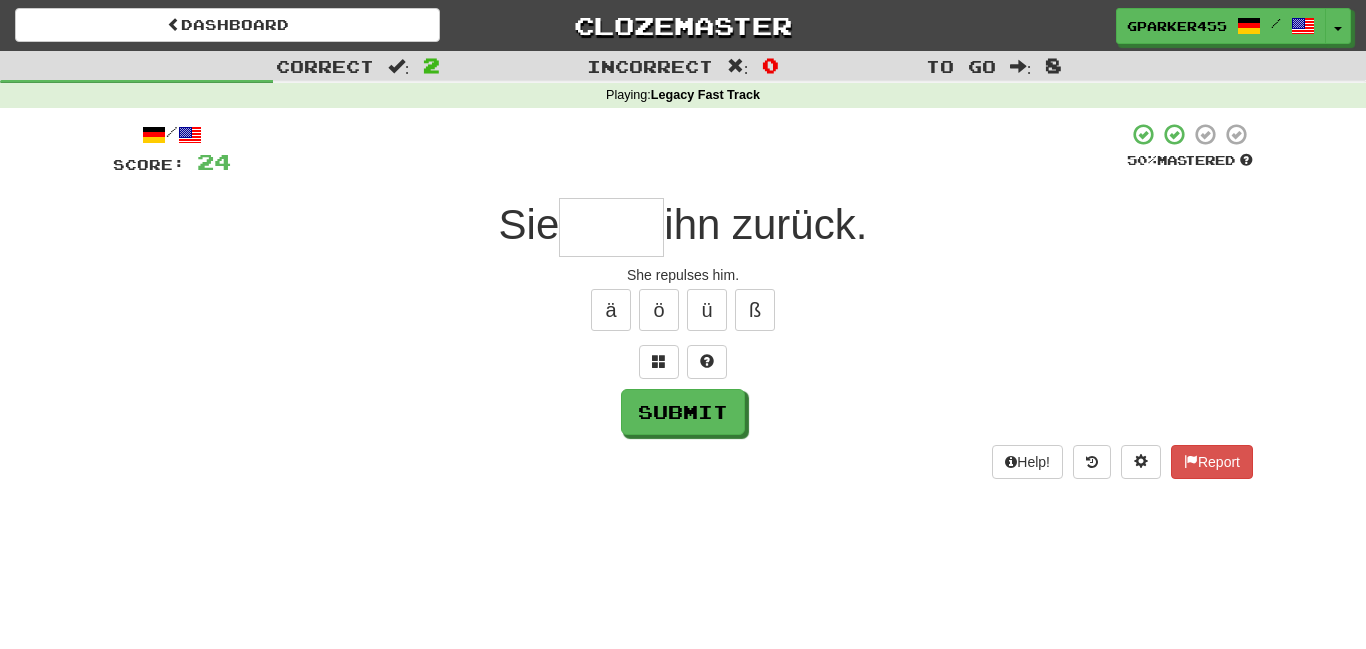 type on "*" 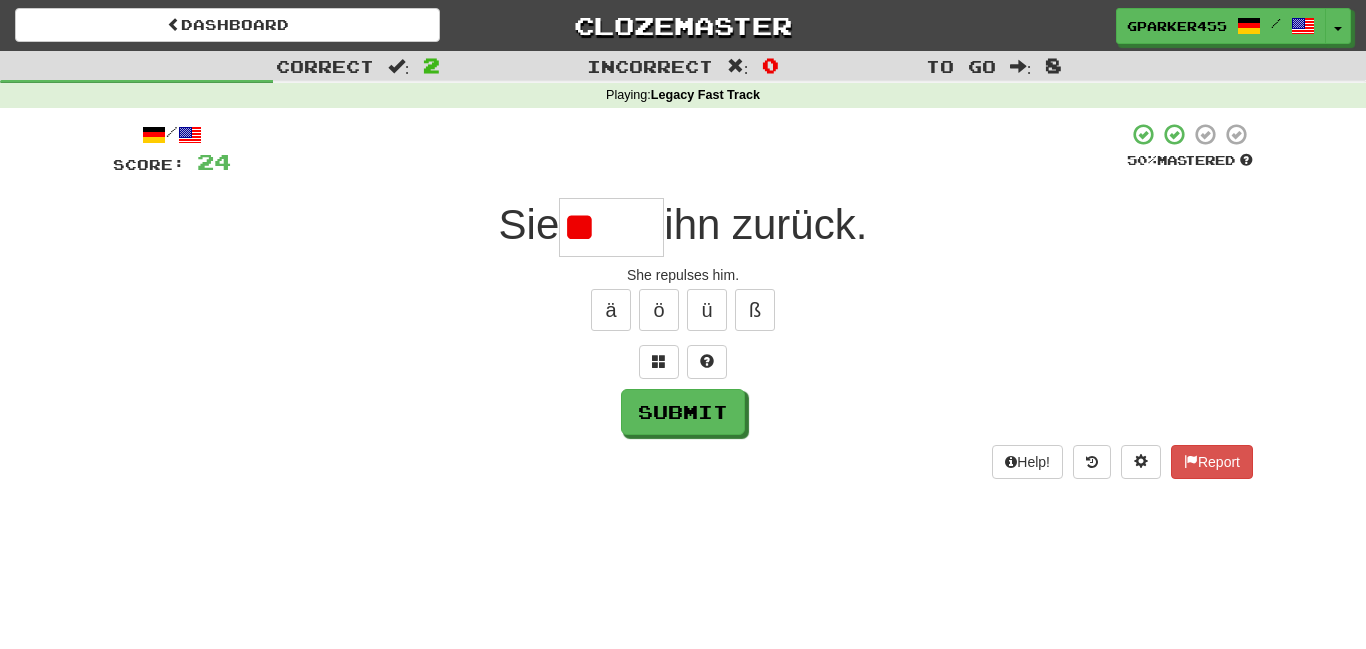 type on "*" 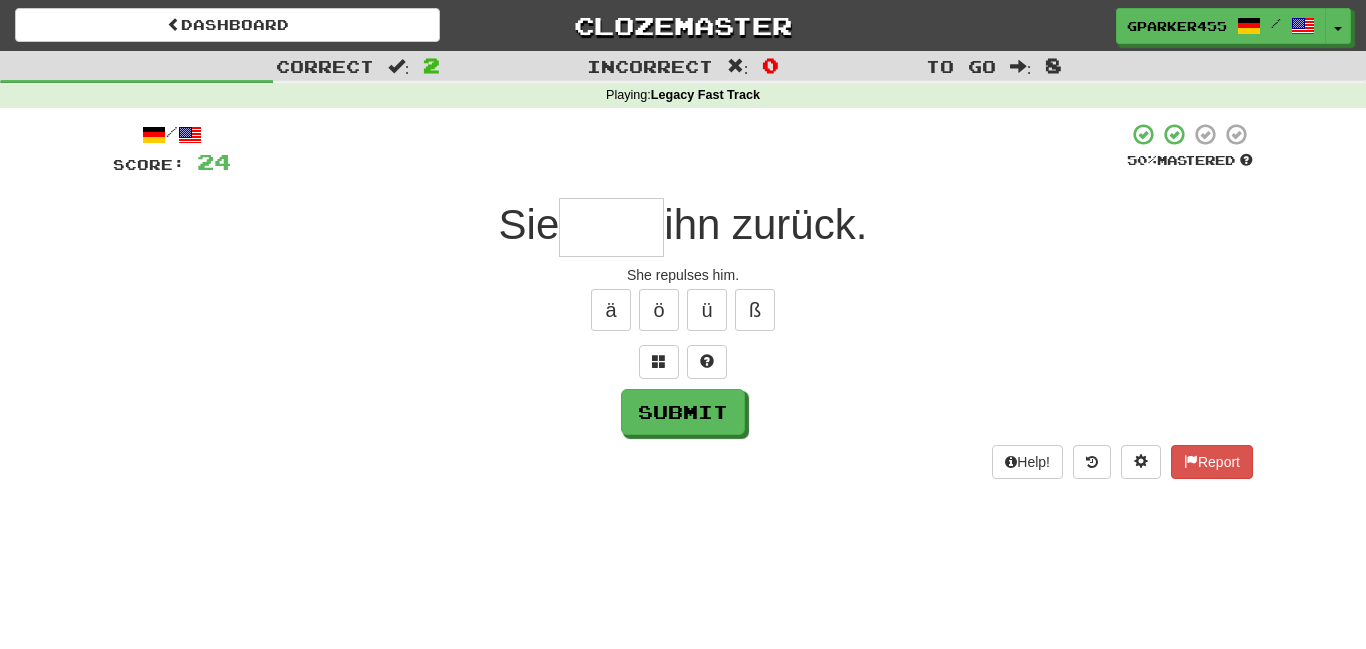type on "*" 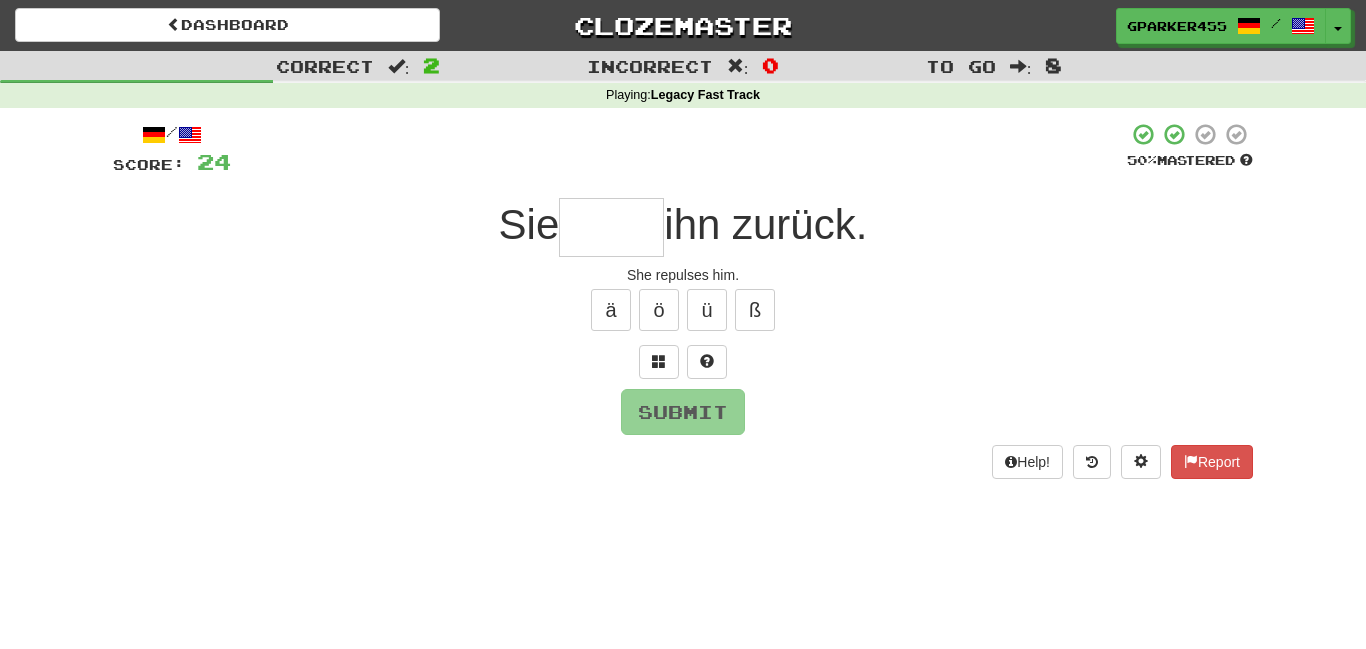 type on "*" 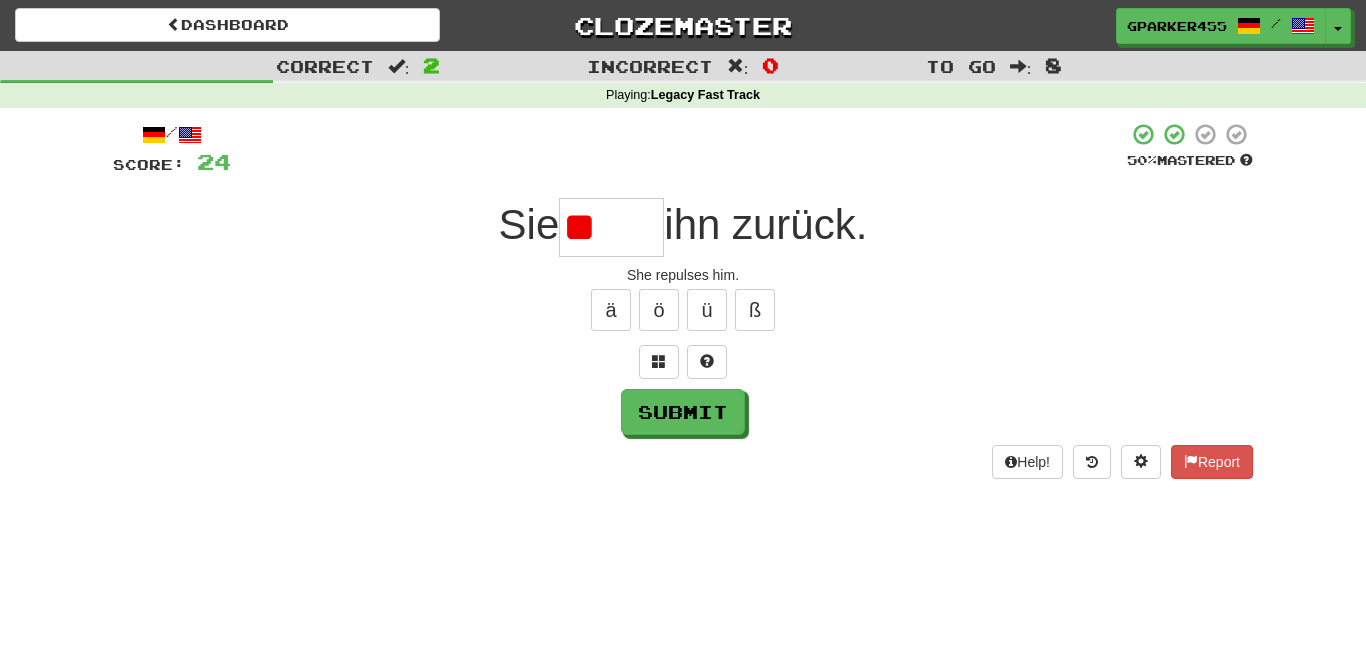 type on "*" 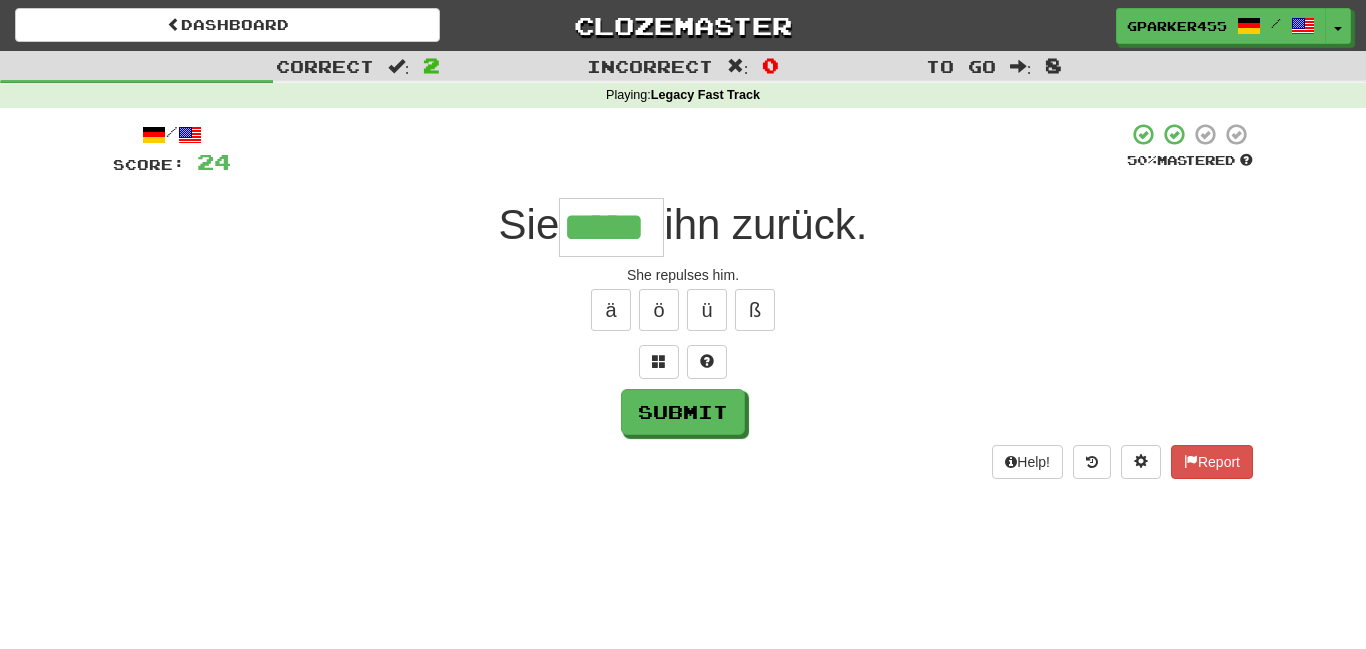 type on "*****" 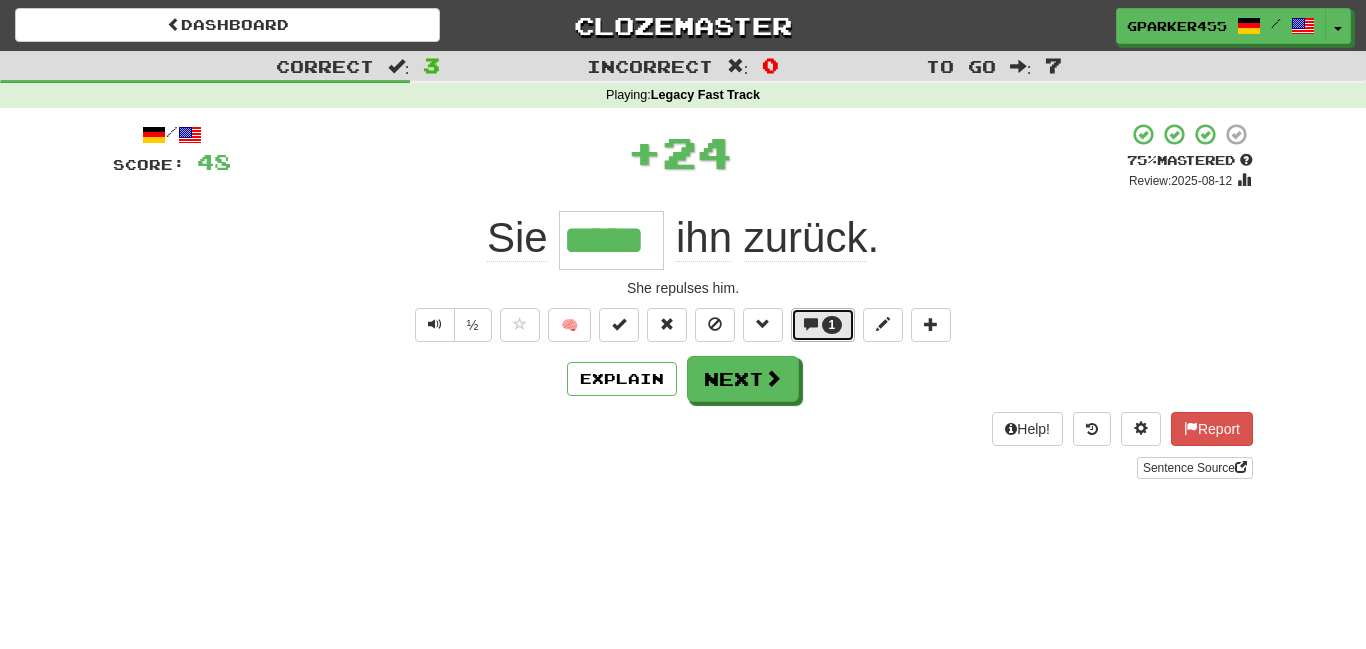 click at bounding box center [811, 324] 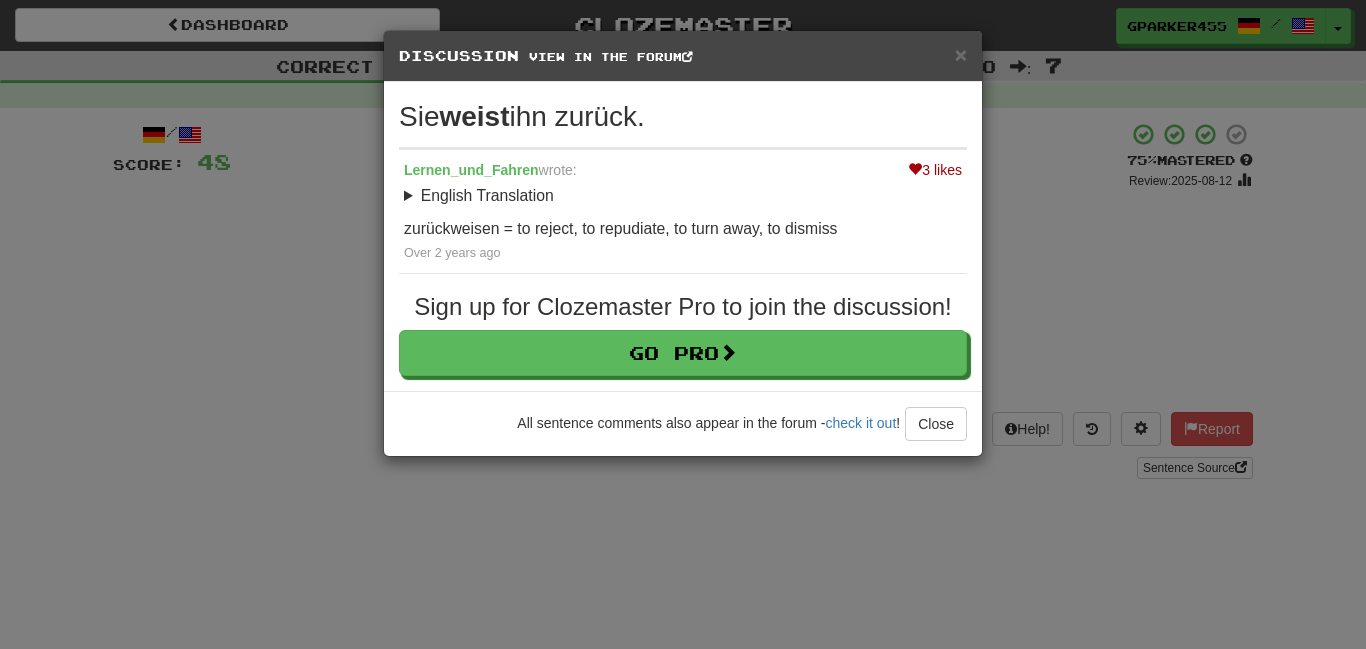click on "zurückweisen = to reject, to repudiate, to turn away, to dismiss" at bounding box center [683, 229] 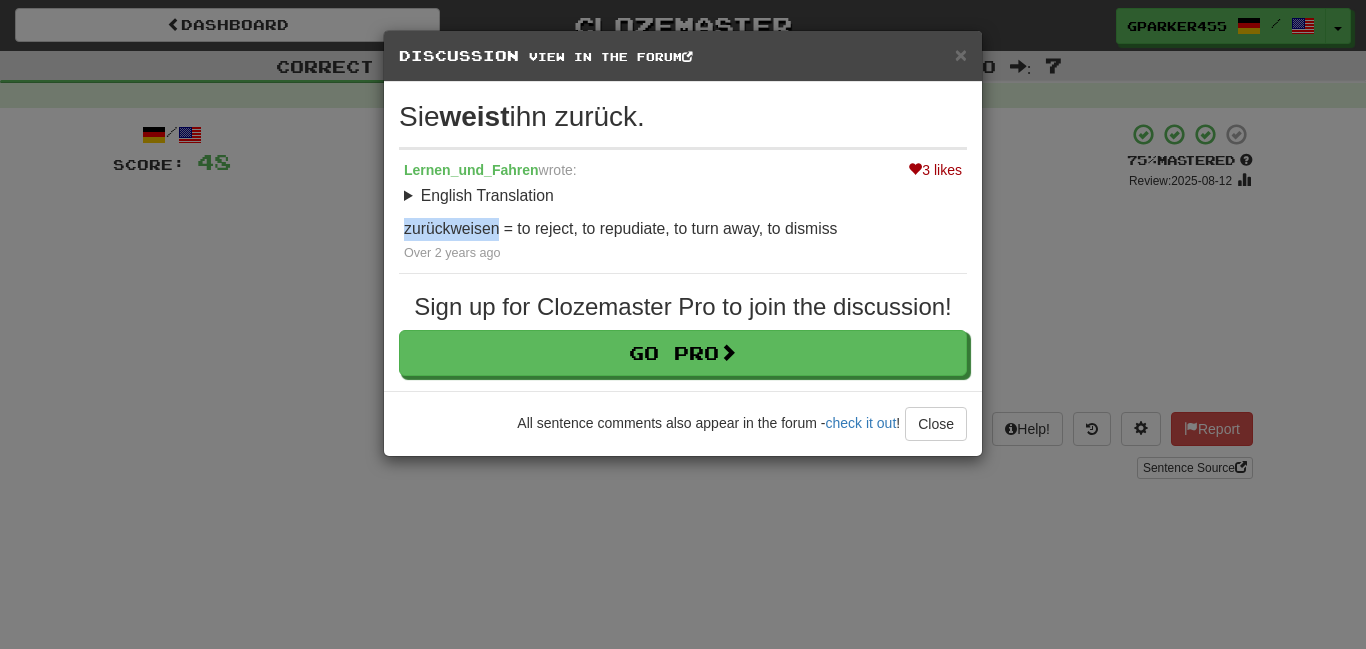 copy on "zurückweisen" 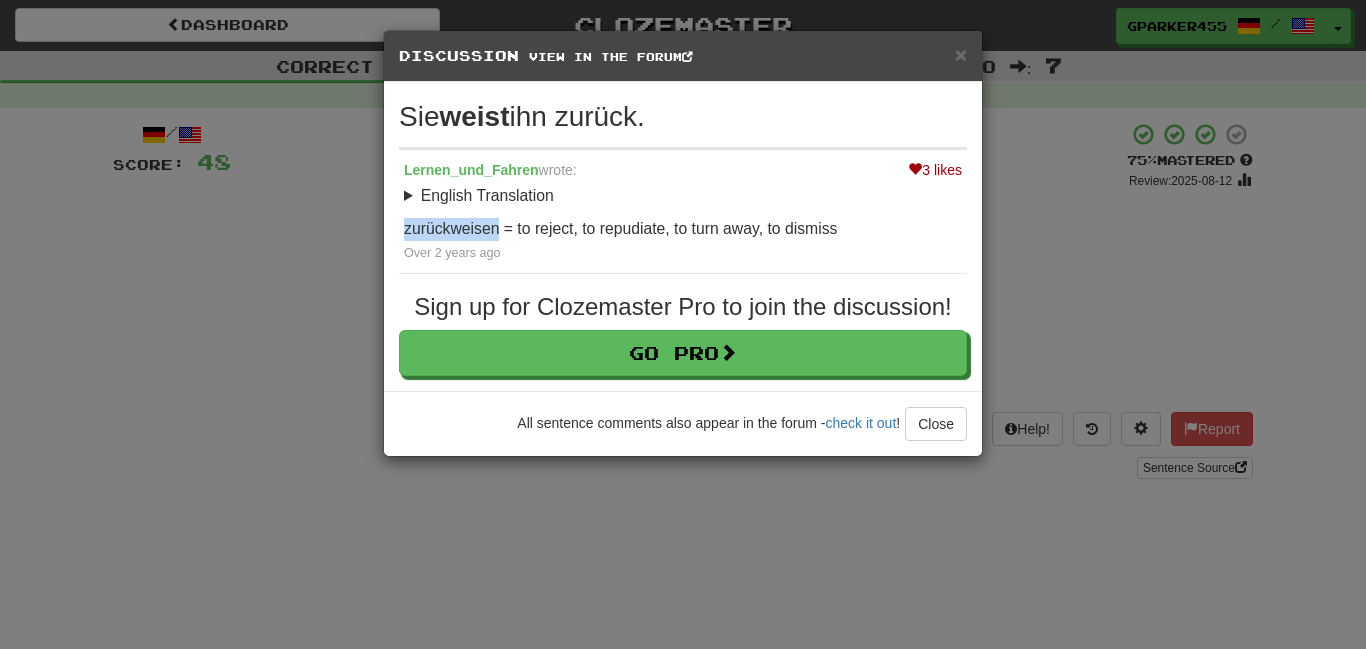 click on "× Discussion View in the forum  Sie  weist  ihn zurück.
3
likes
Lernen_und_Fahren
wrote:
English Translation
She repulses him.
zurückweisen = to reject, to repudiate, to turn away, to dismiss
Over 2 years ago
Sign up for Clozemaster Pro to join the discussion! Go Pro  All sentence comments also appear in the forum -  check it out ! Close Loading ." at bounding box center (683, 324) 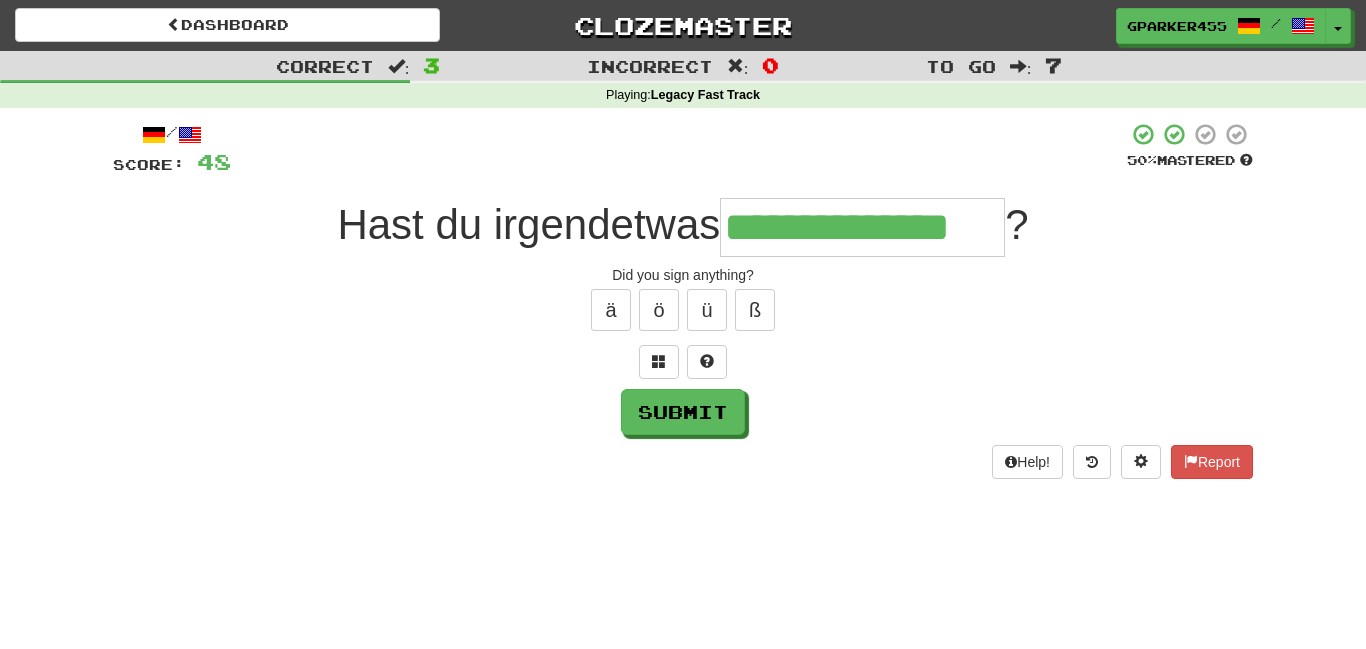 type on "**********" 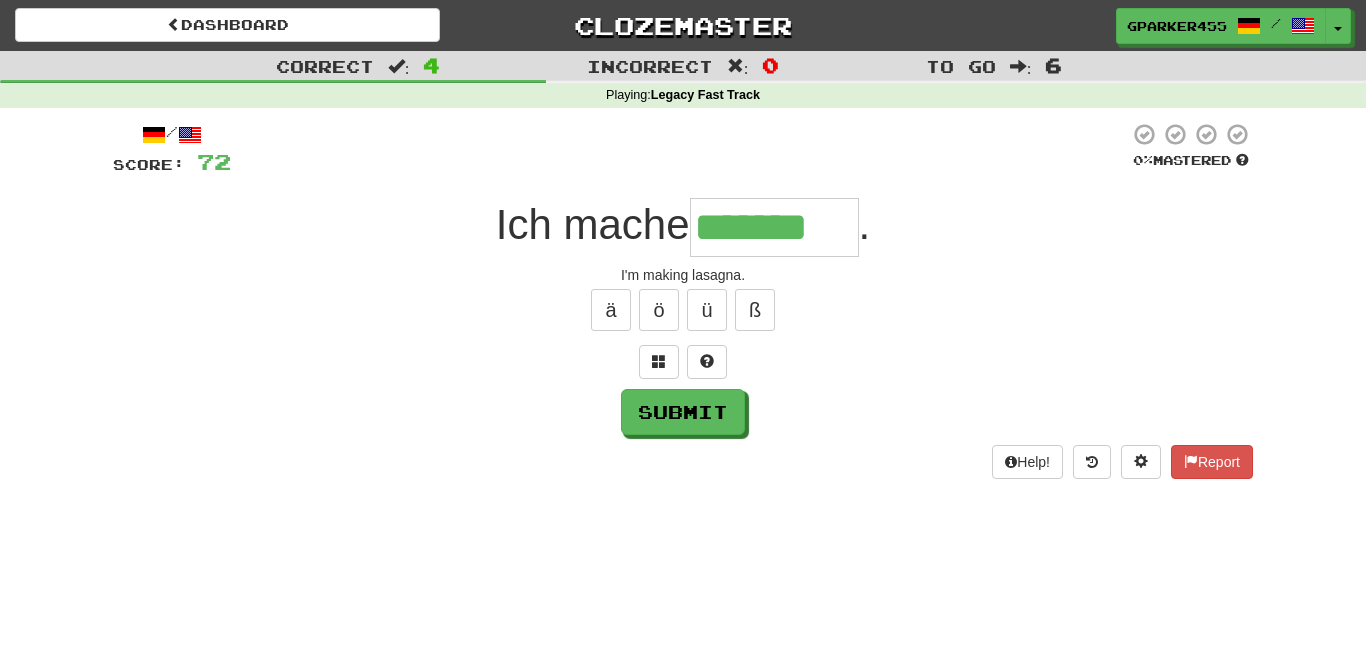 type on "*******" 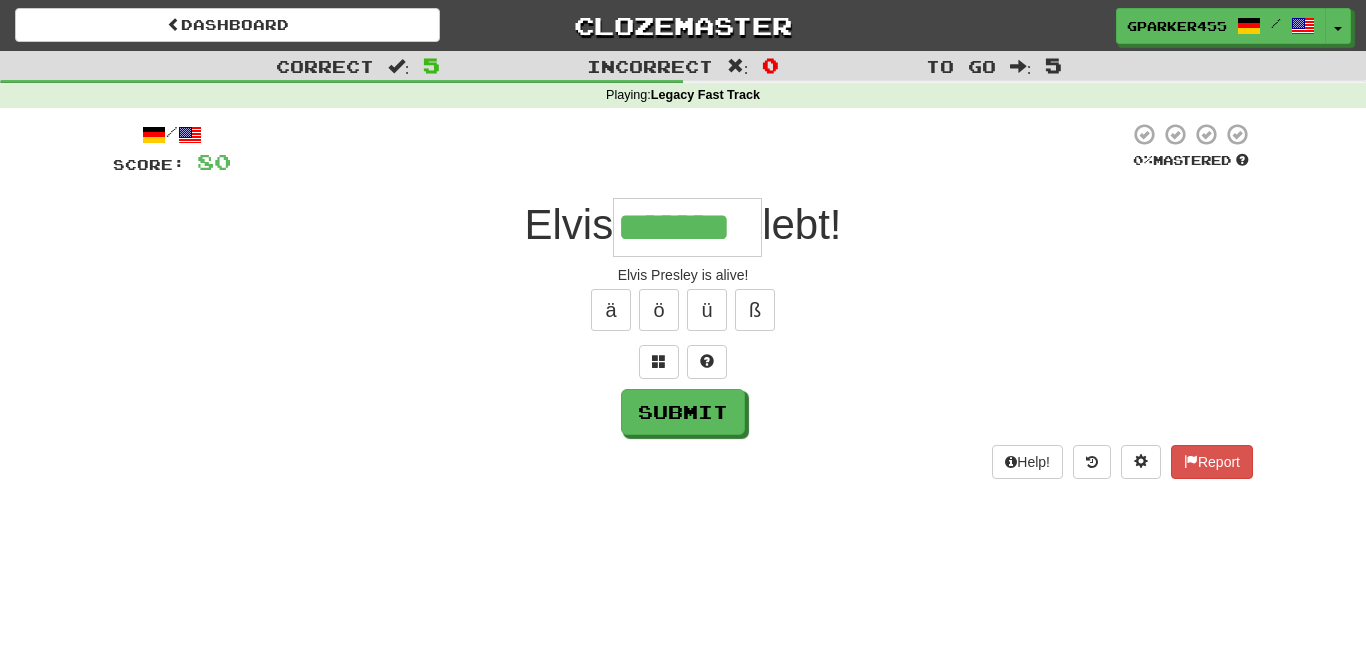 type on "*******" 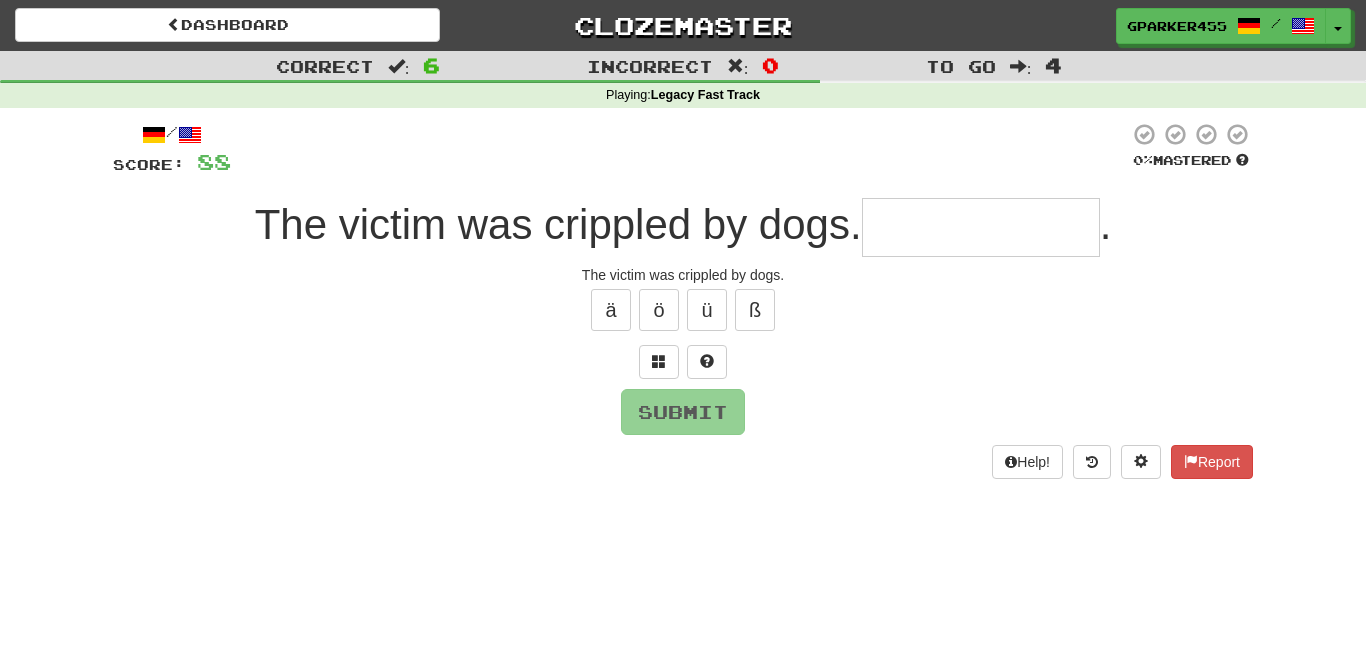 type on "*" 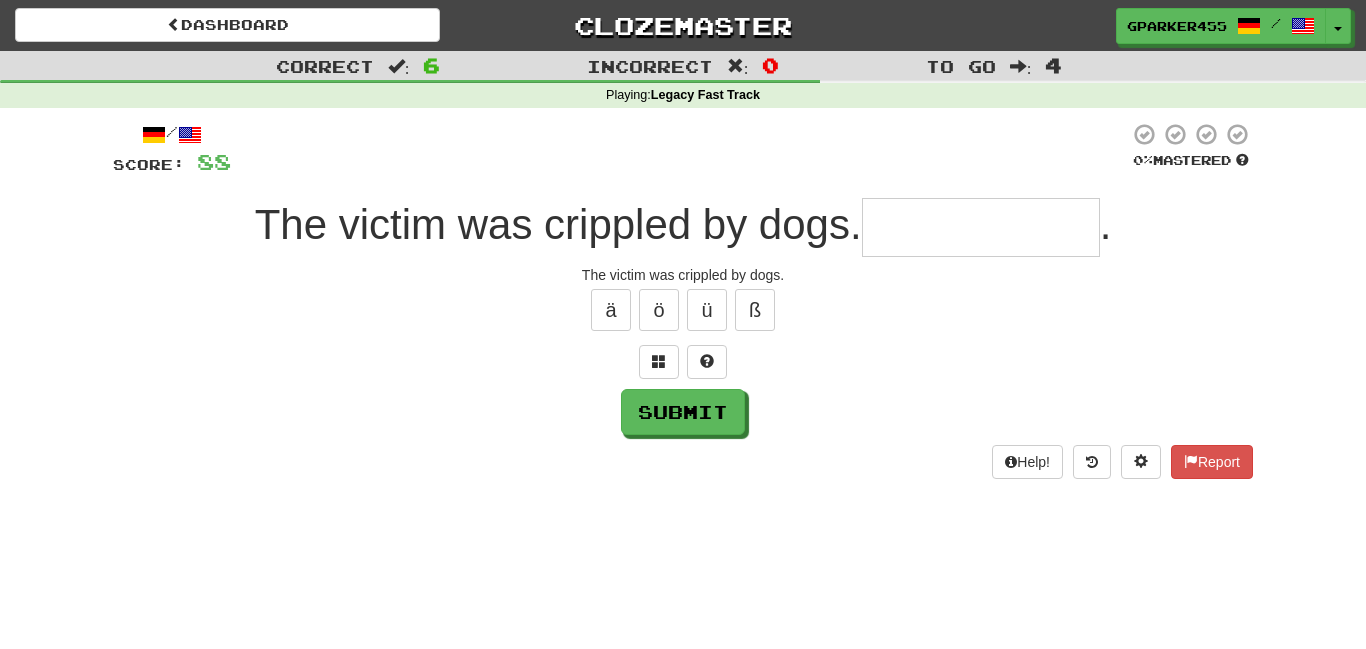 type on "*" 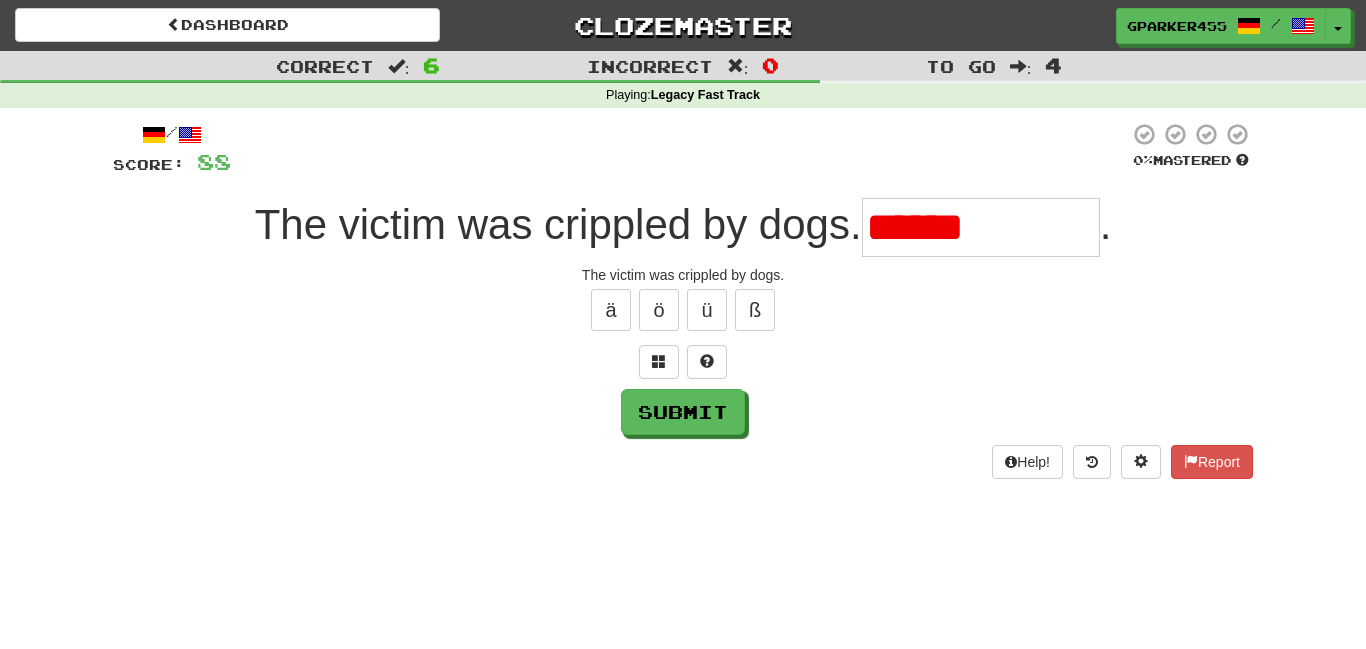 click on "The victim was crippled by dogs." at bounding box center (683, 275) 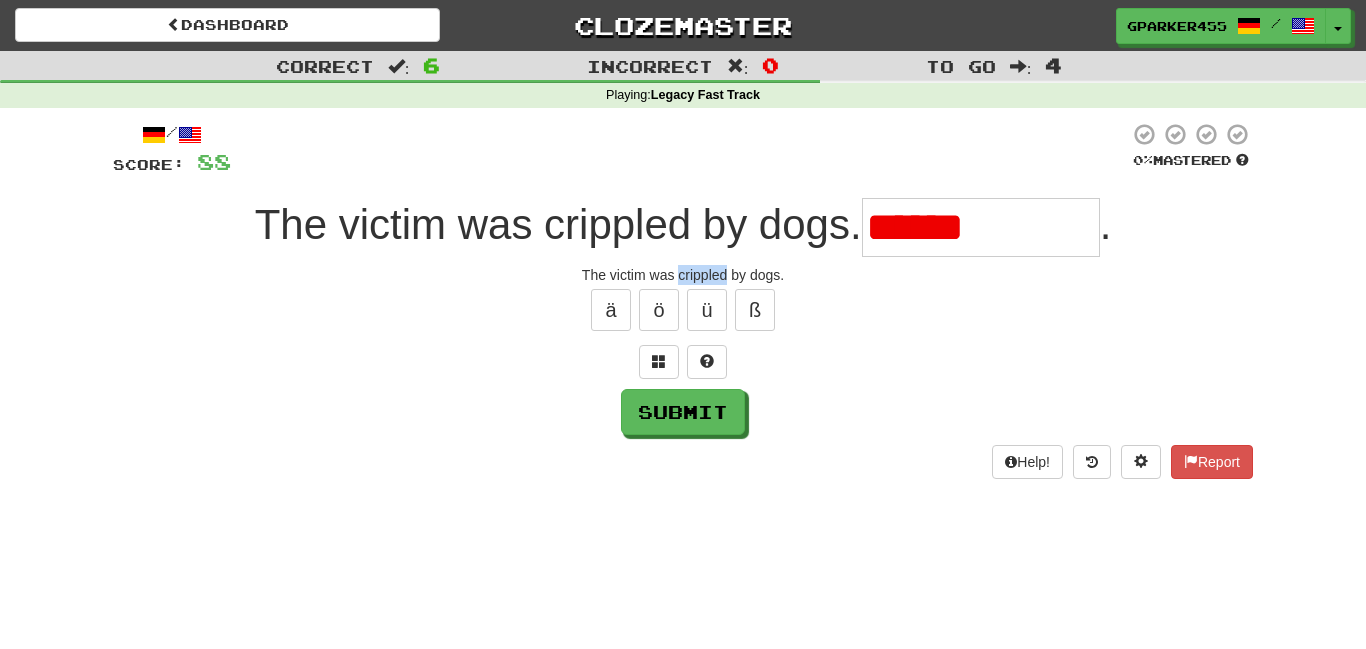 copy on "crippled" 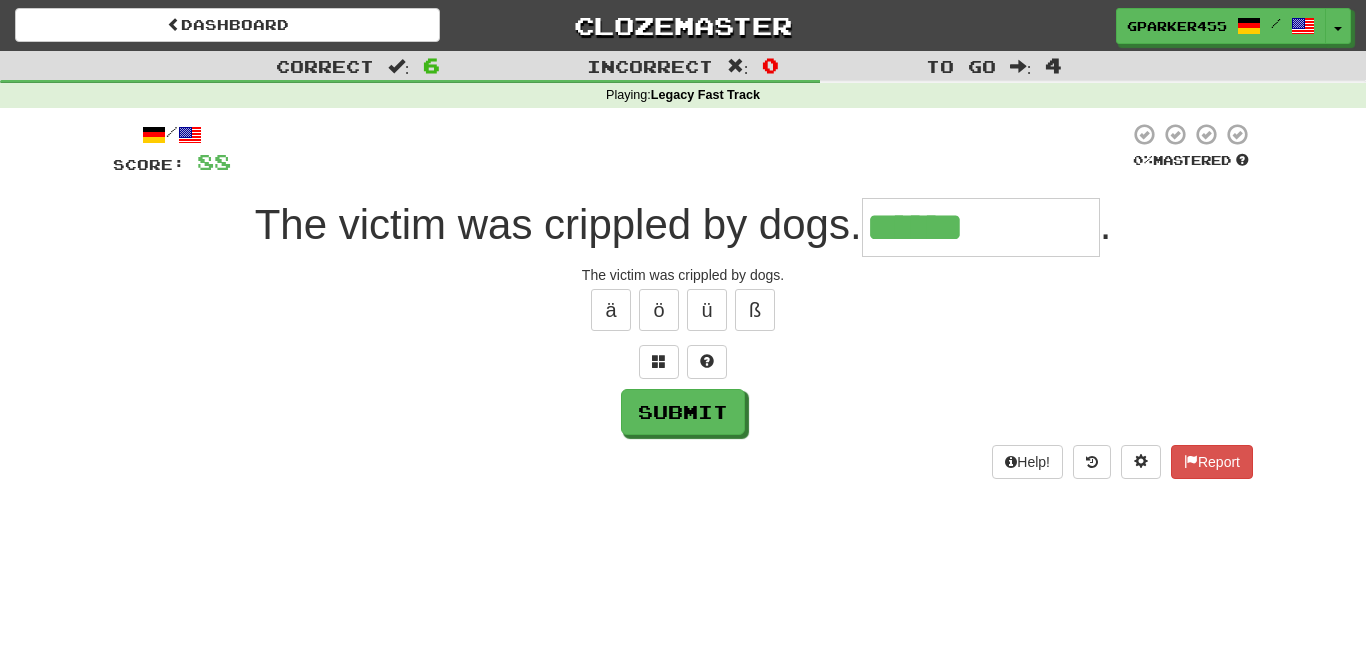 click on "******" at bounding box center [981, 227] 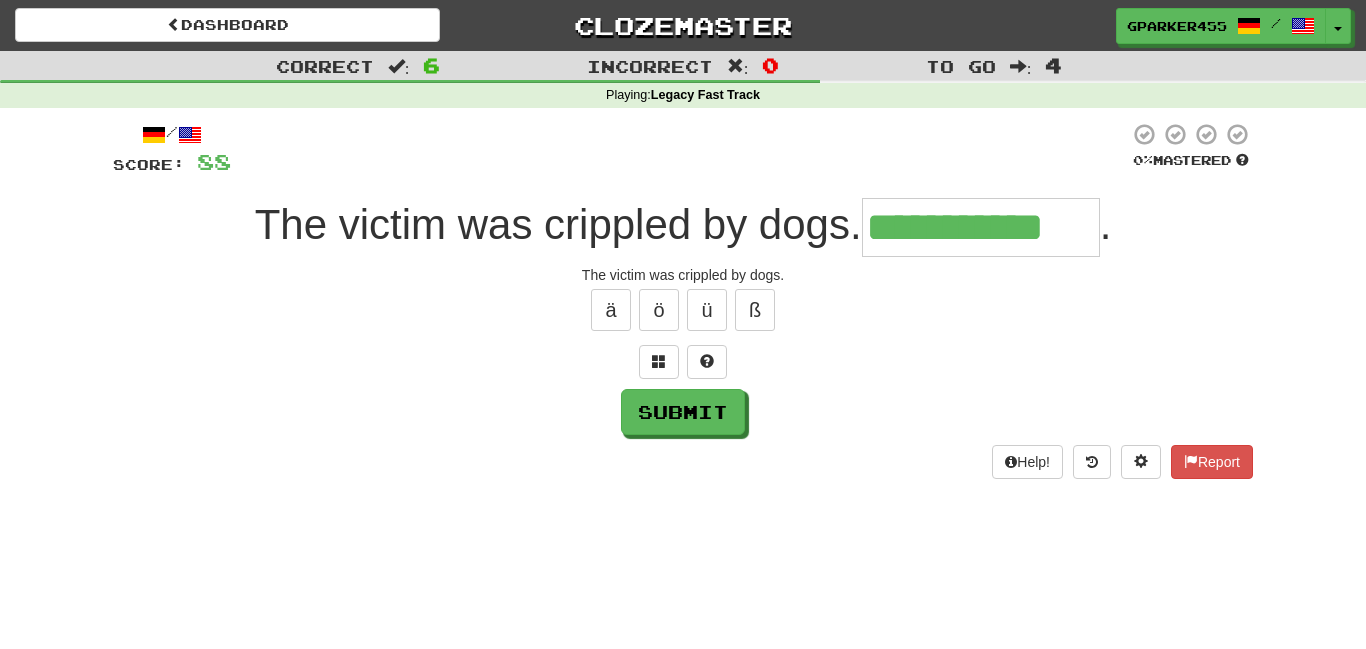 type on "**********" 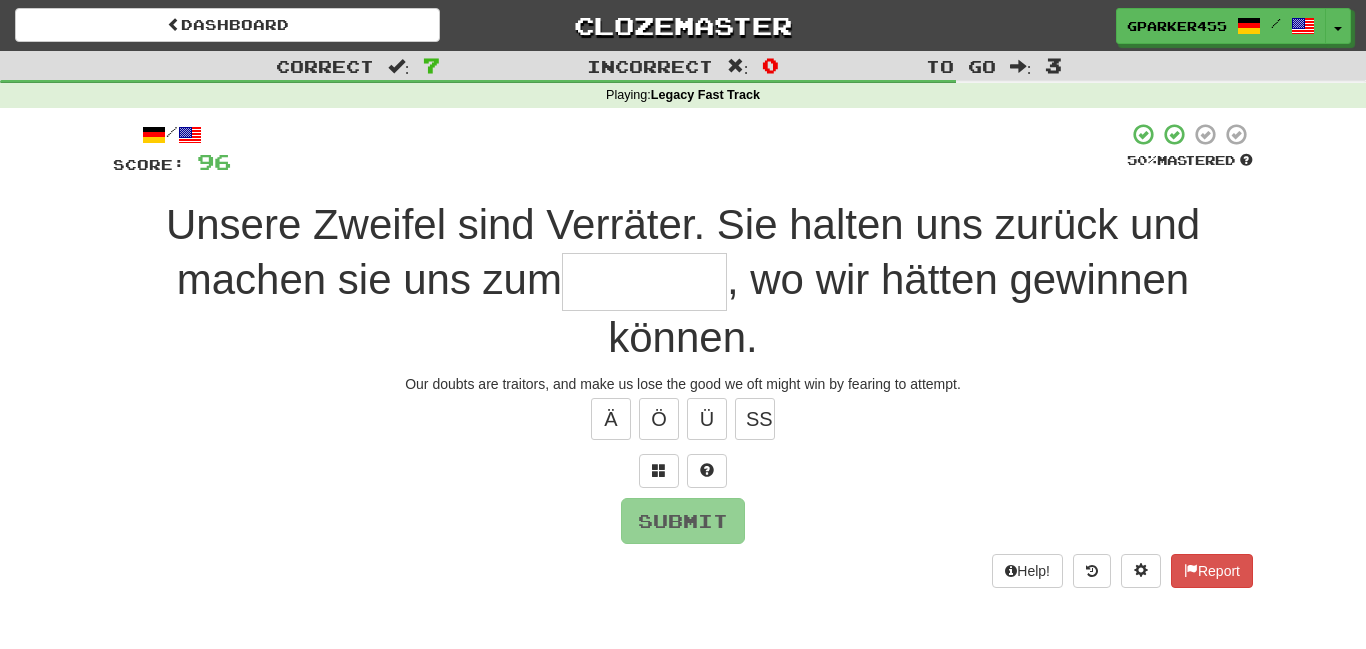 type on "*" 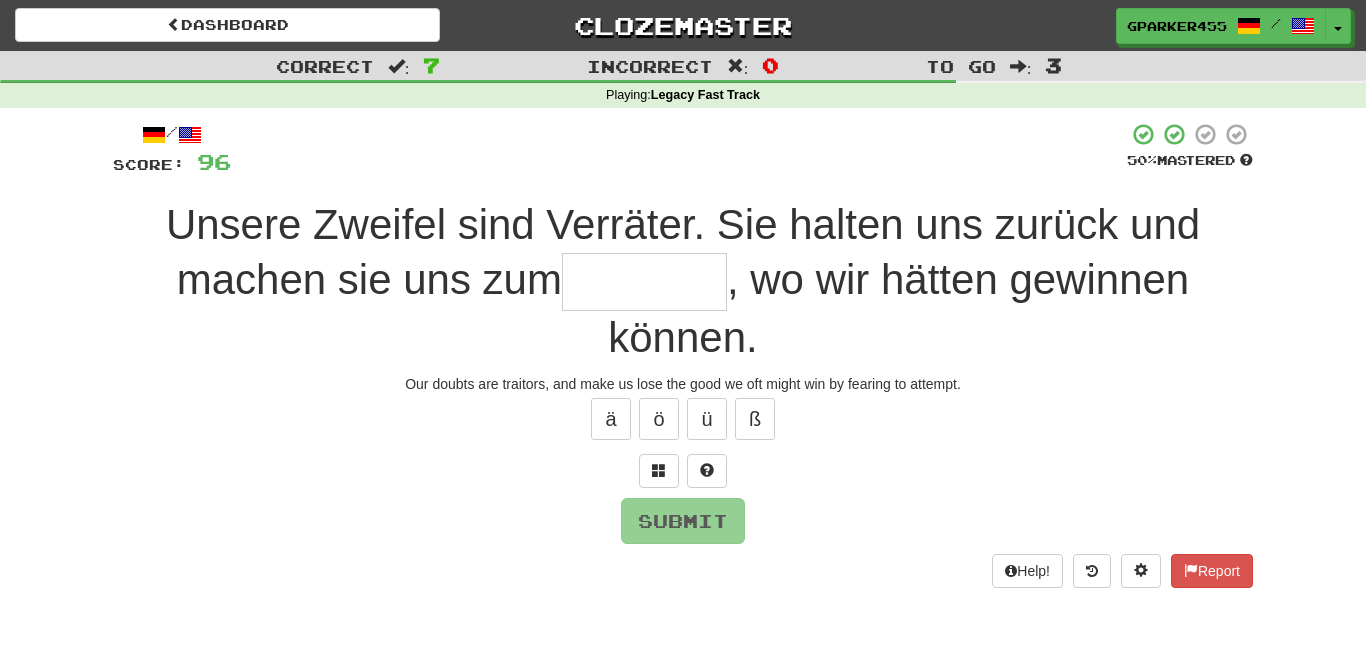 type on "*" 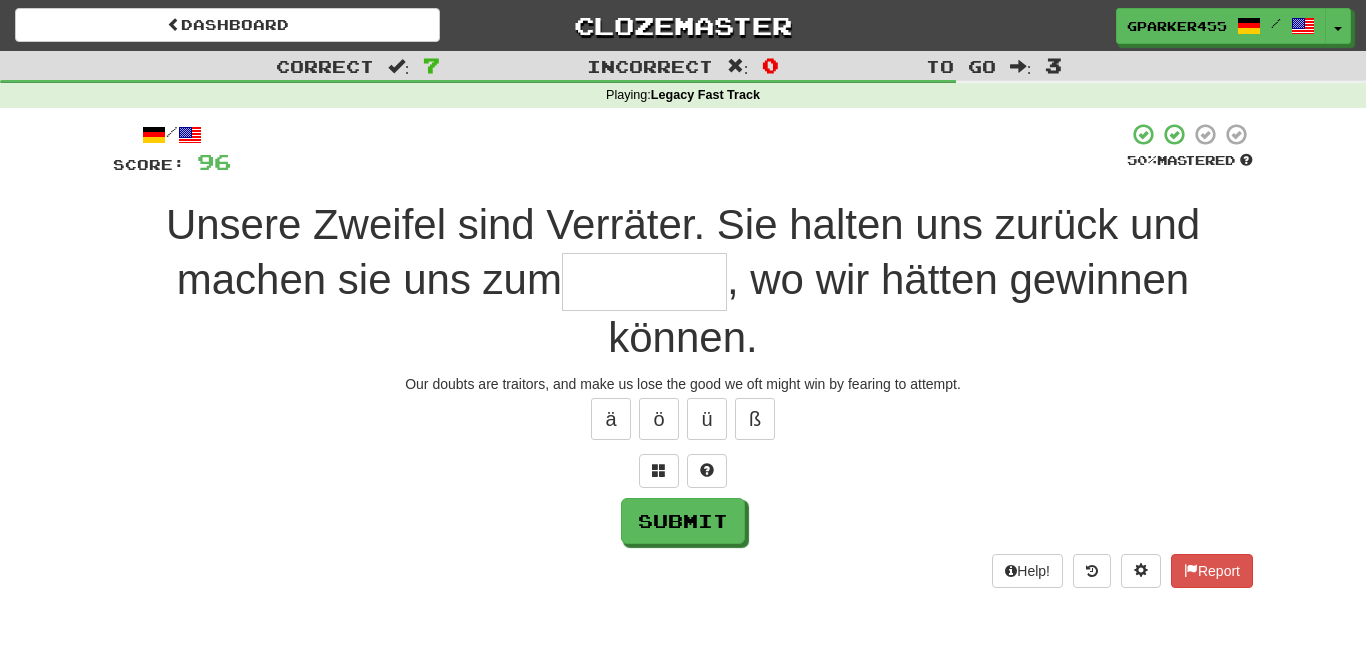 type on "*" 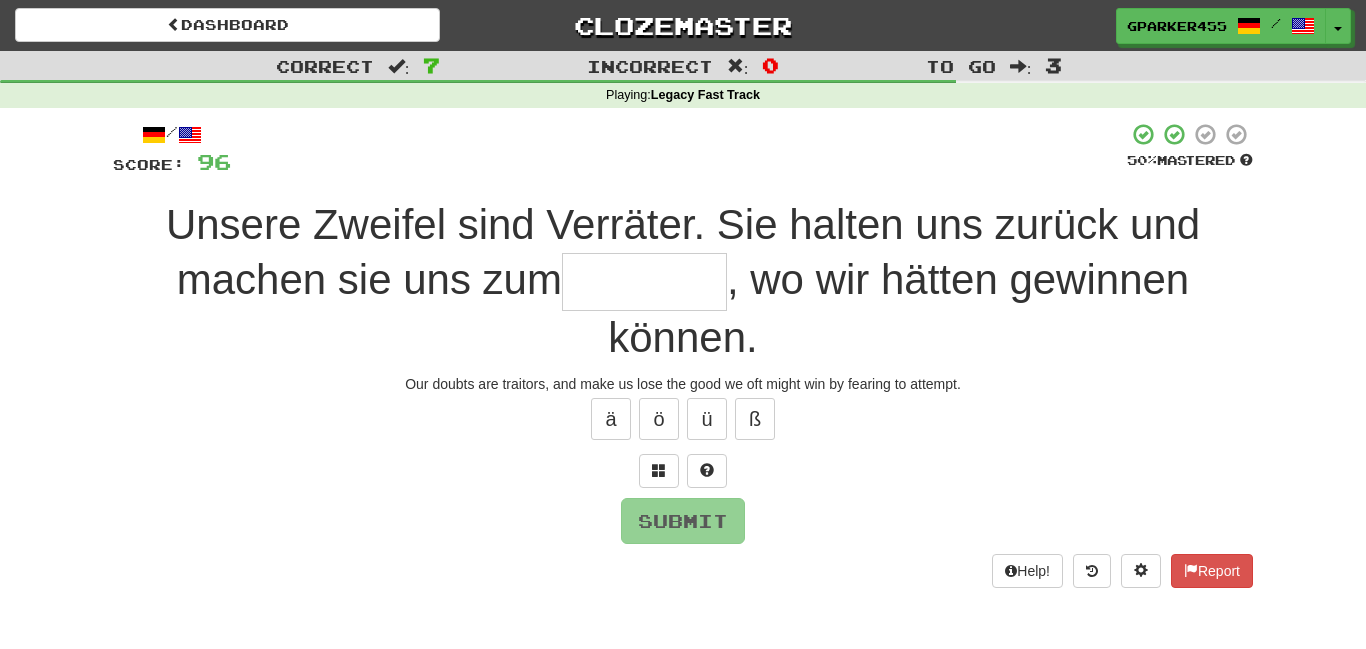 type on "*" 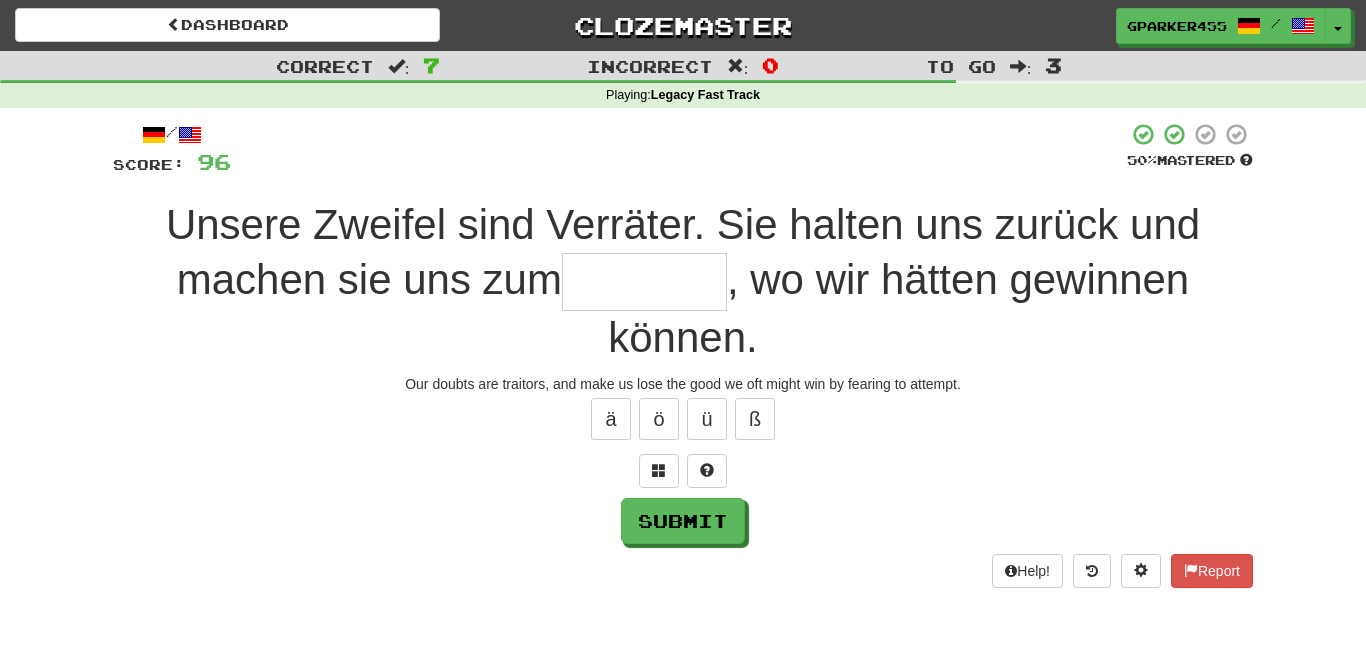 type on "*" 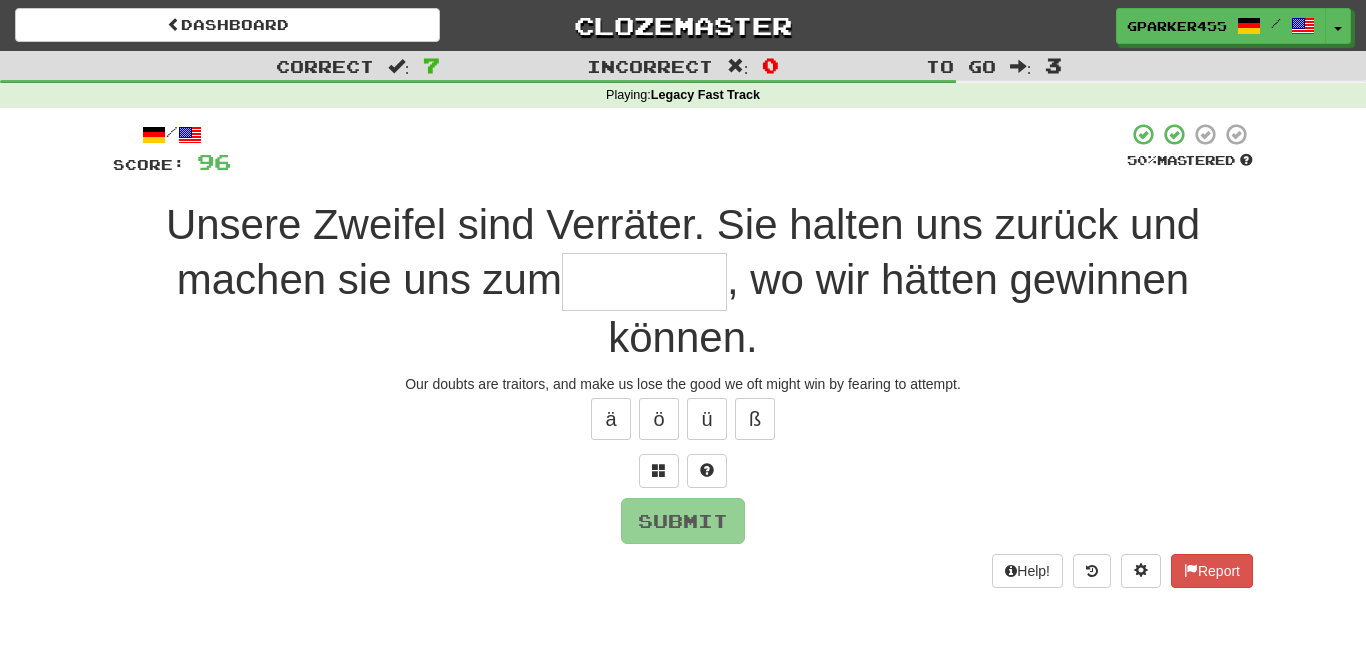 type on "*" 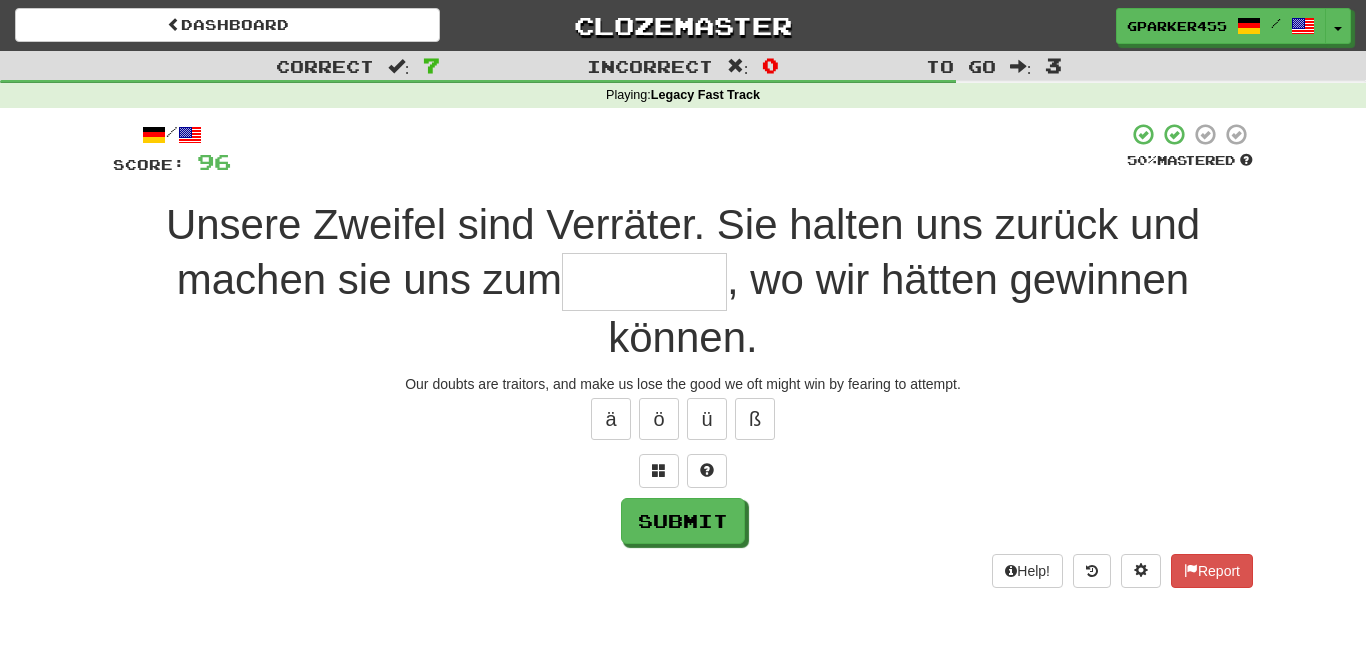 type on "*" 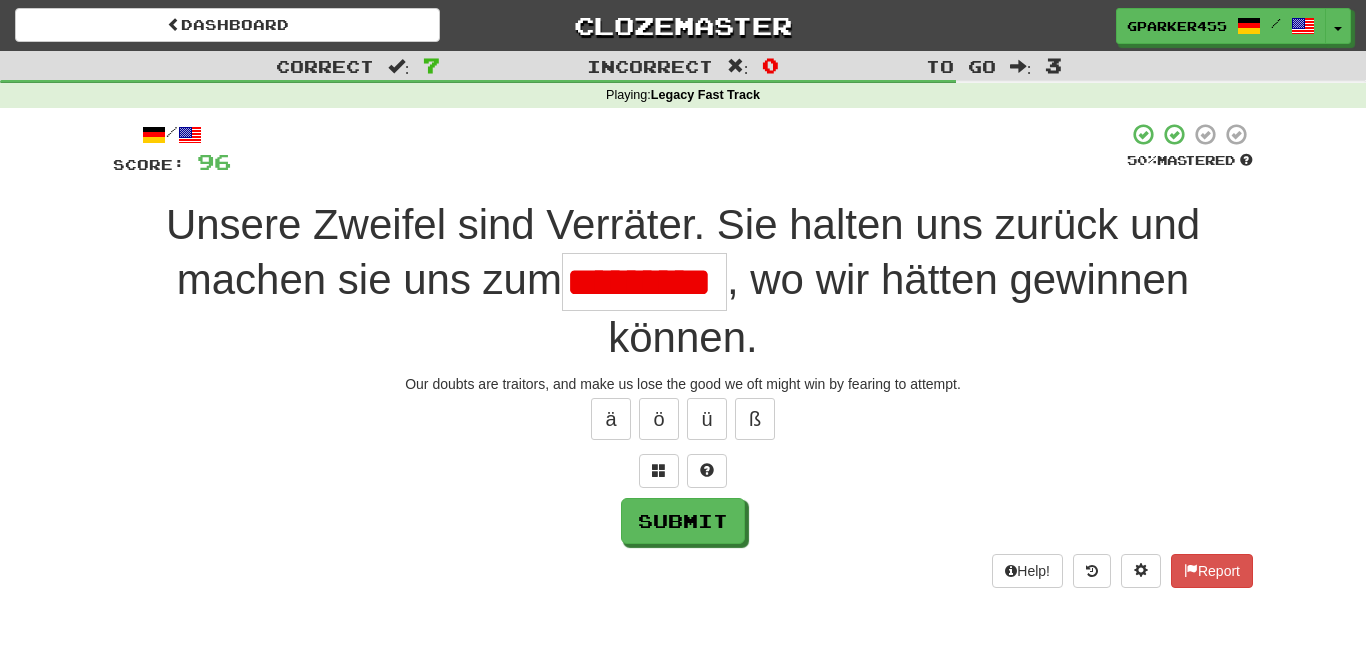 scroll, scrollTop: 0, scrollLeft: 0, axis: both 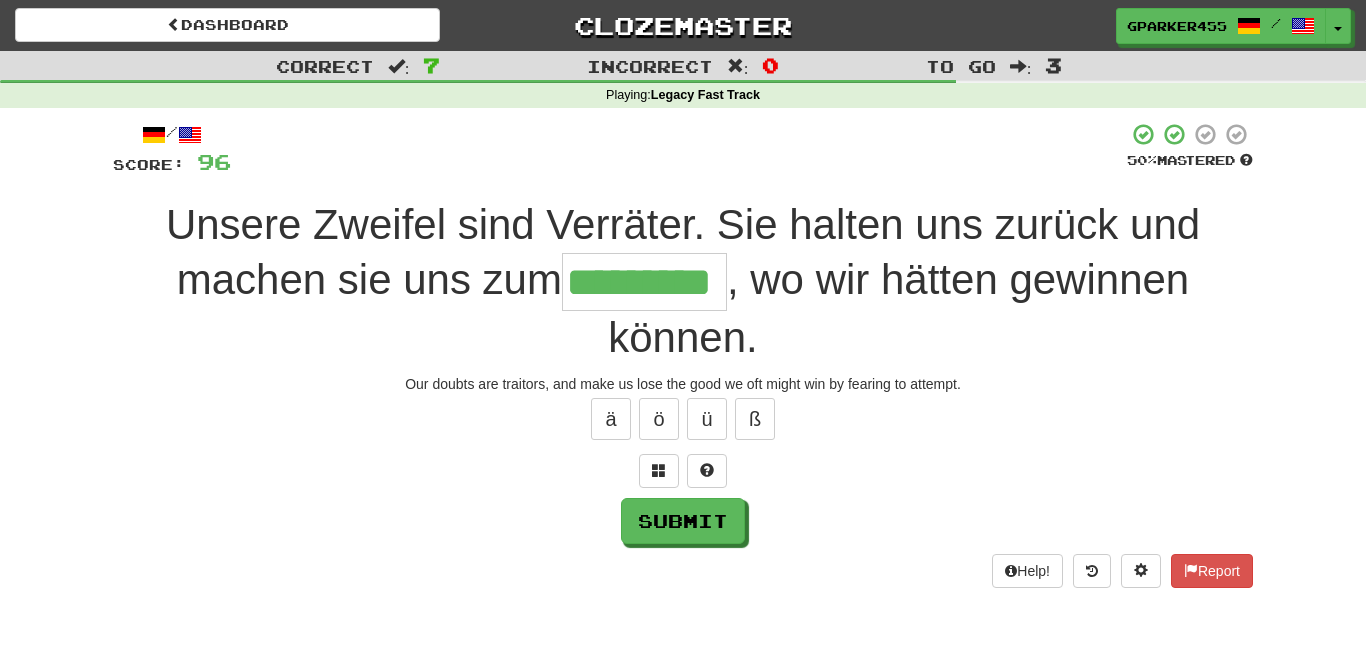 type on "*********" 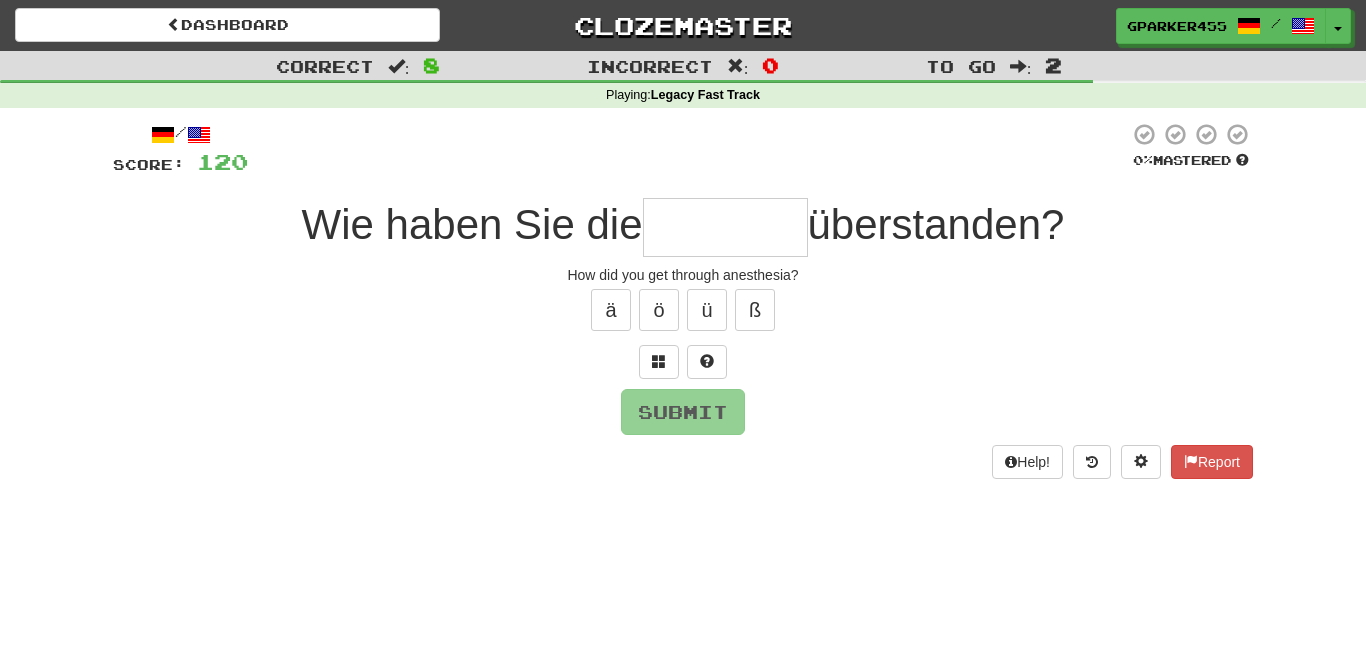 type on "*" 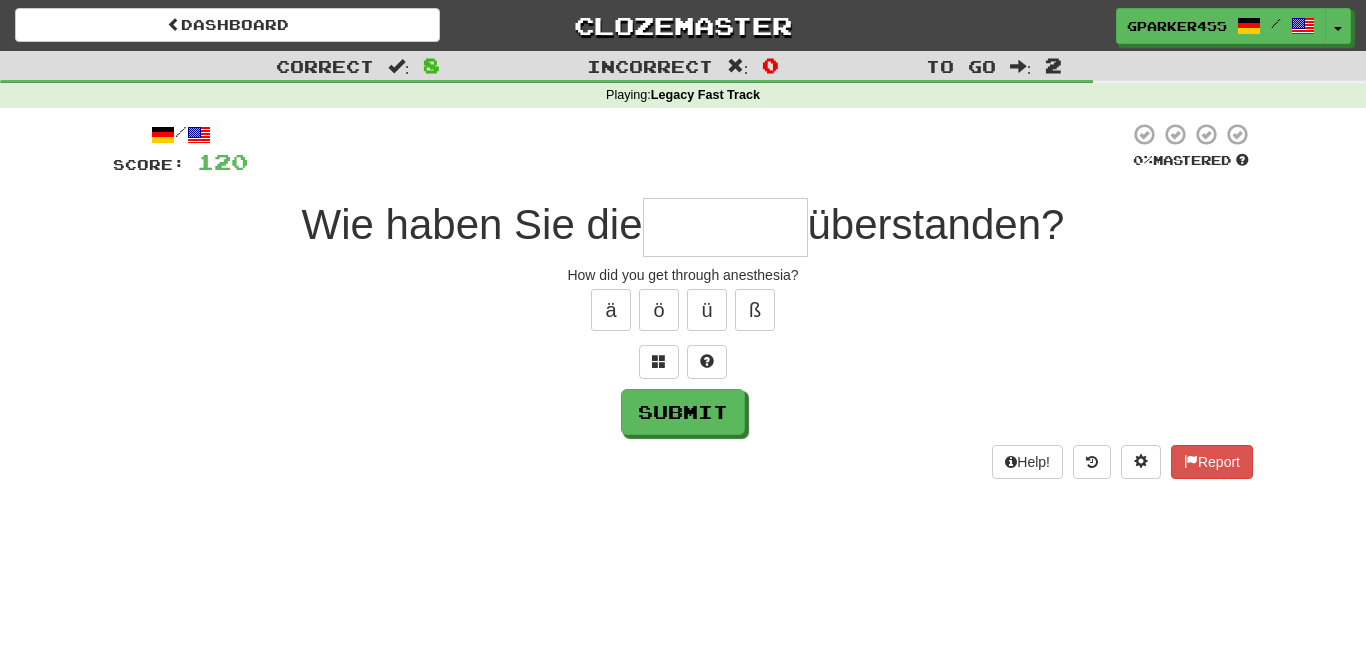 type on "*" 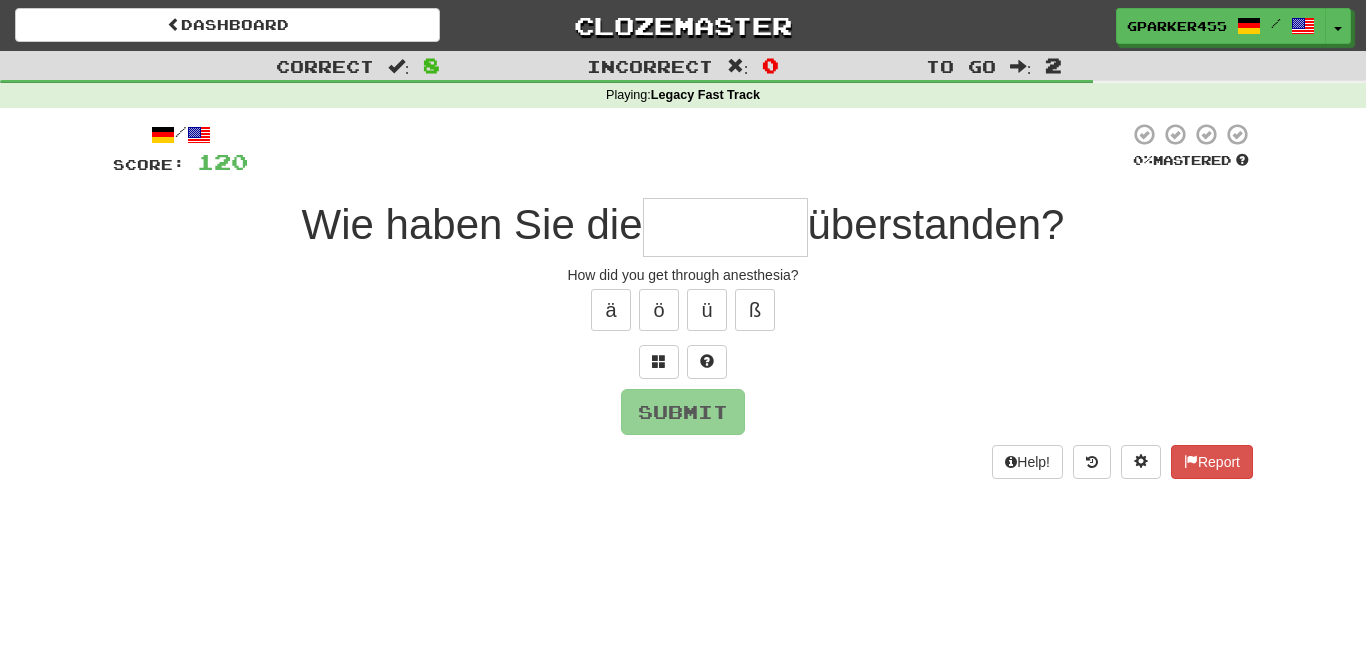 type on "*" 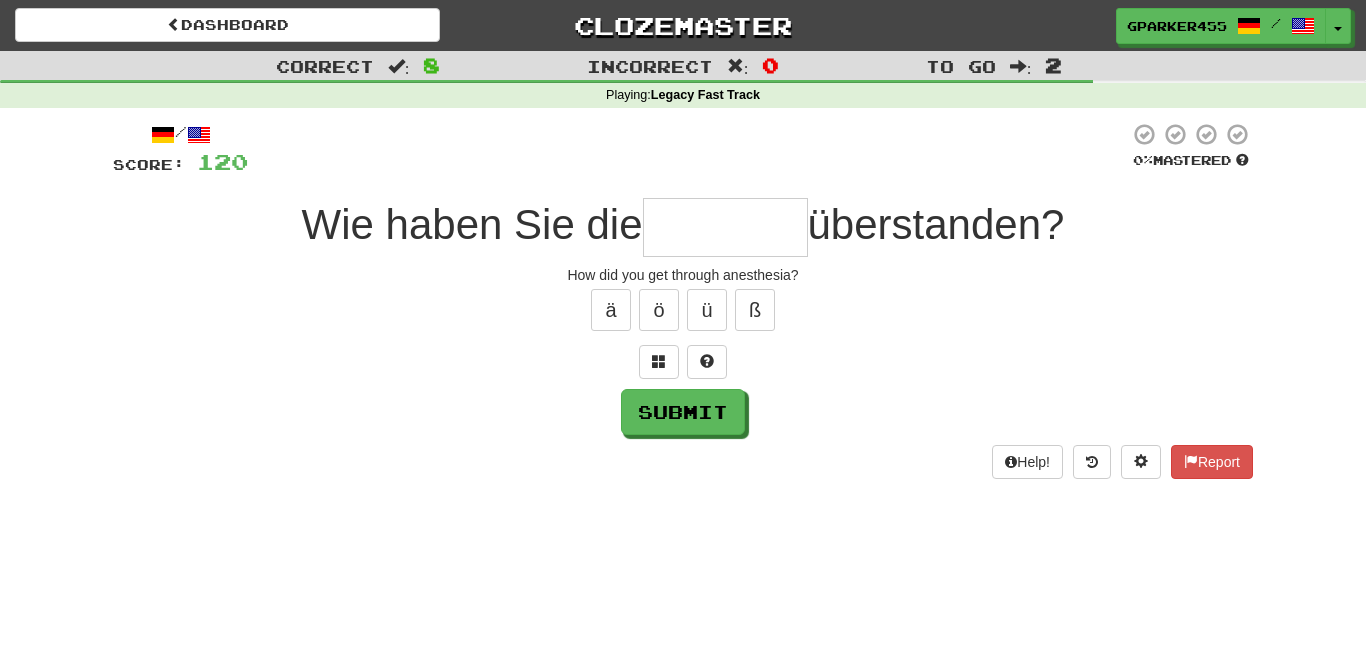 type on "*" 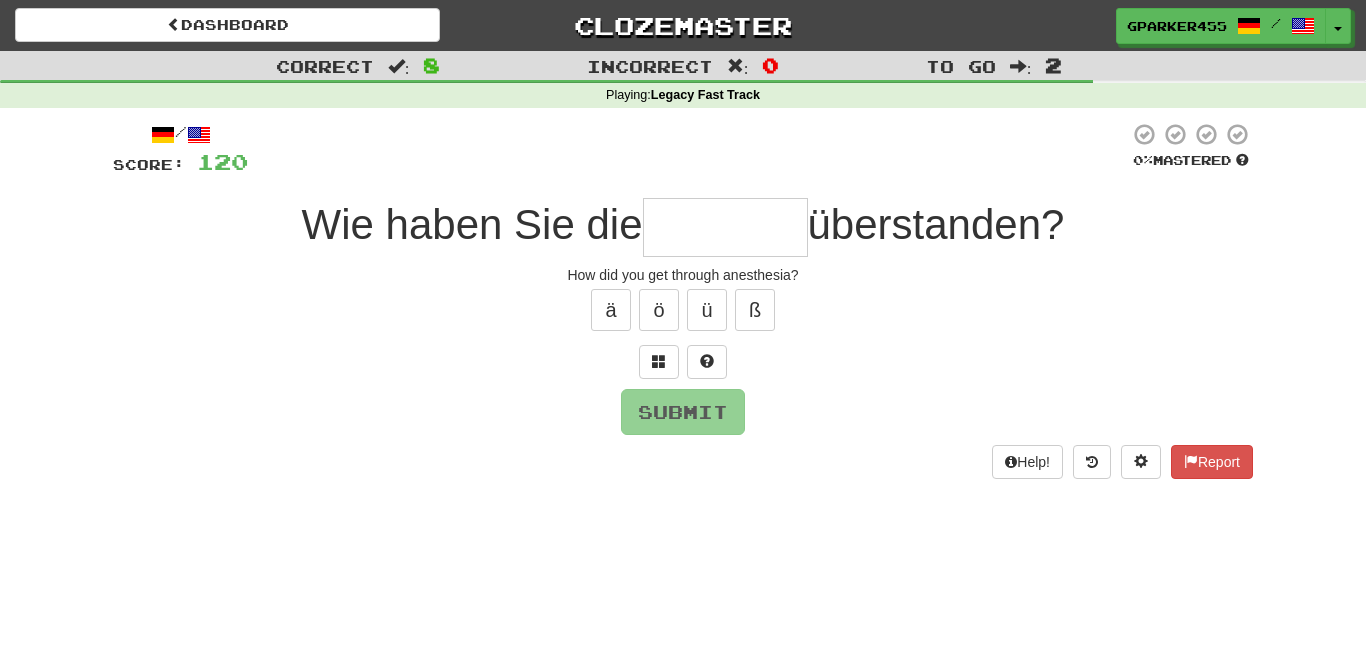 type on "*" 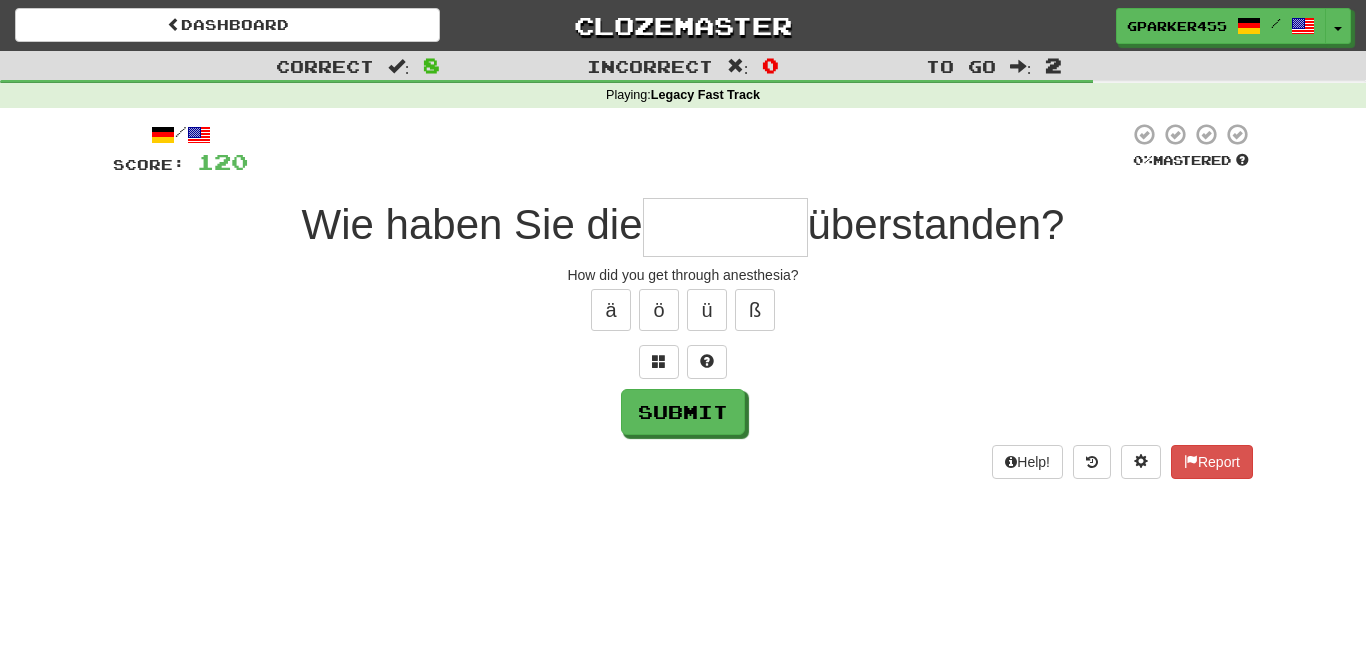 type on "*" 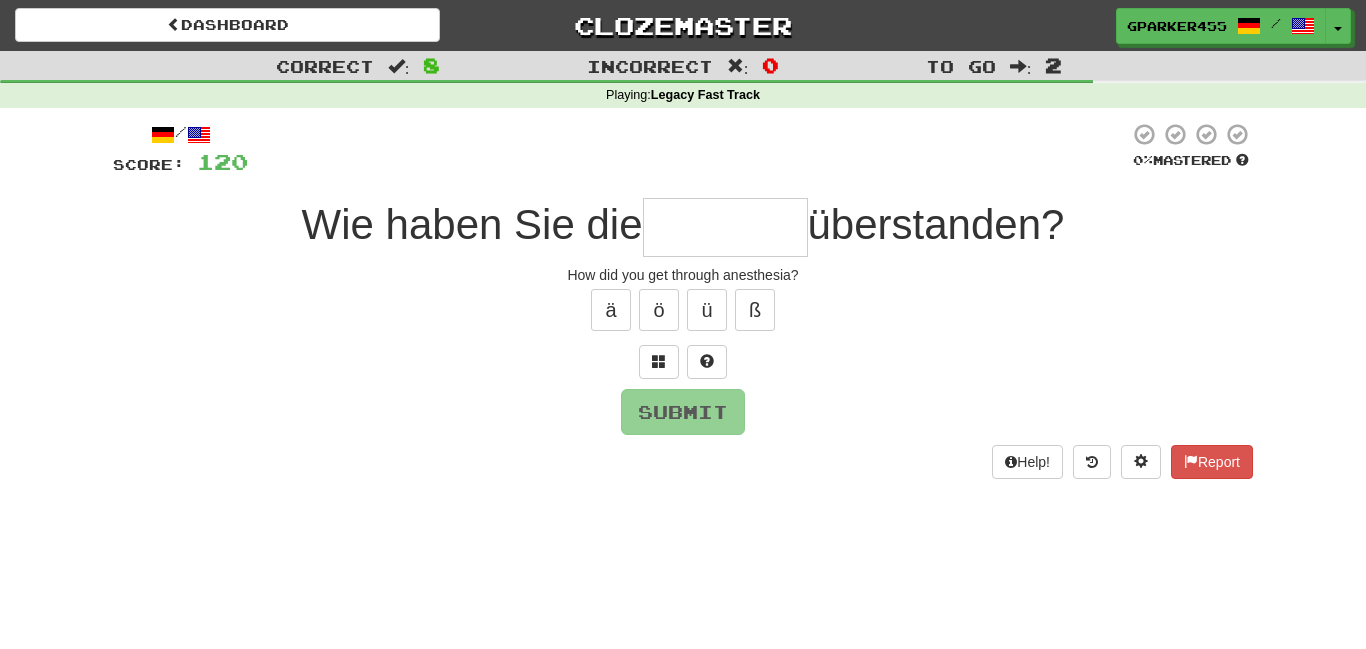type on "*" 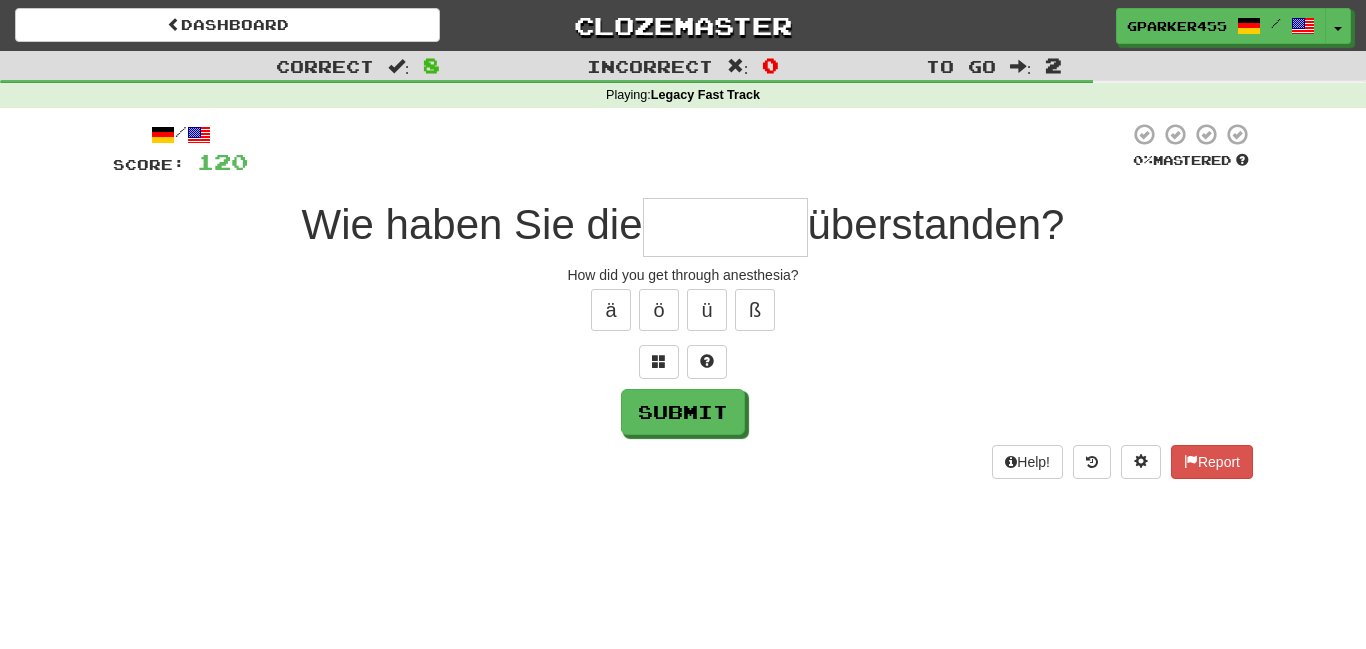 type on "*" 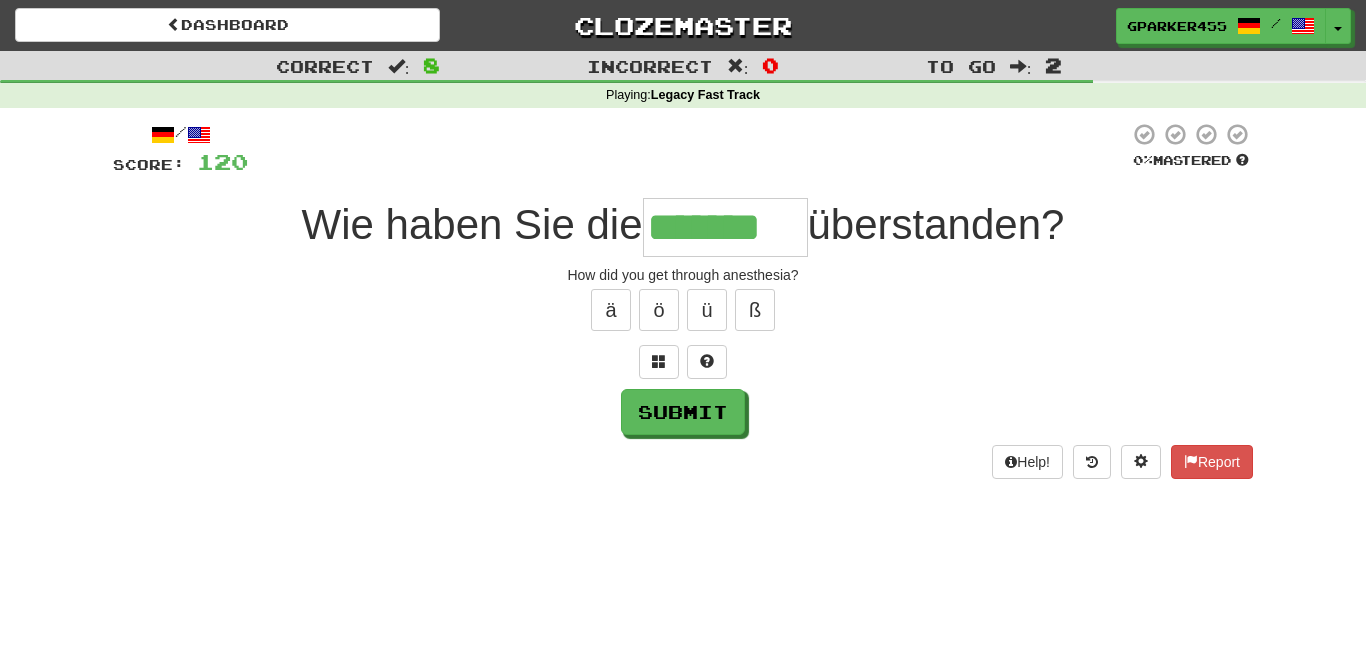 click on "*******" at bounding box center [725, 227] 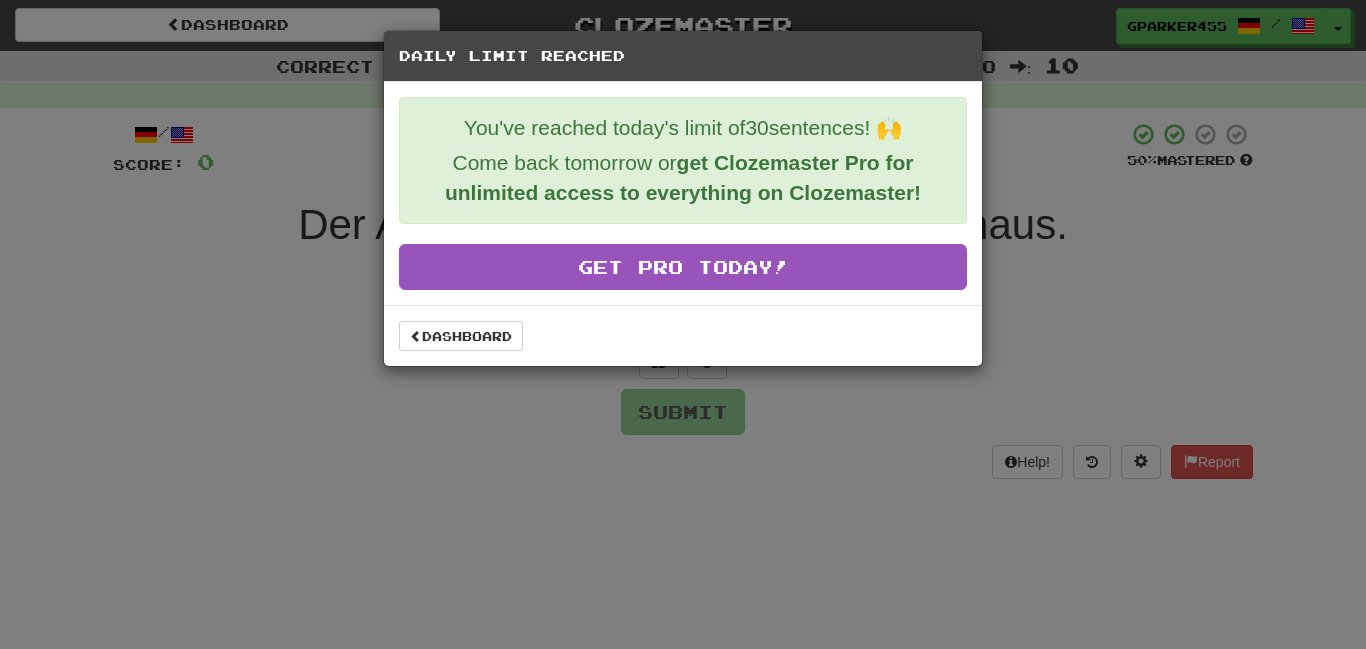 click on "Dashboard" at bounding box center [683, 335] 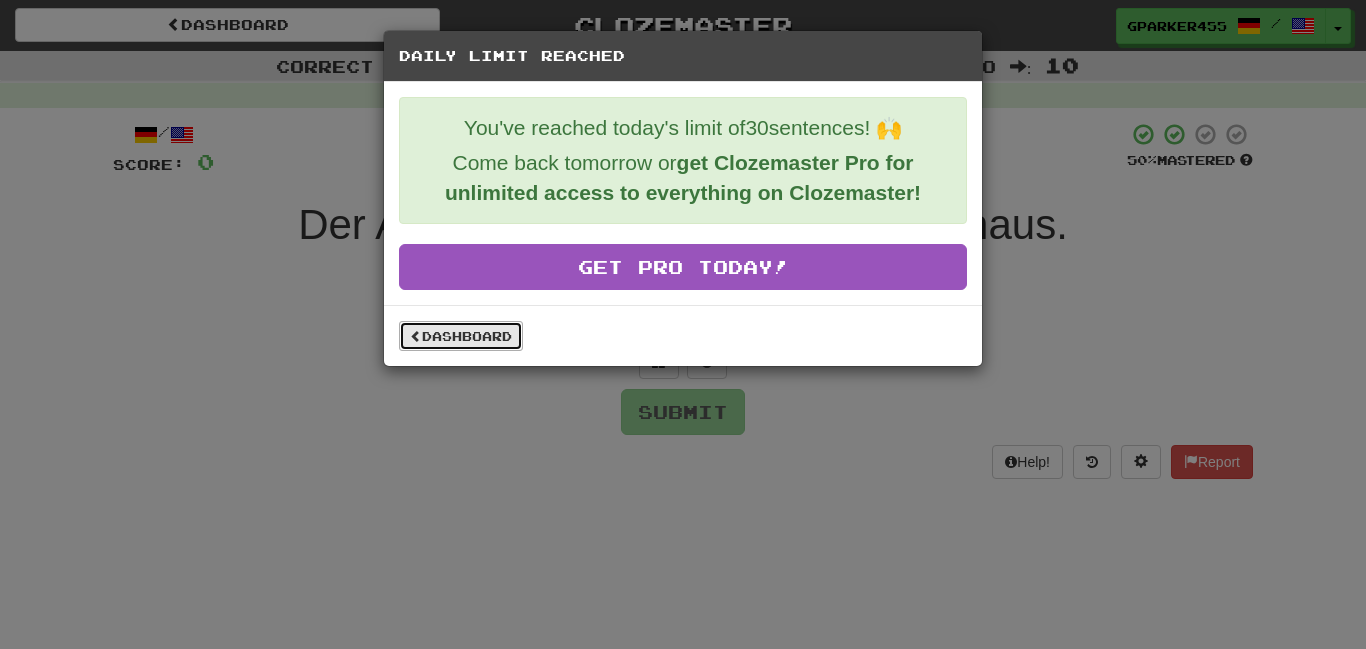 click on "Dashboard" at bounding box center [461, 336] 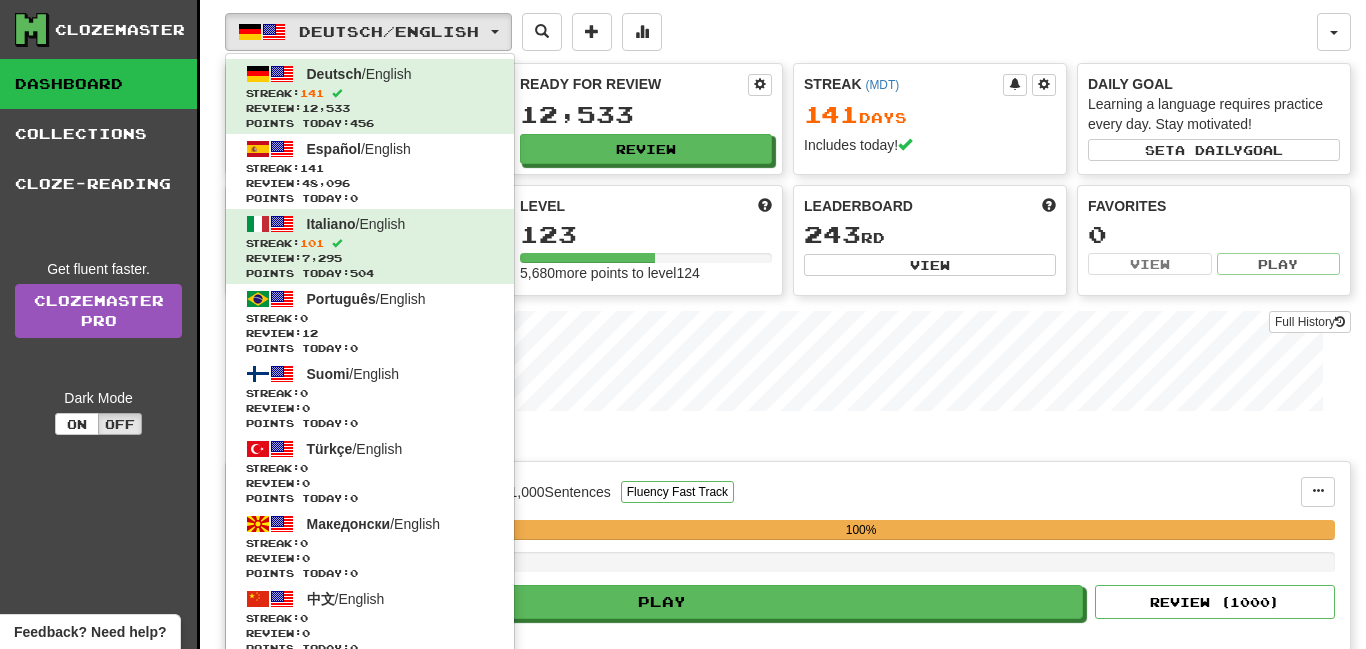 scroll, scrollTop: 0, scrollLeft: 0, axis: both 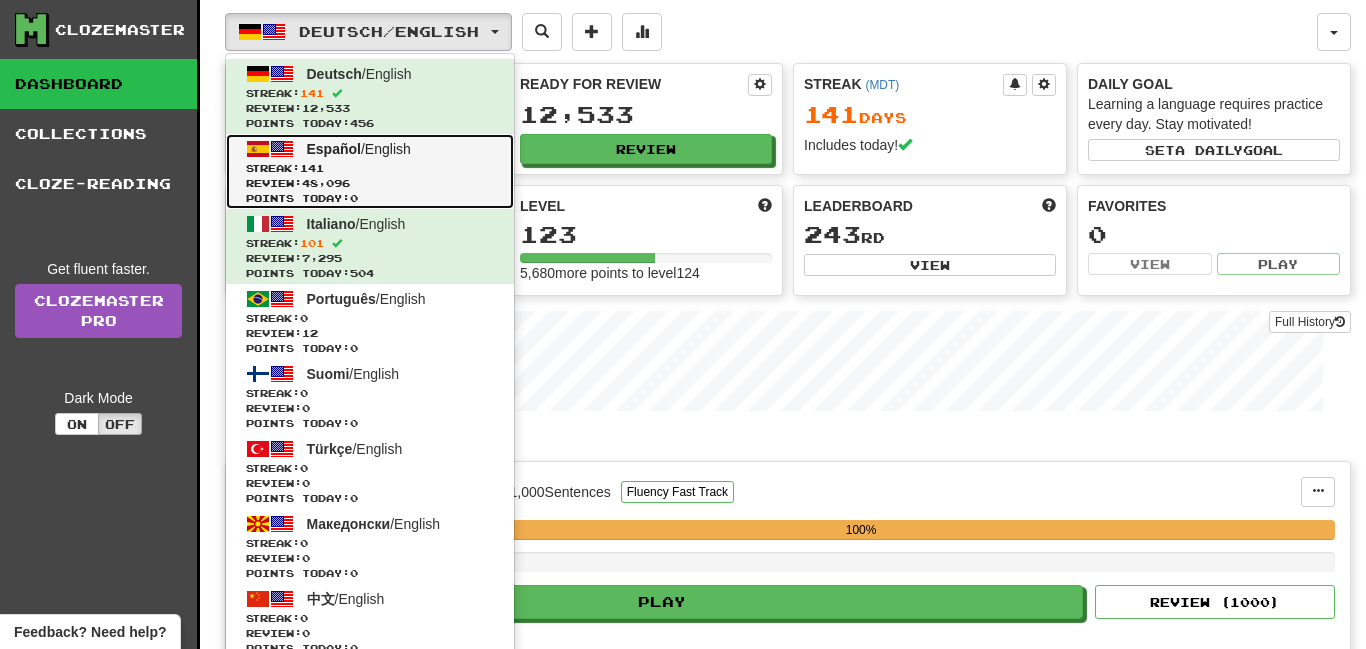 click on "Español  /  English Streak:  141   Review:  48,096 Points today:  0" 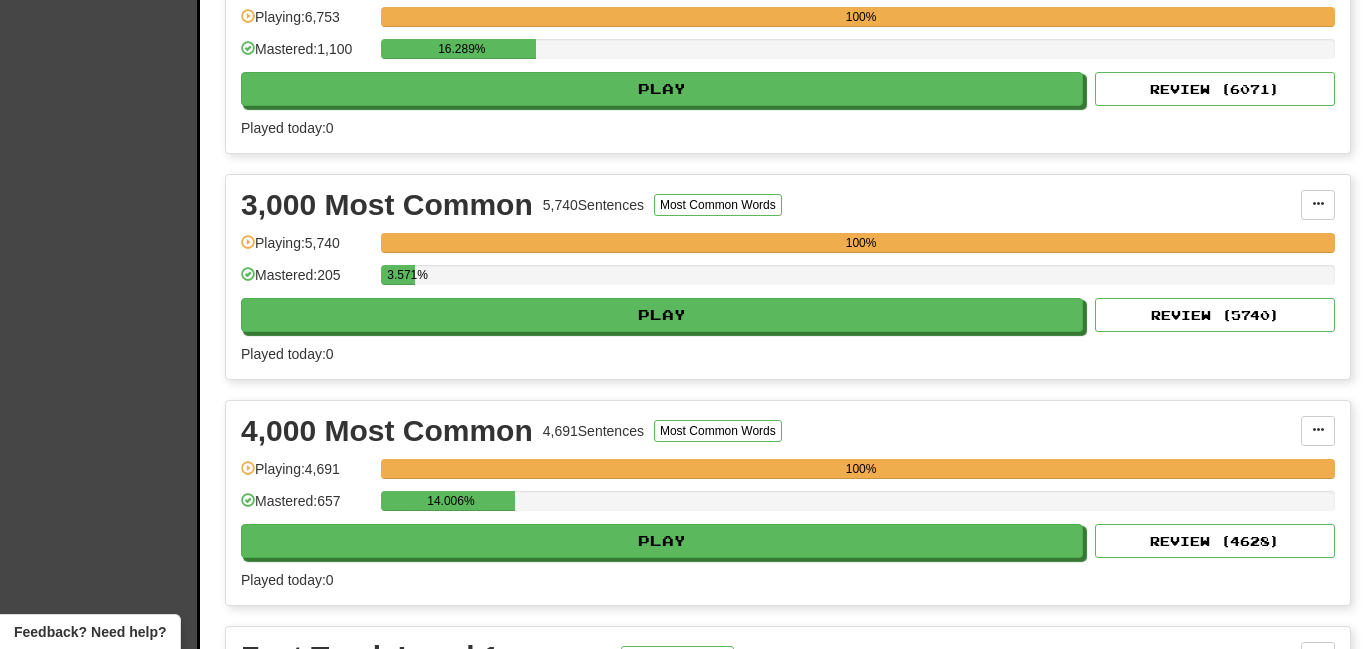 scroll, scrollTop: 195, scrollLeft: 0, axis: vertical 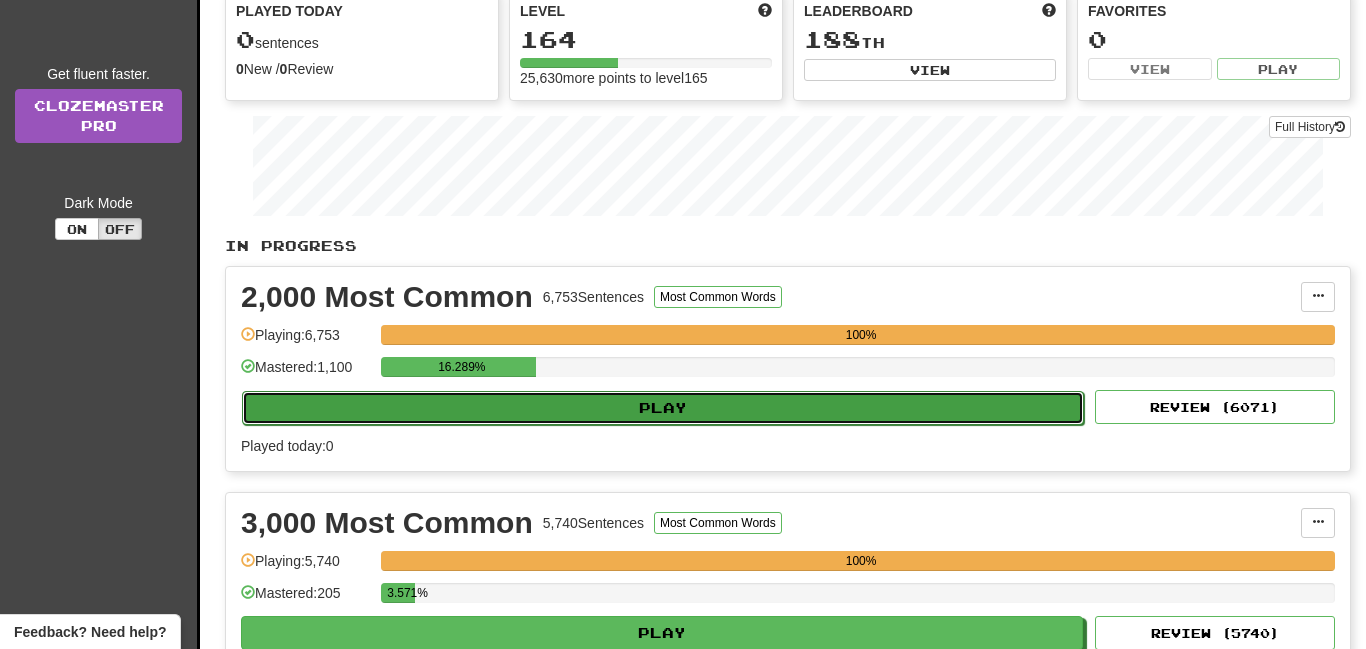 click on "Play" 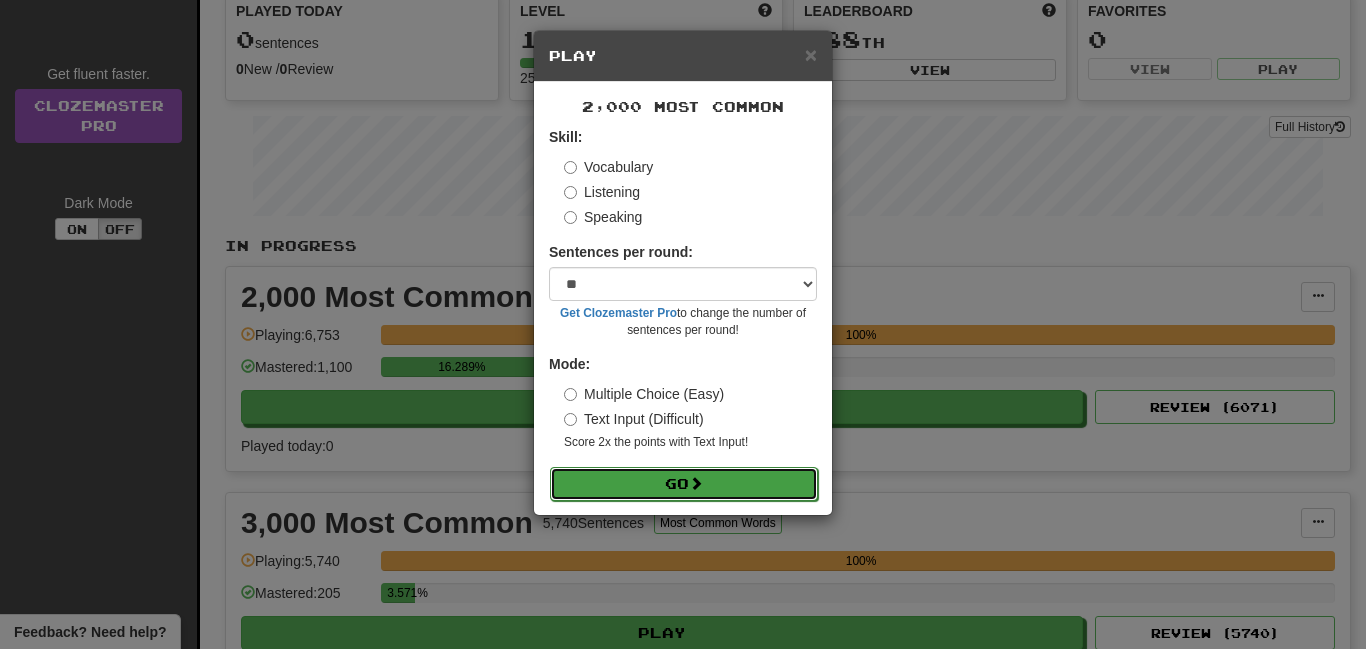 click on "Go" at bounding box center (684, 484) 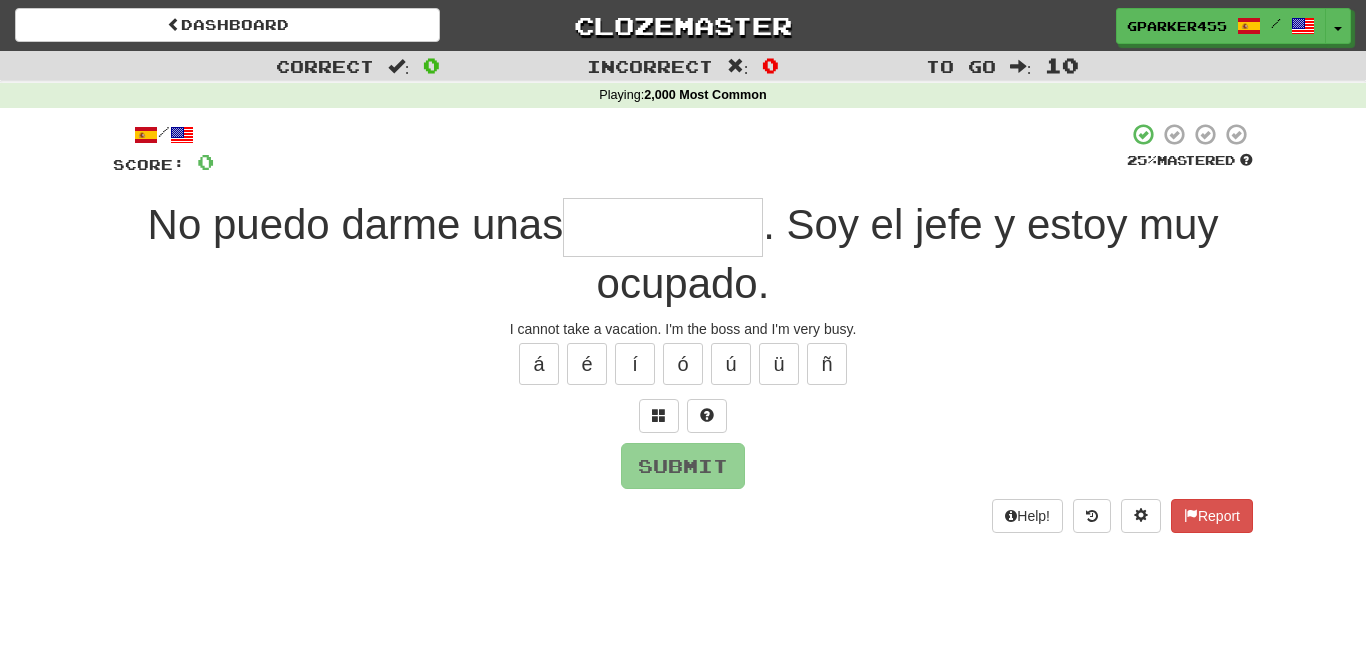 scroll, scrollTop: 0, scrollLeft: 0, axis: both 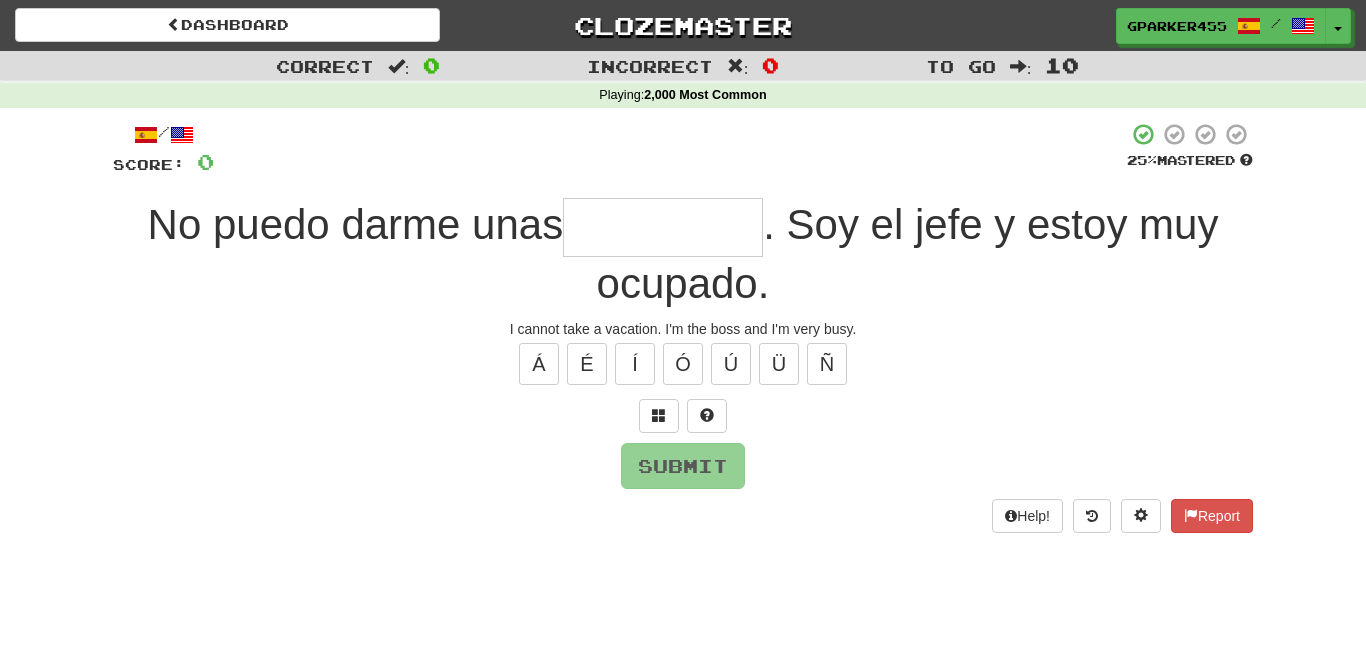 type on "*" 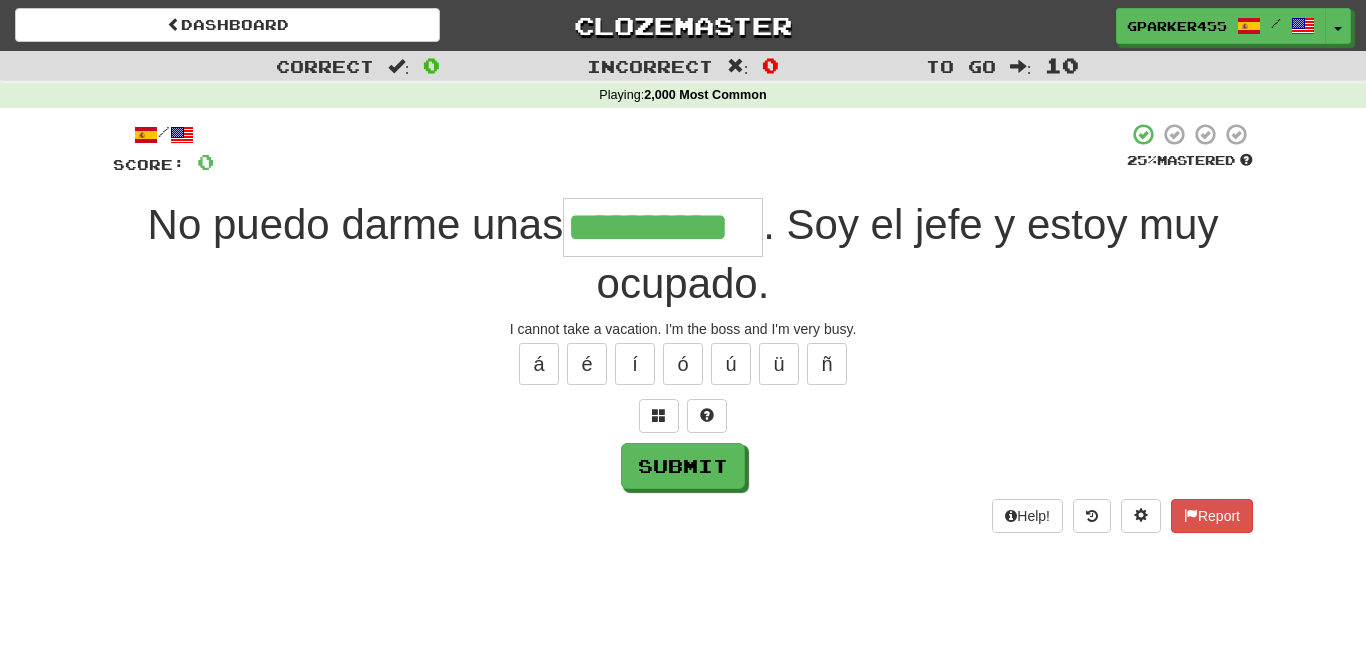 scroll, scrollTop: 0, scrollLeft: 16, axis: horizontal 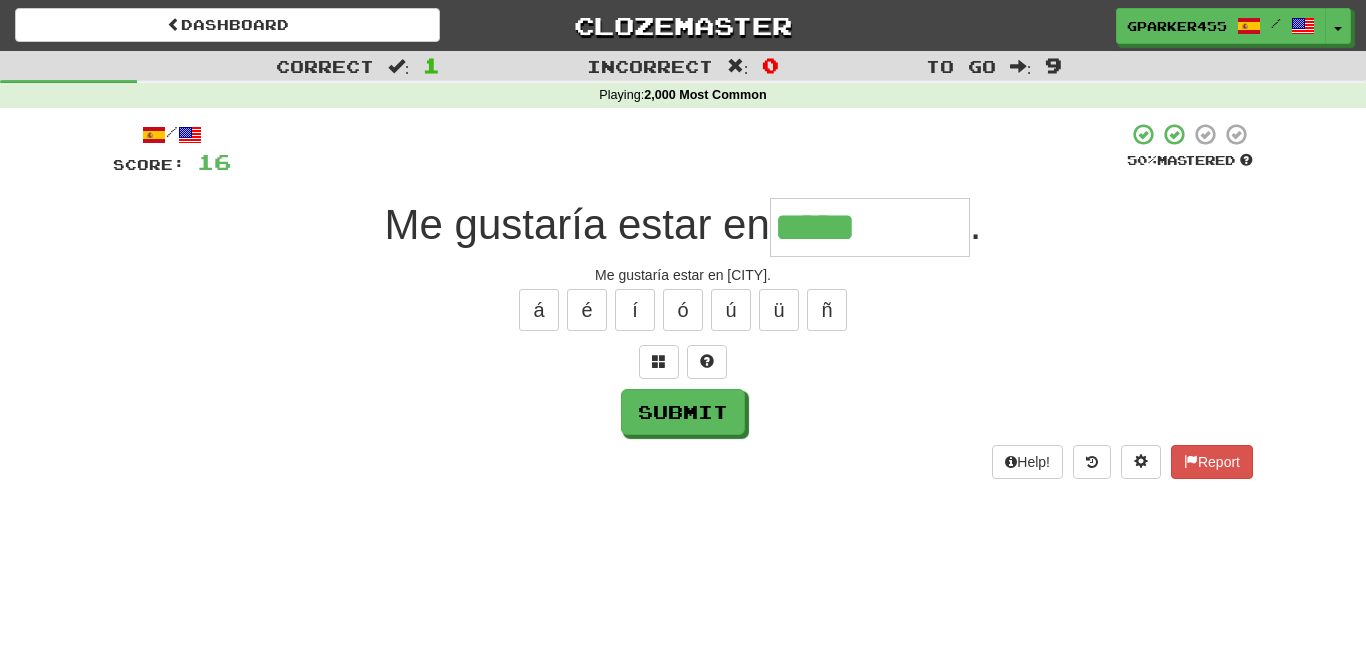 type on "*****" 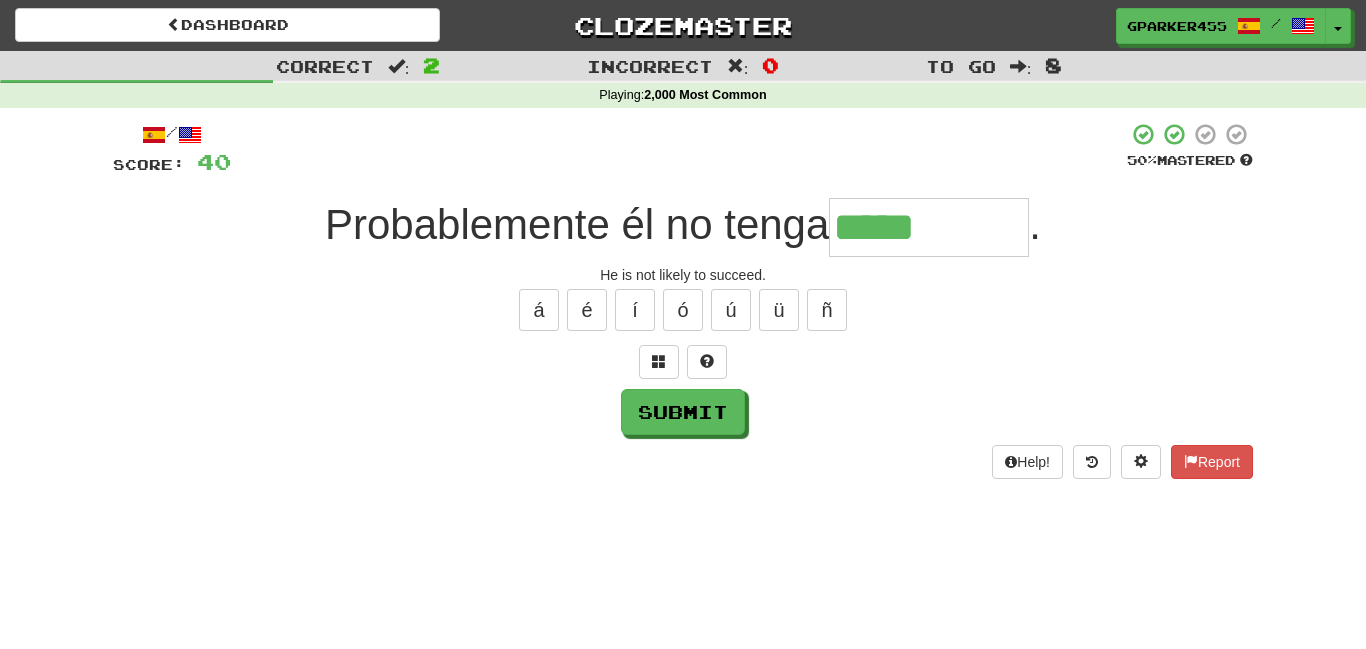 type on "*****" 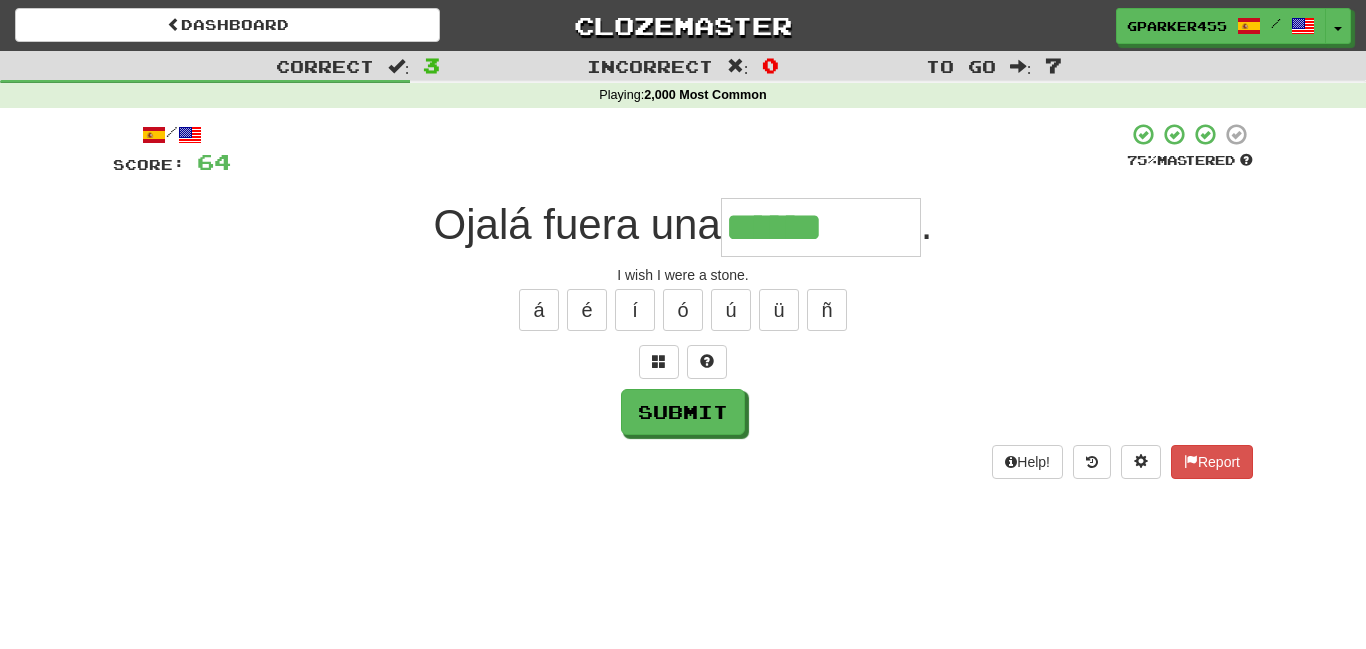 type on "******" 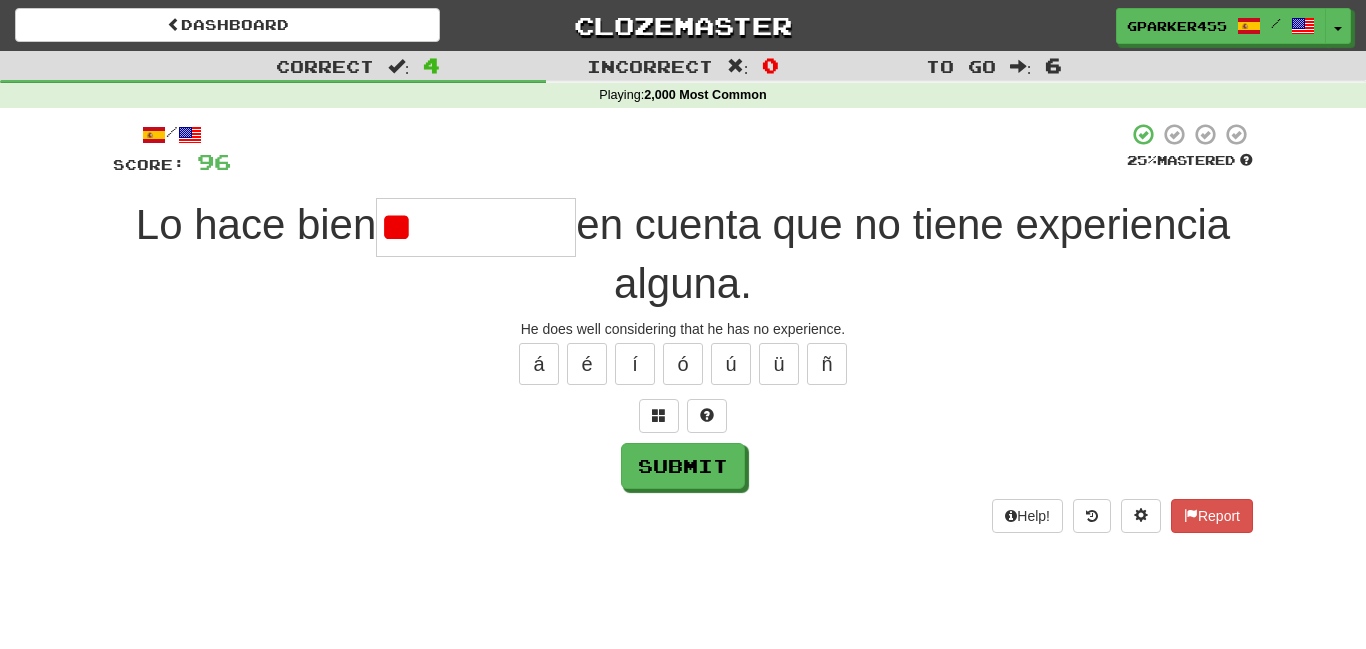 type on "*" 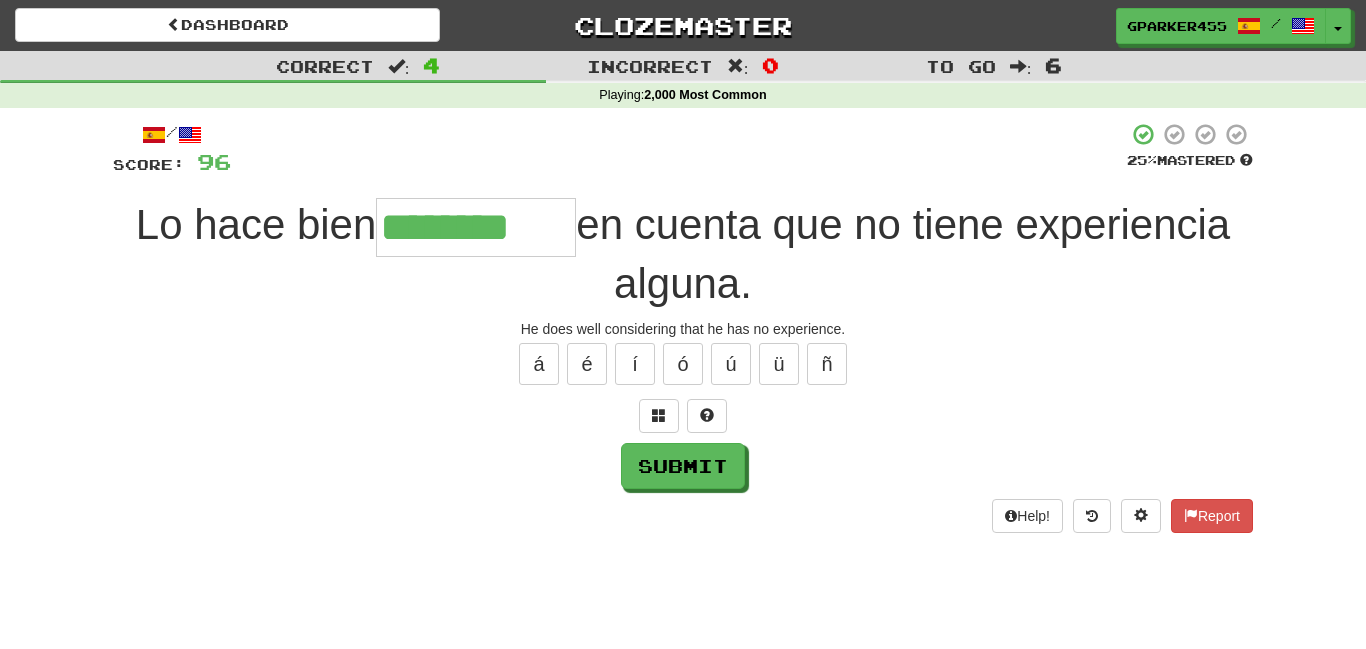 type on "********" 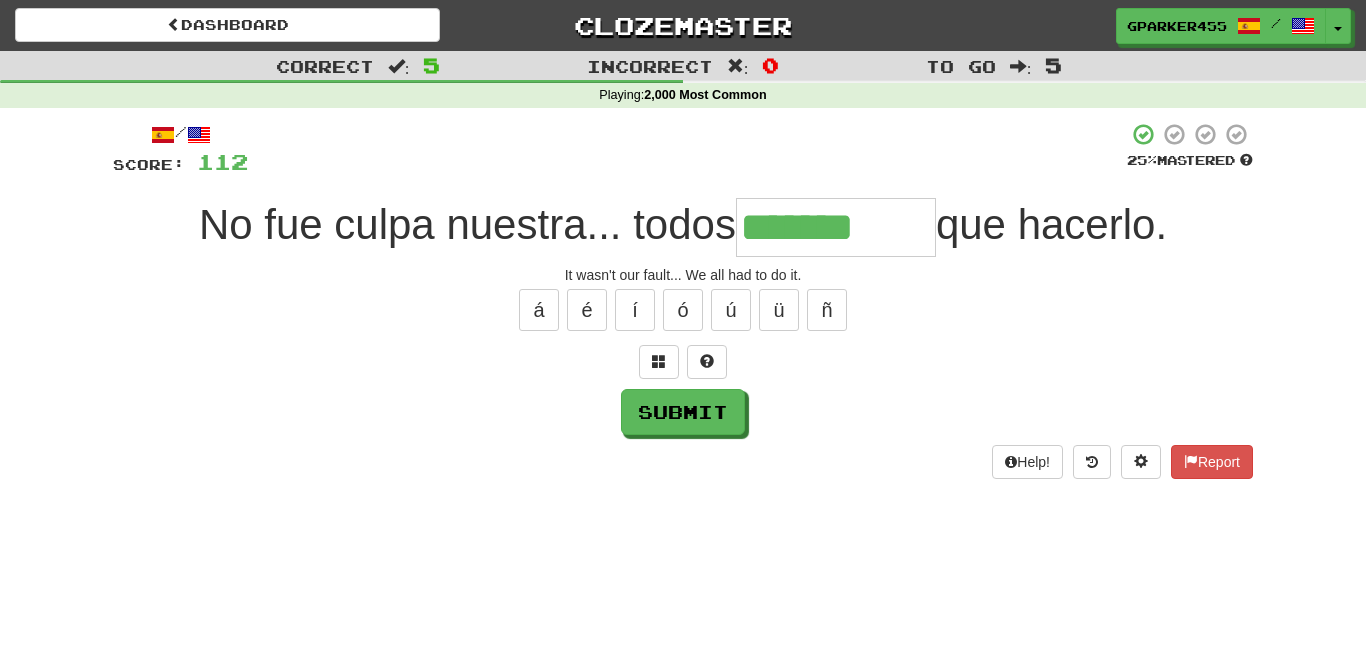 type on "*******" 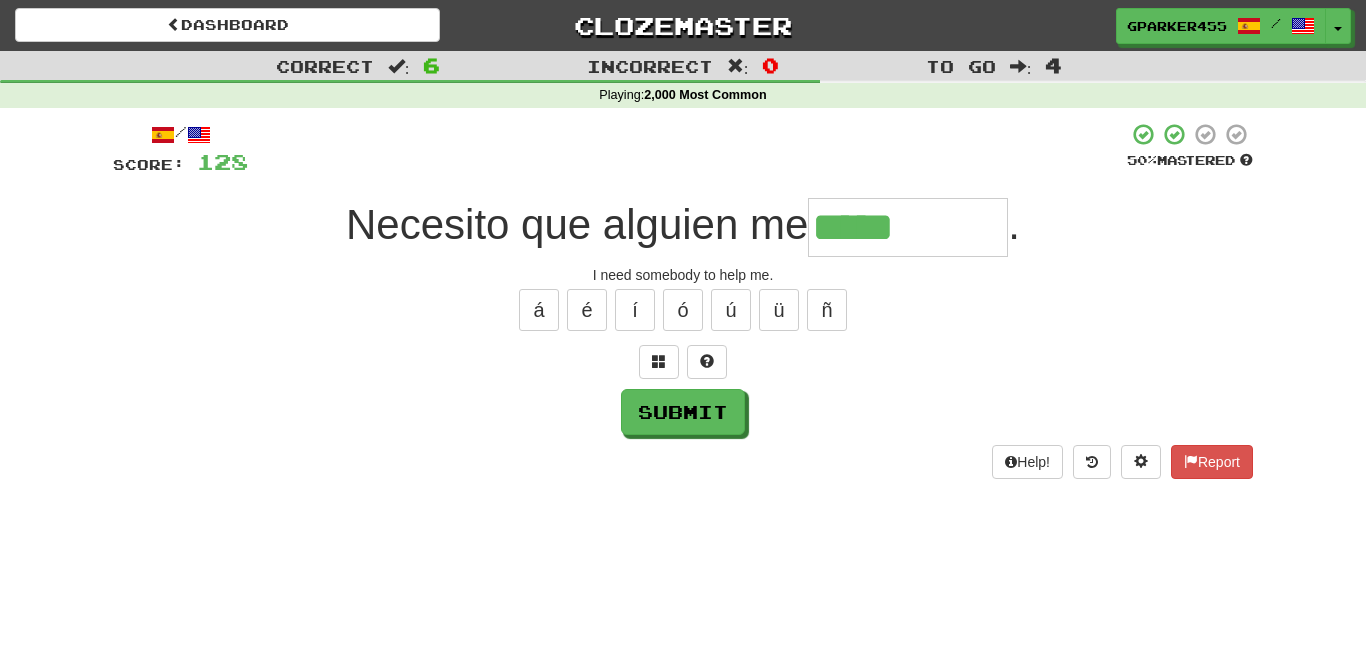 type on "*****" 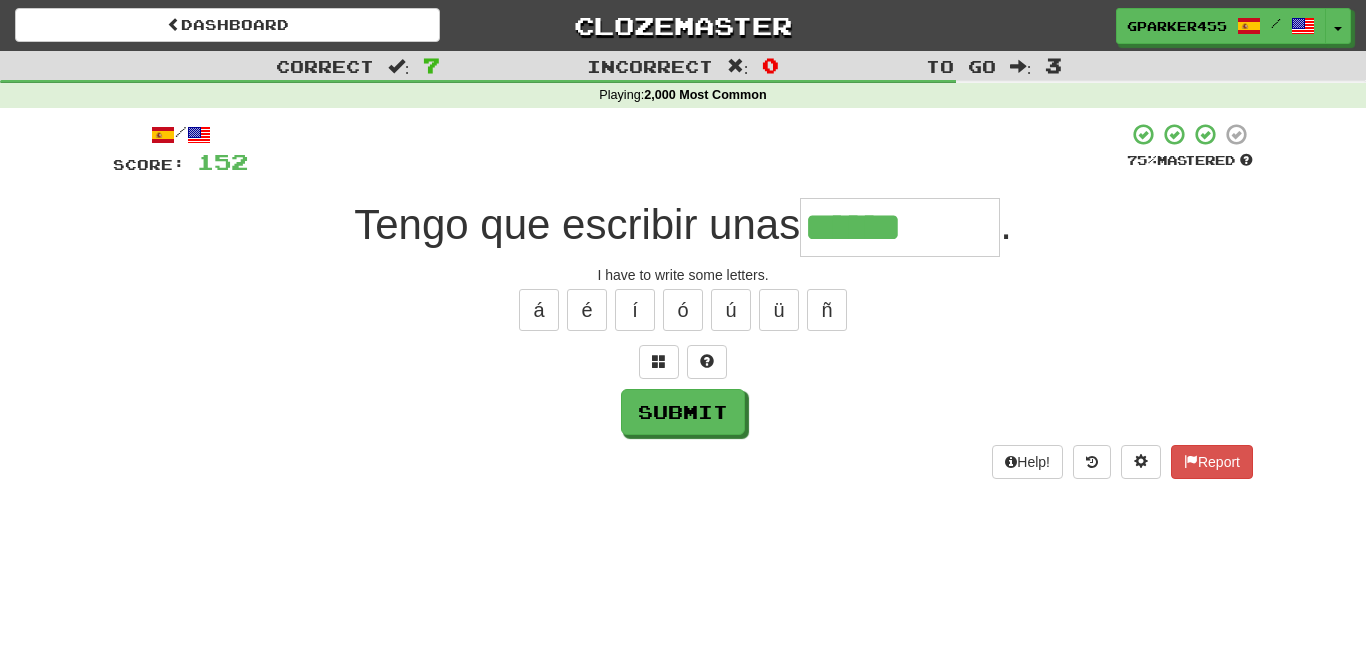 type on "******" 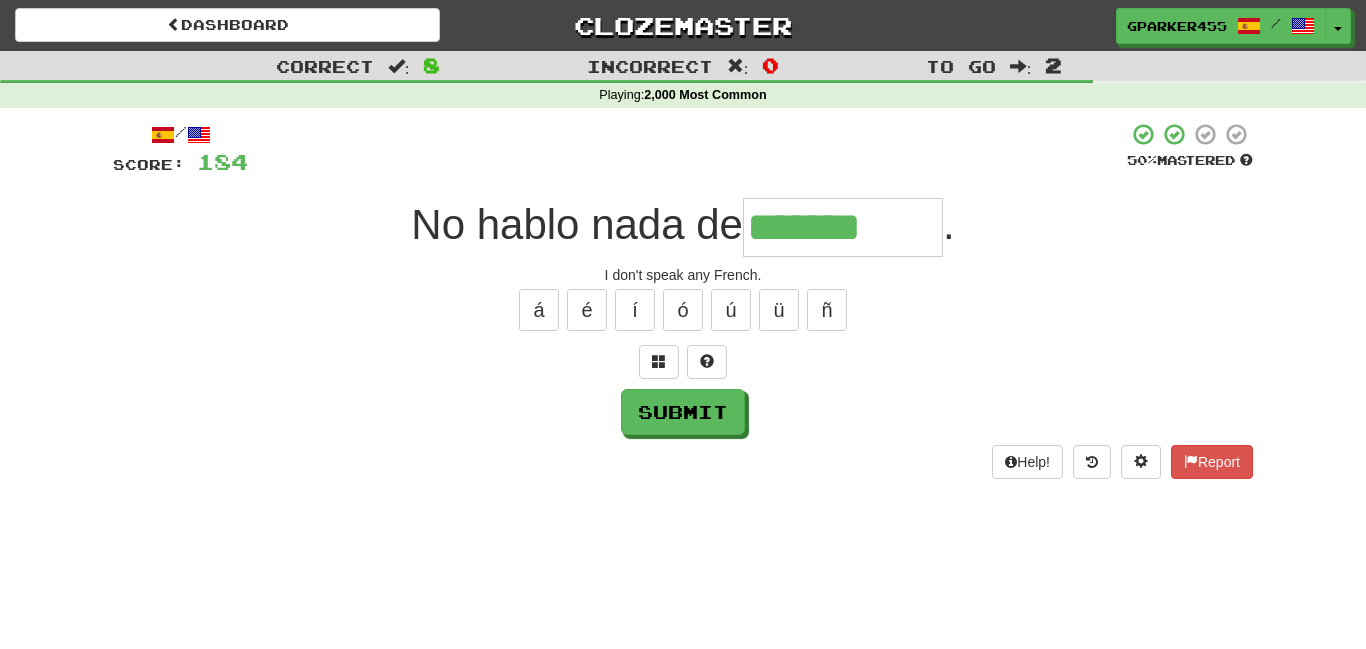 type on "*******" 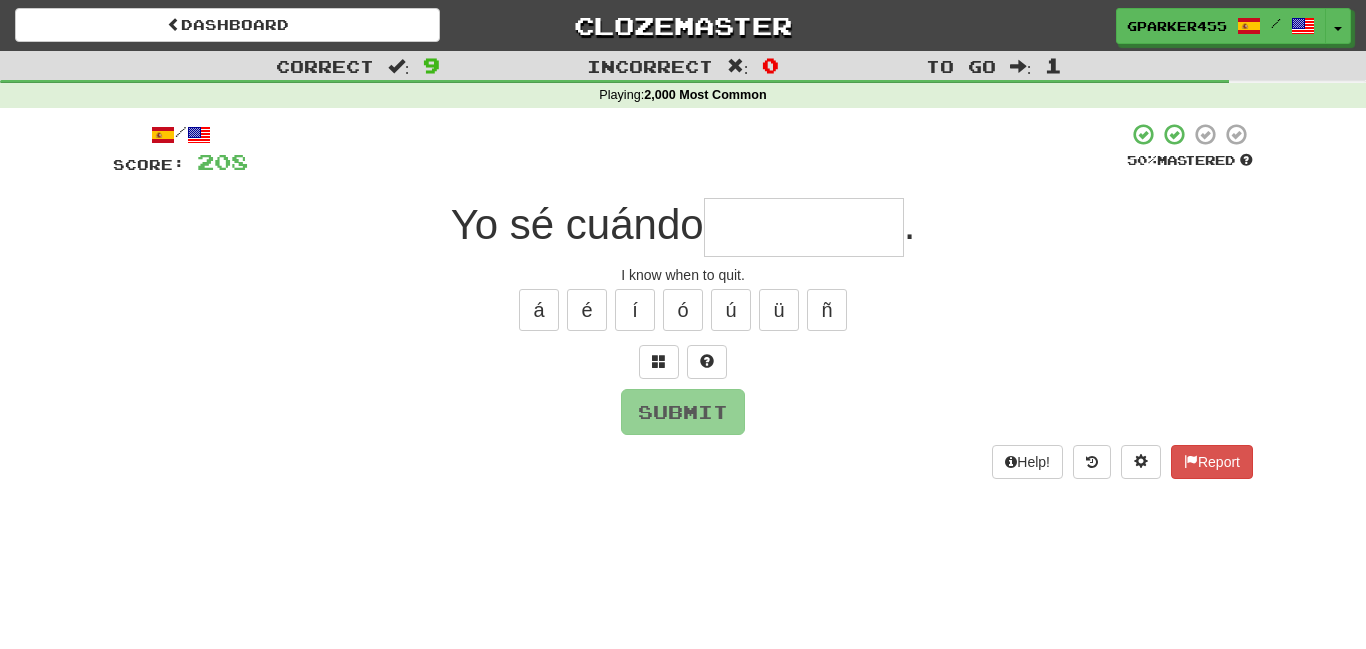 type on "*" 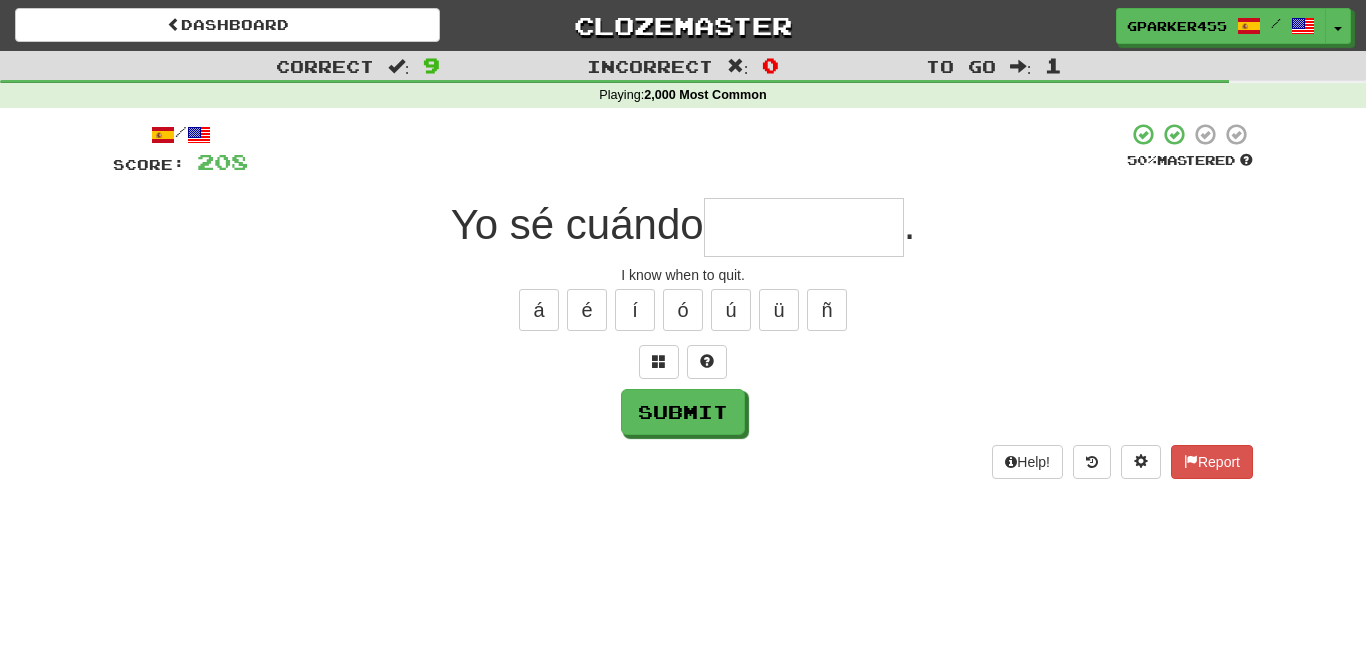type on "*" 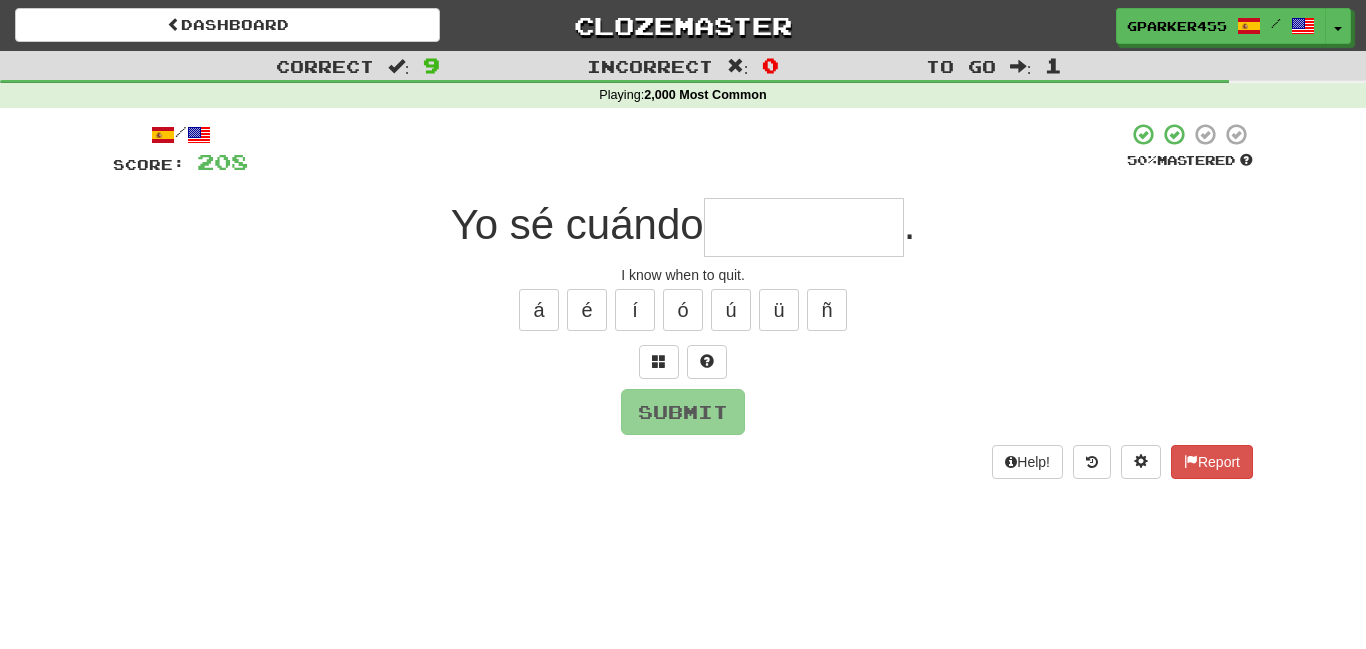 type on "*" 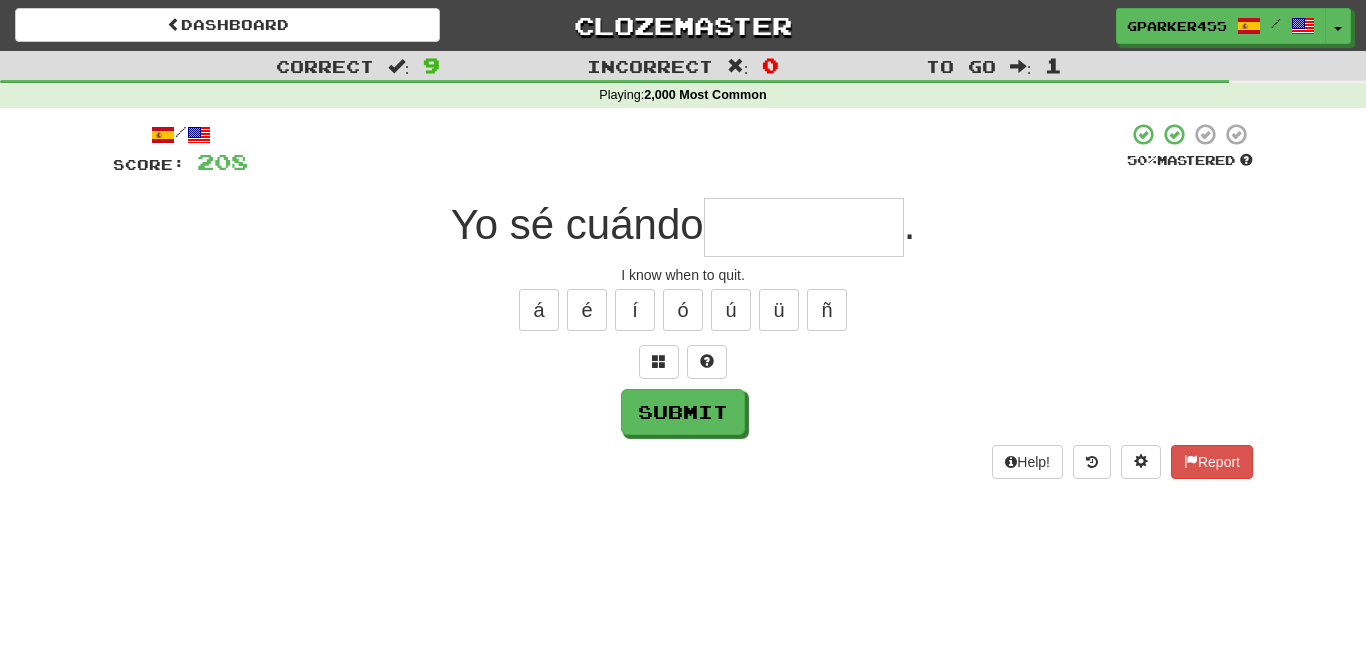 type on "*" 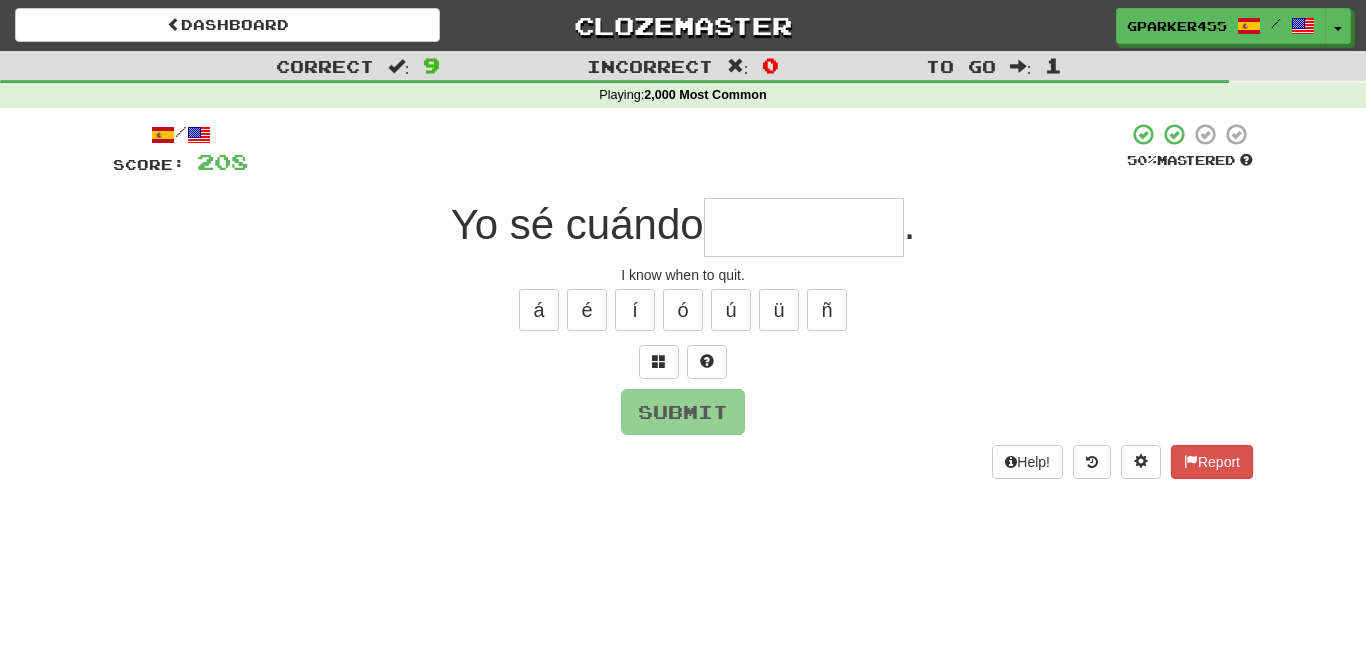 type on "*" 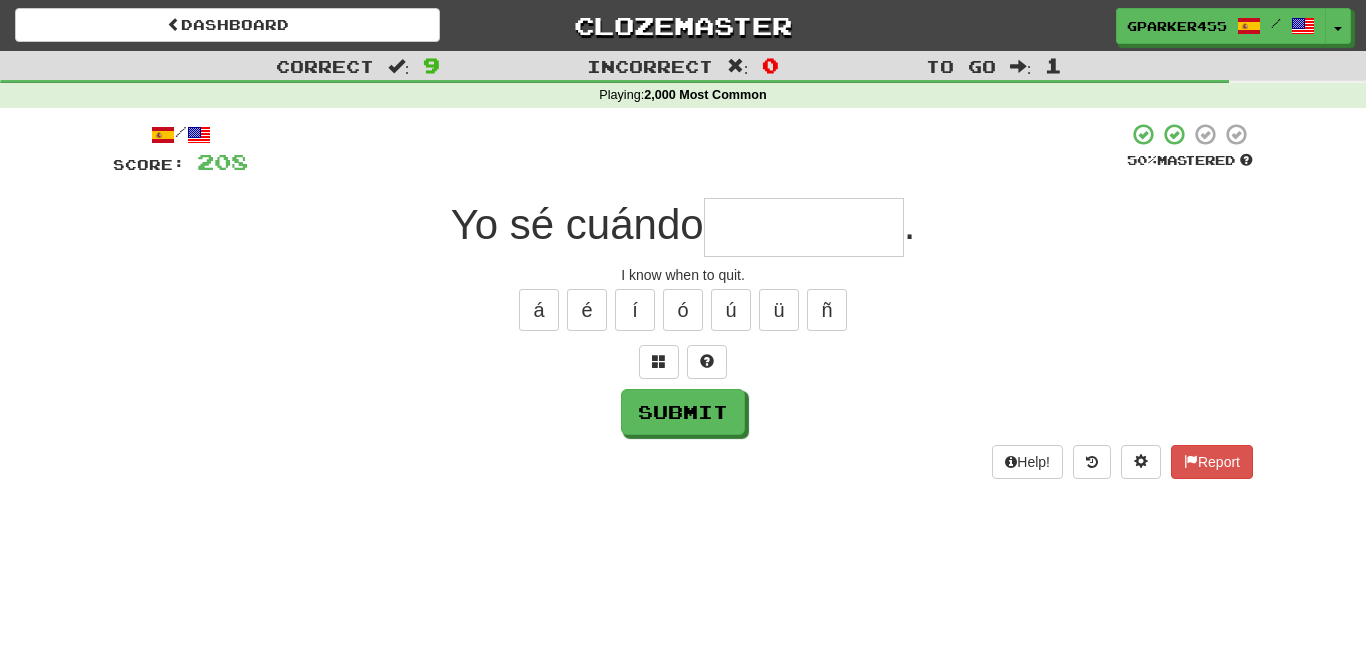 type on "*" 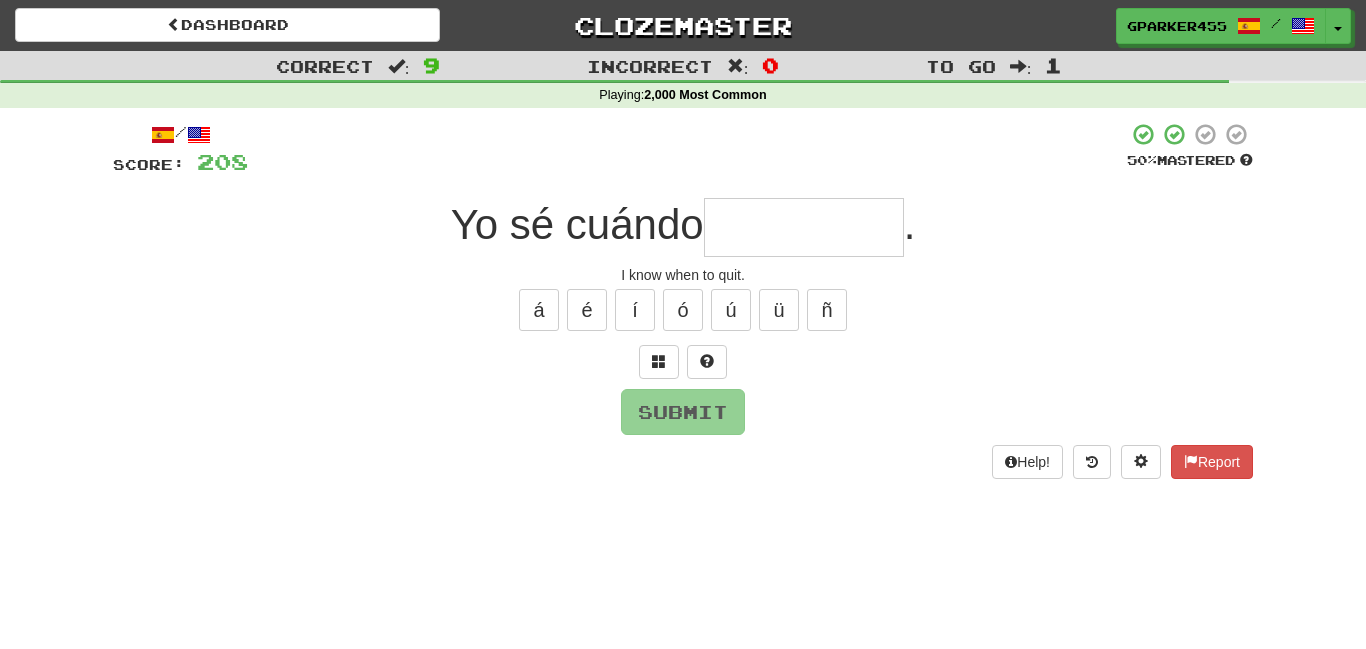 type on "*" 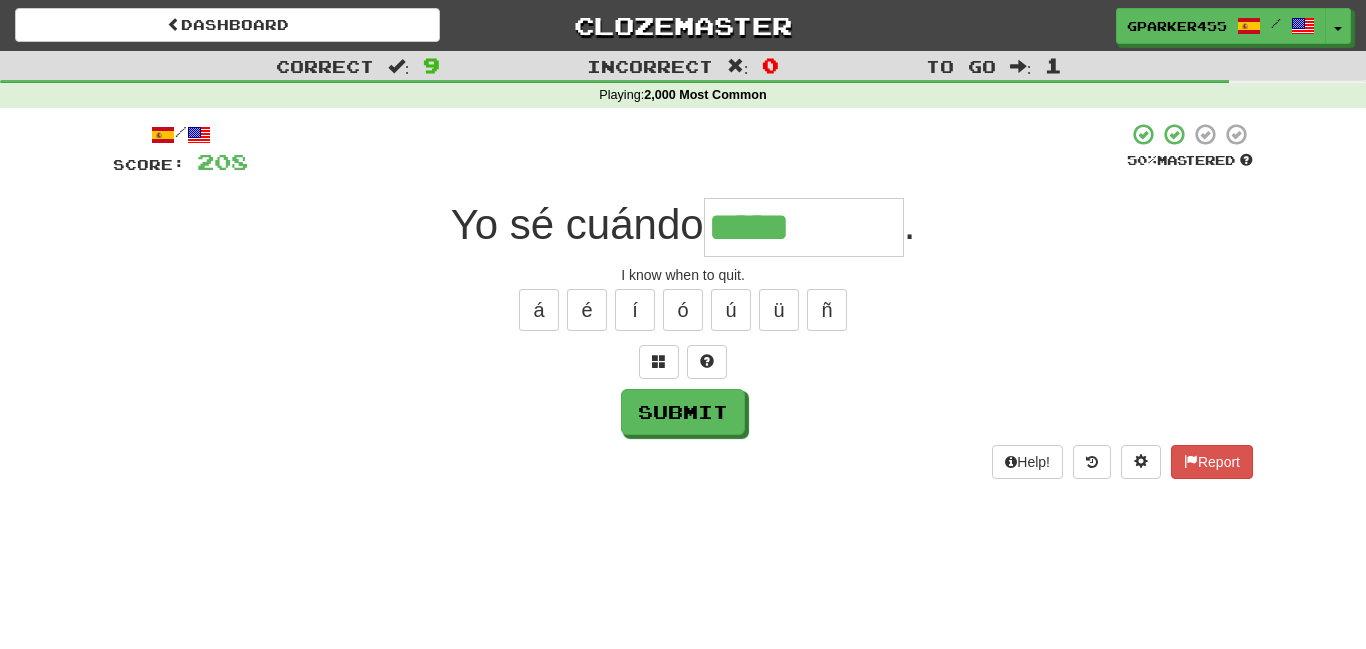 type on "*****" 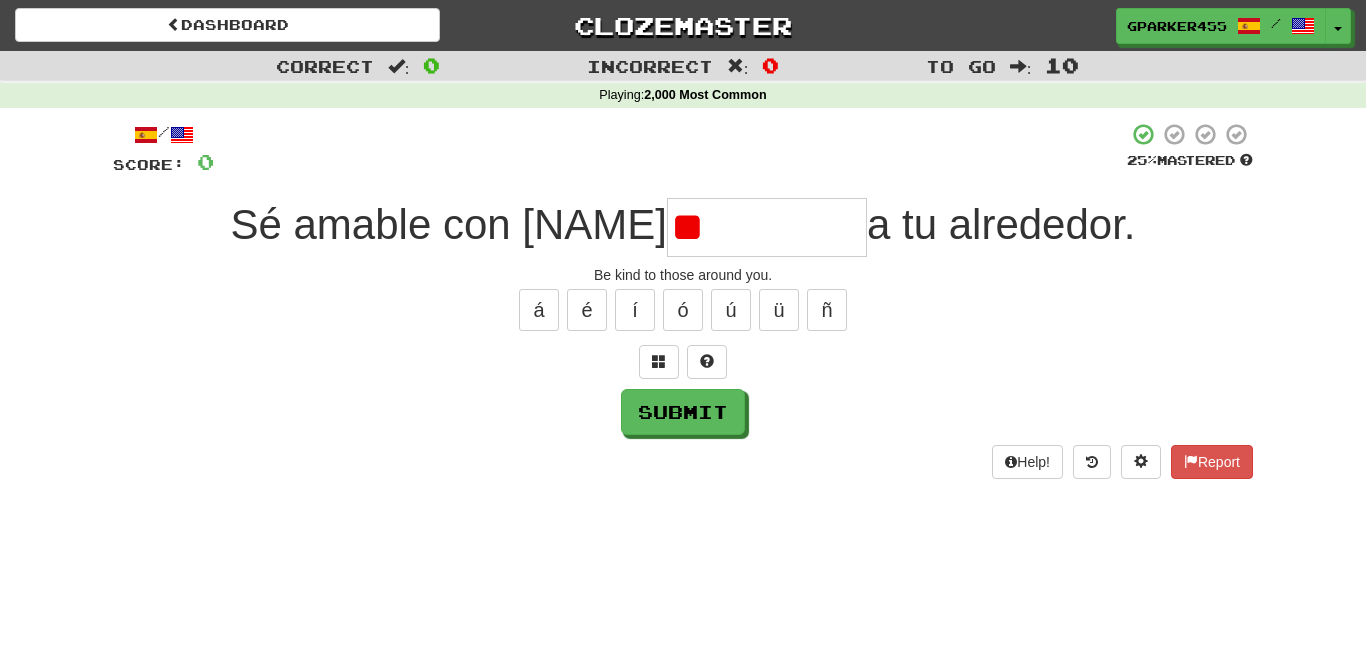 type on "*" 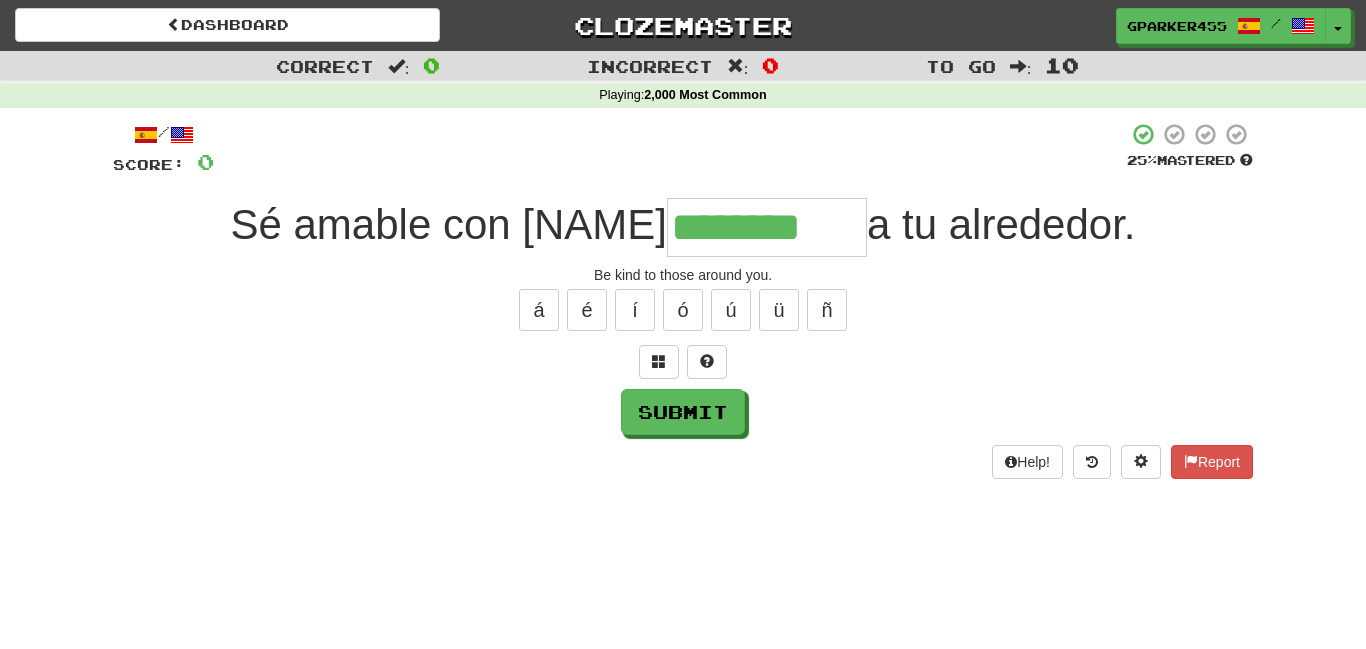 type on "********" 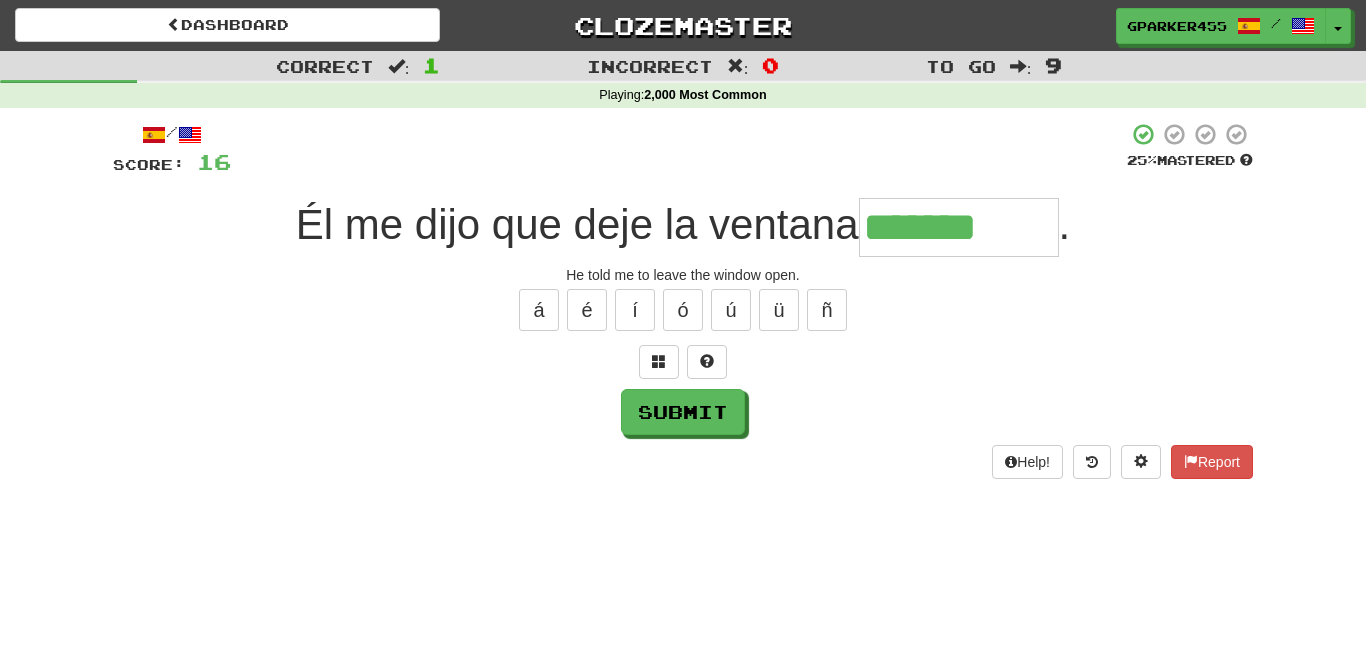 type on "*******" 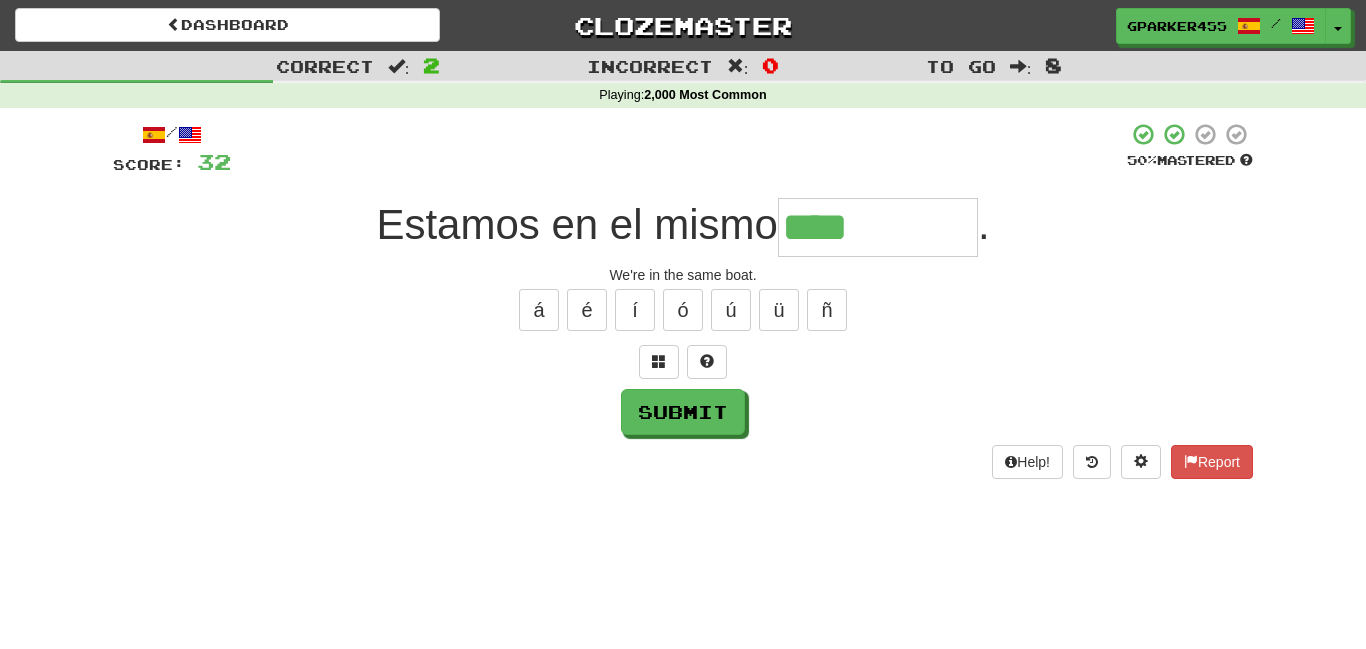 type on "****" 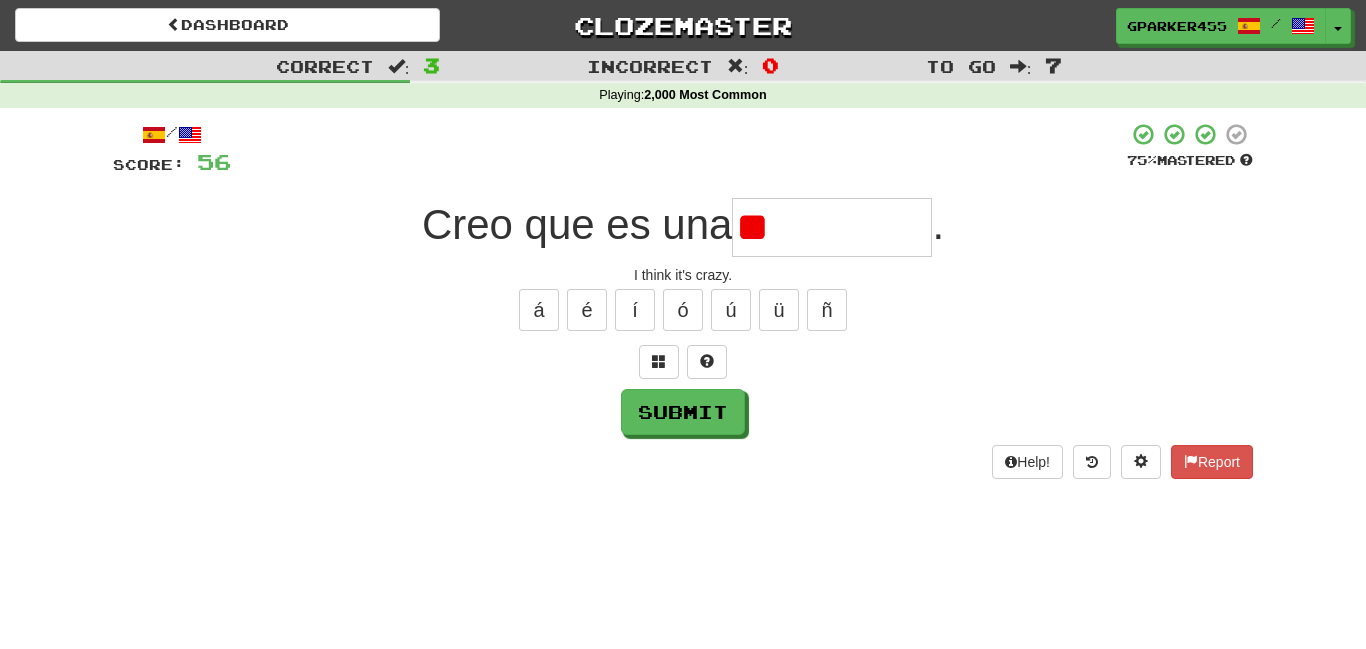 type on "*" 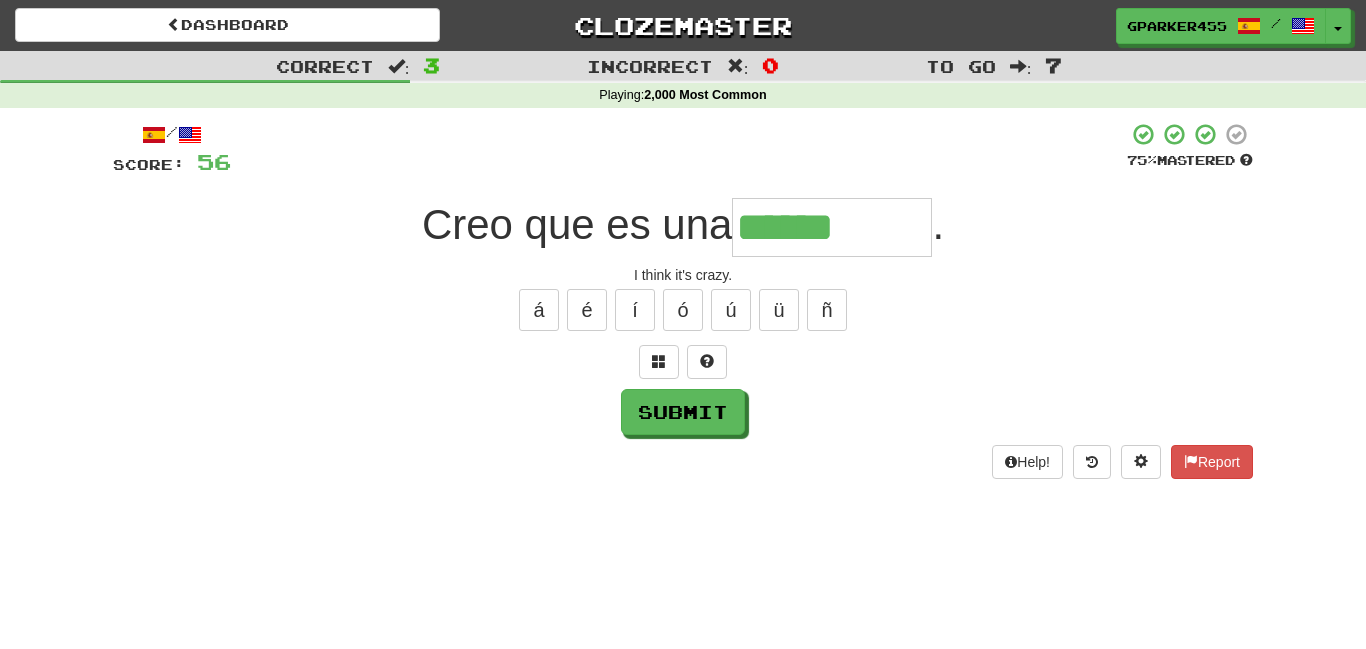 type on "******" 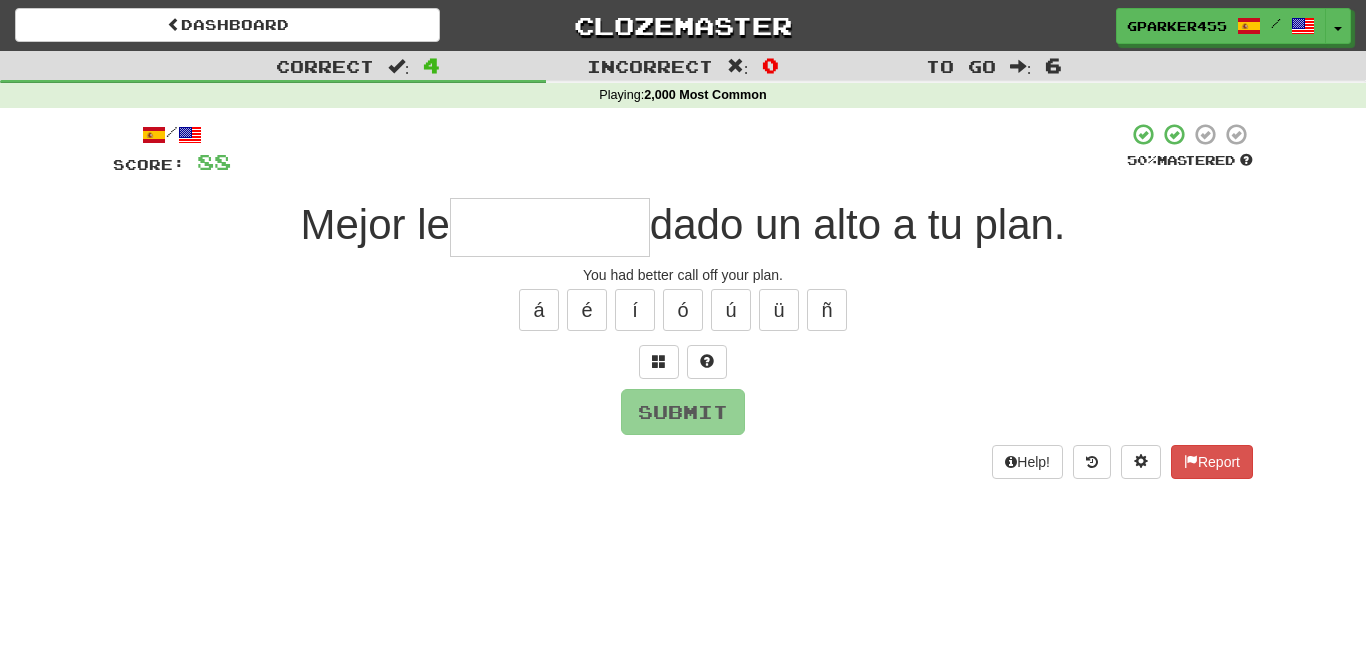 type on "*" 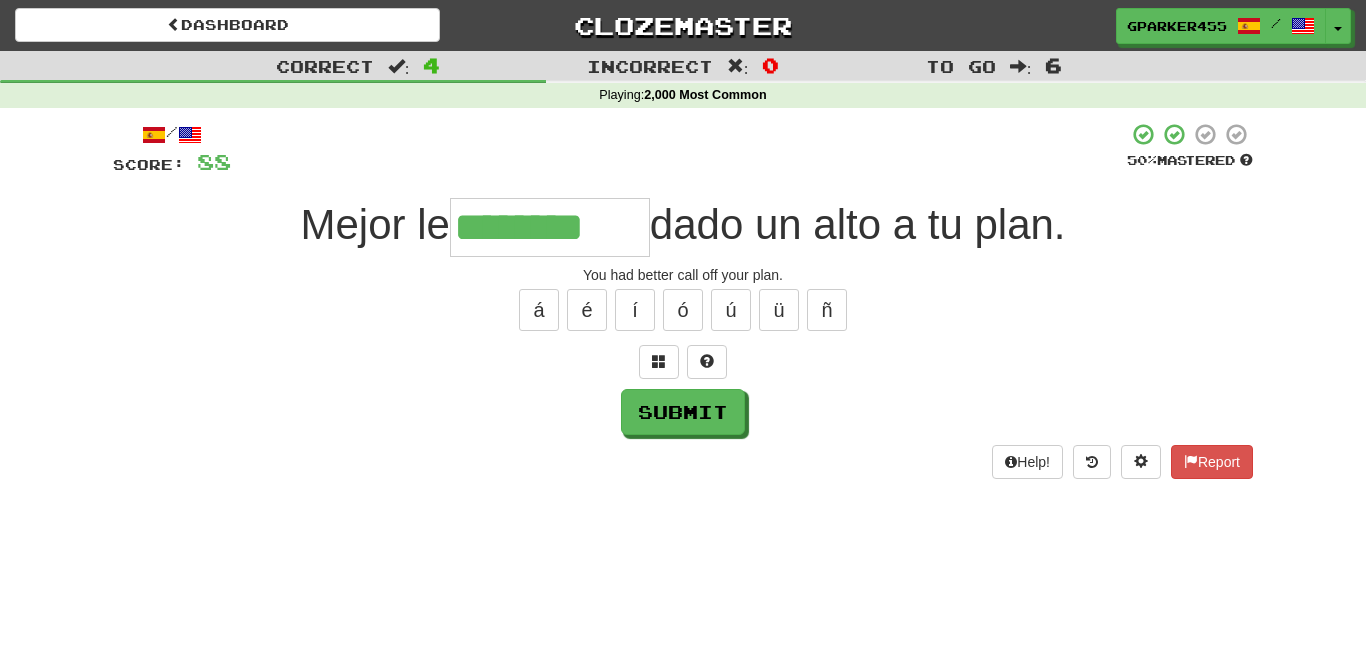 type on "********" 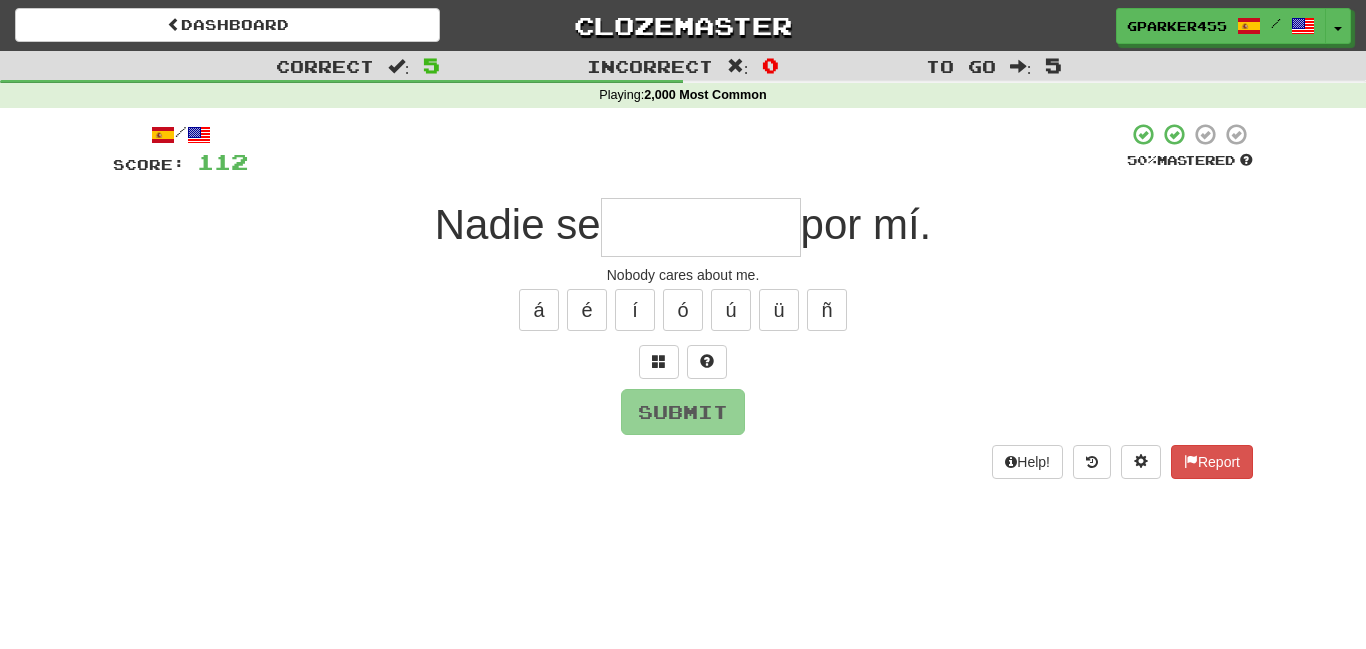 type on "*" 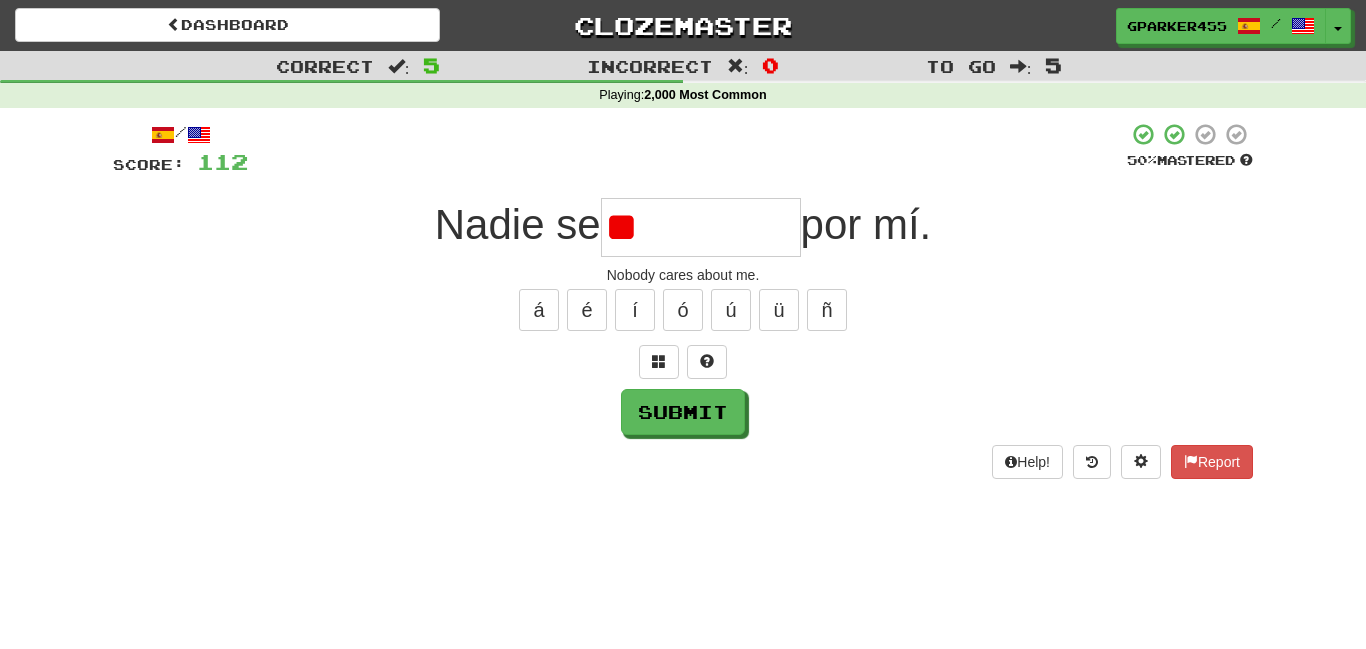 type on "*" 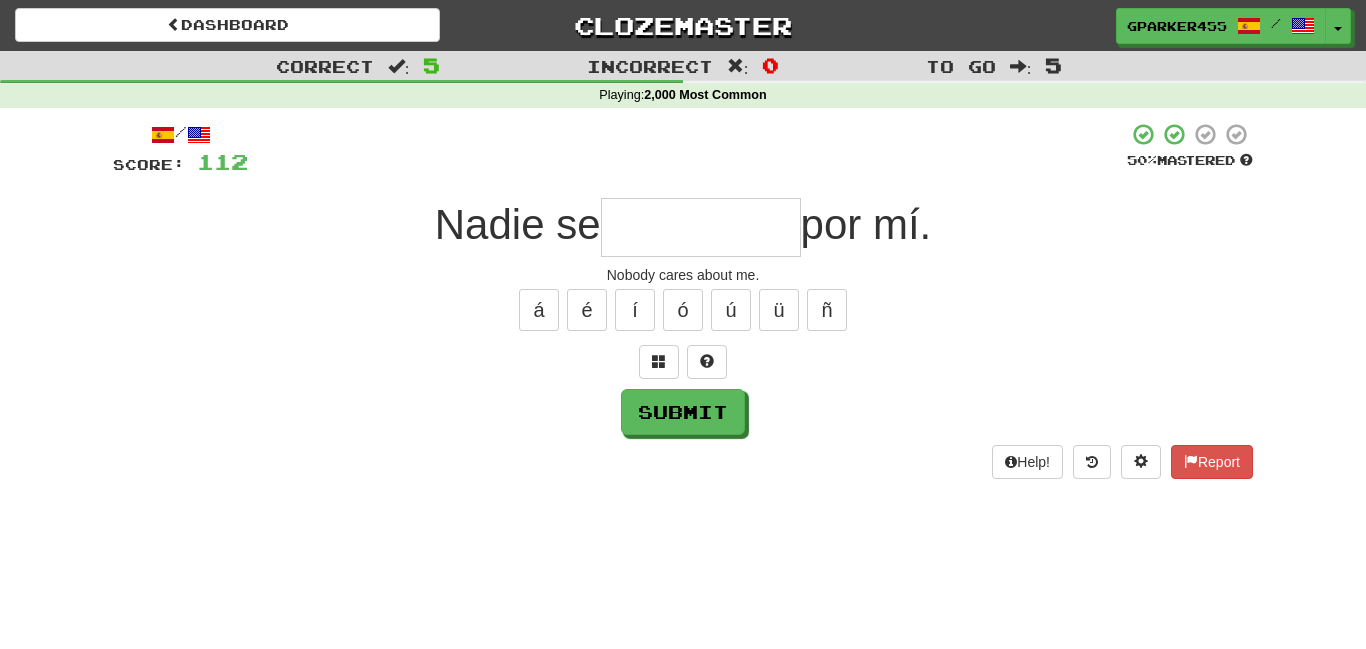 type on "*" 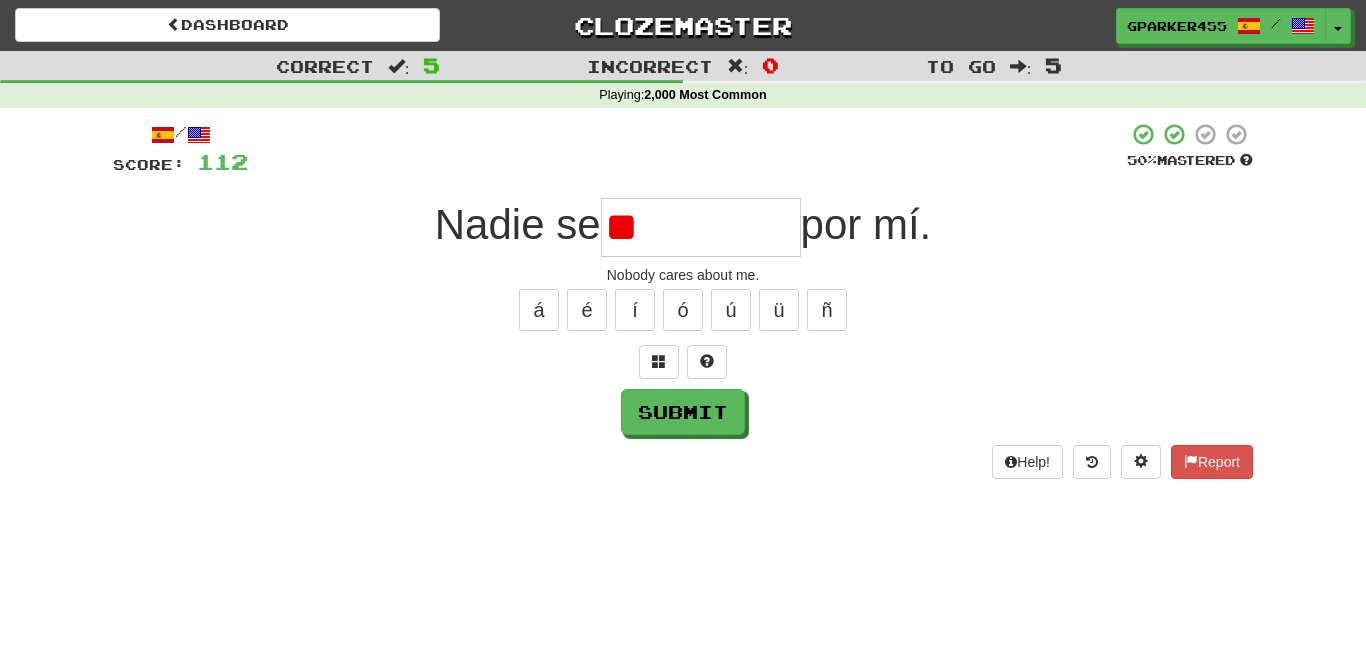 type on "*" 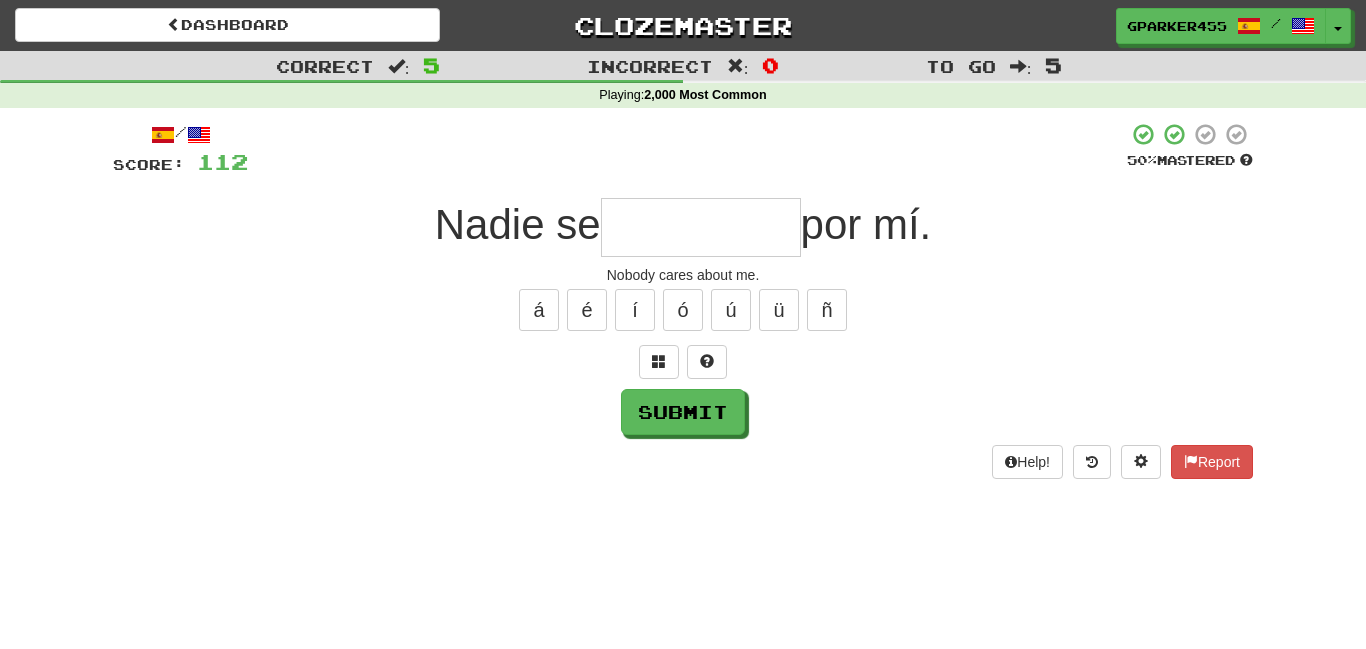 type on "*" 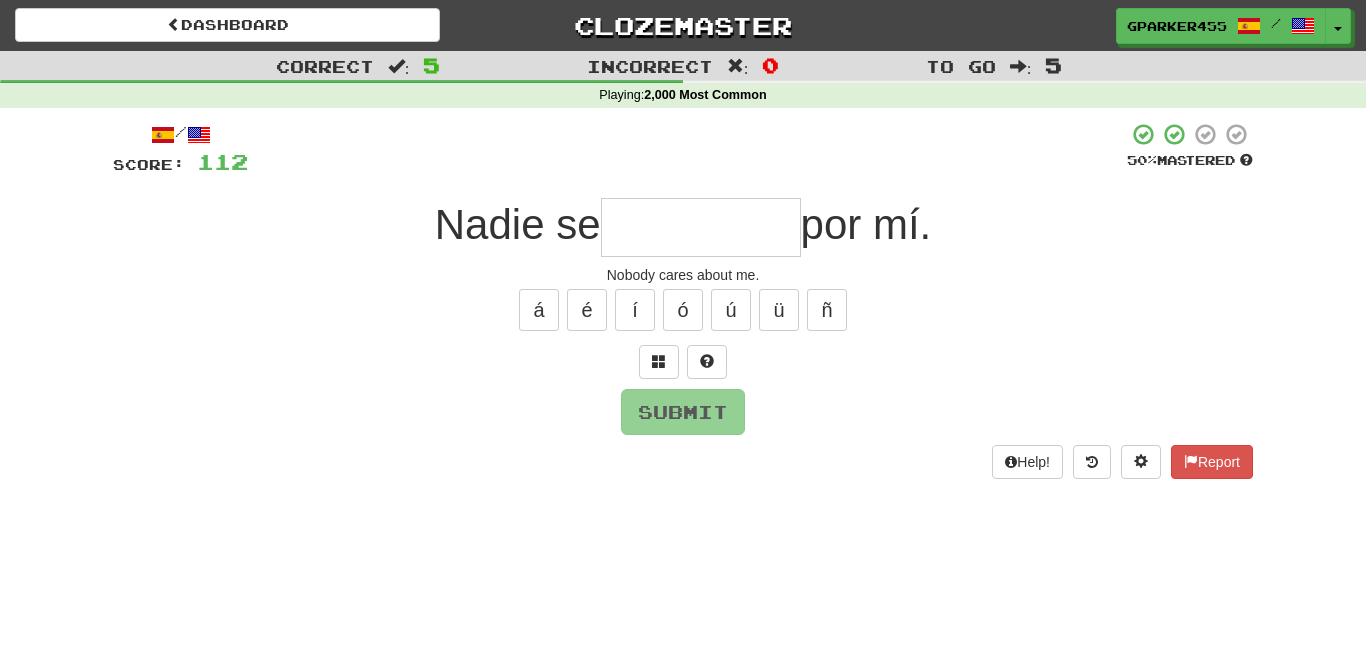 type on "*" 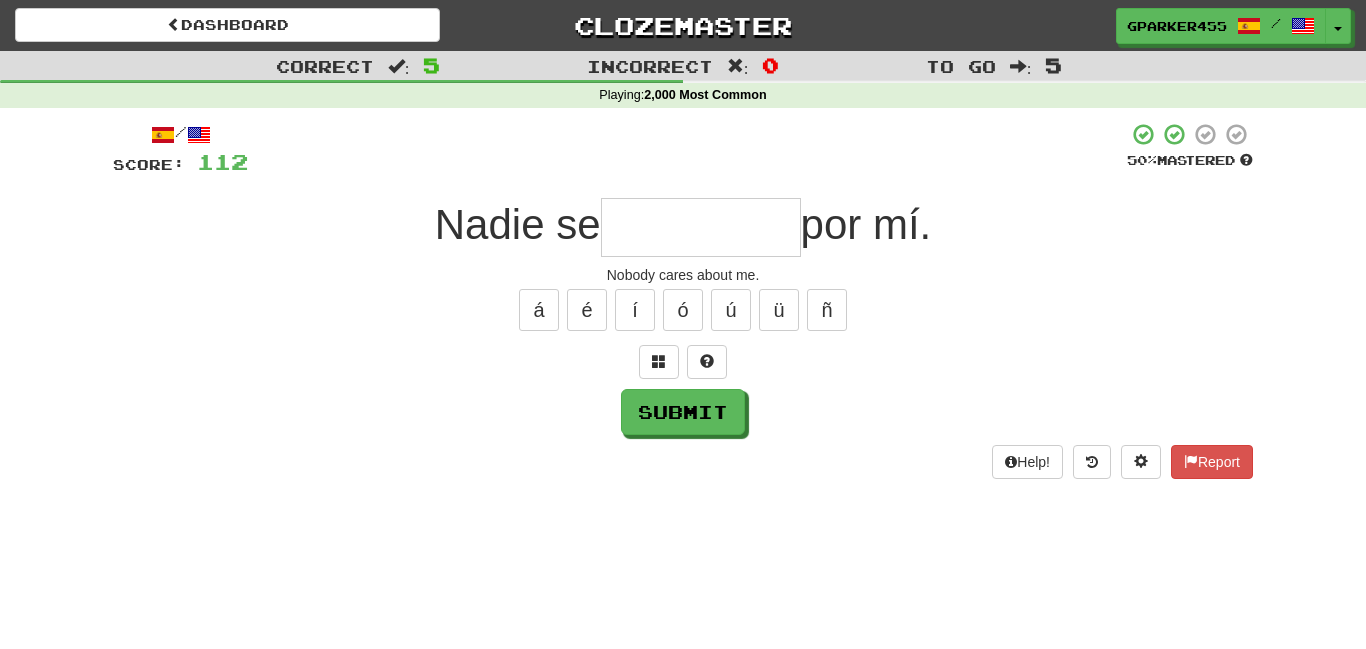 type on "*" 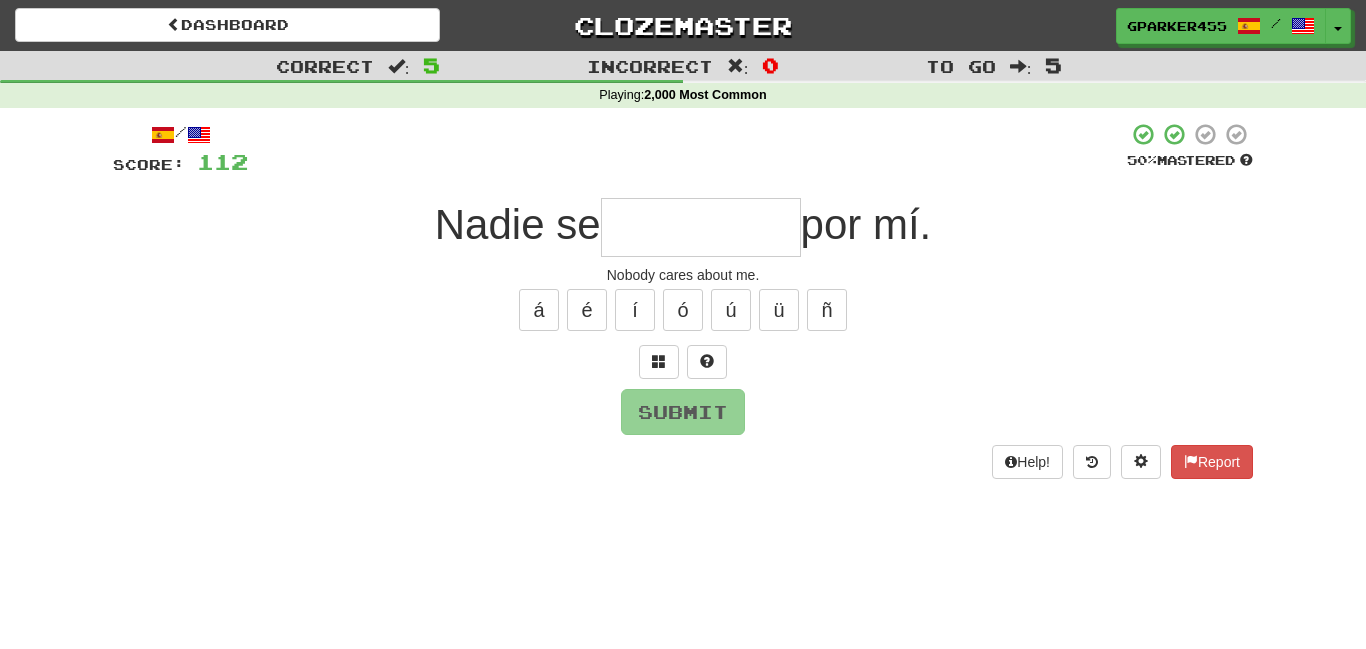 type on "*" 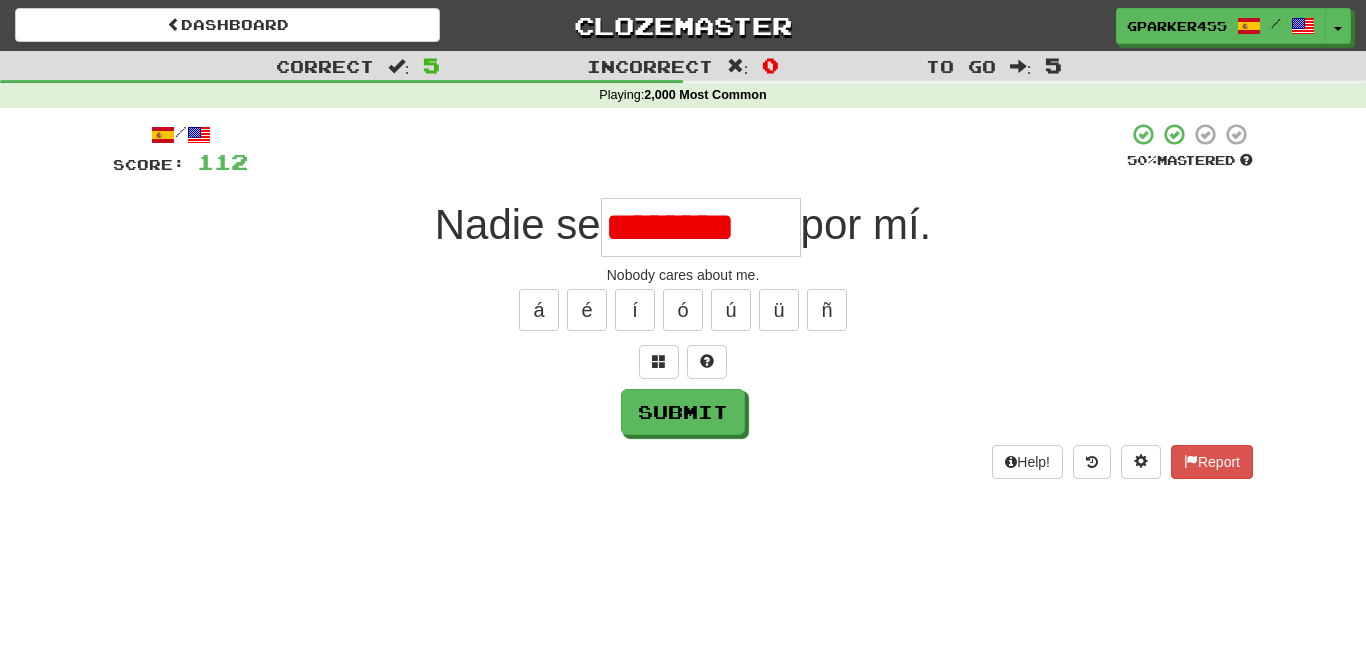 scroll, scrollTop: 0, scrollLeft: 0, axis: both 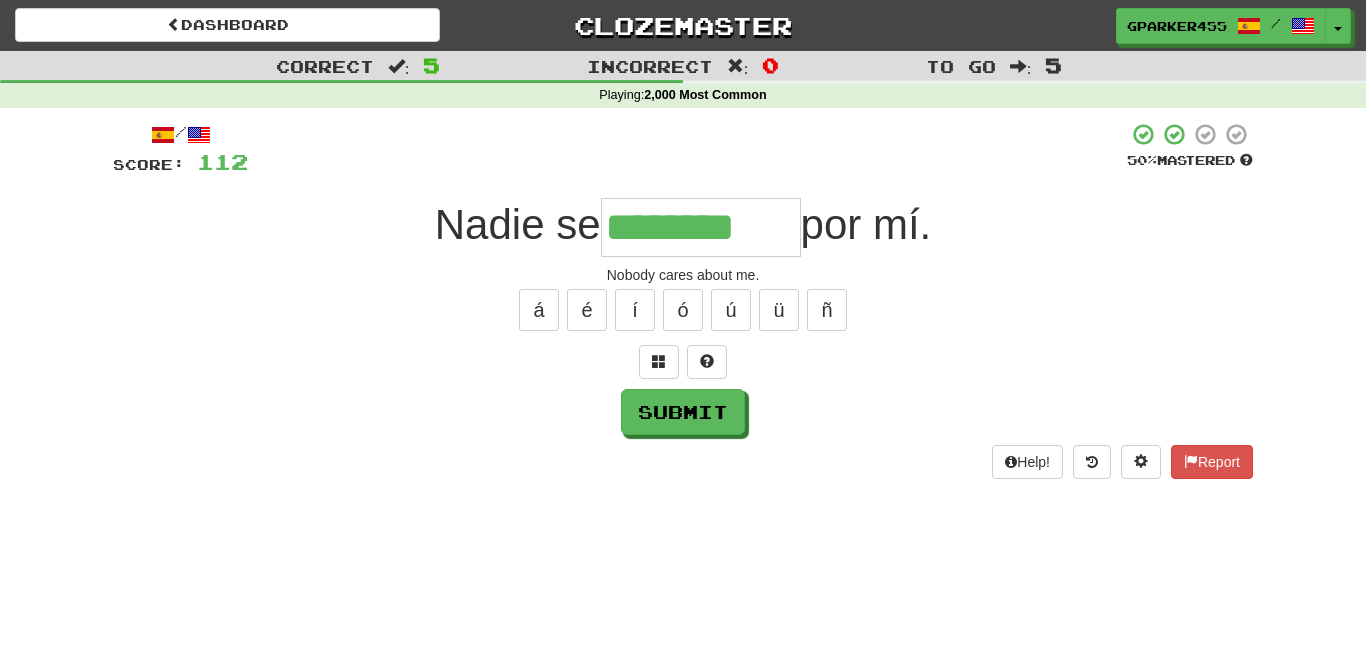 type on "********" 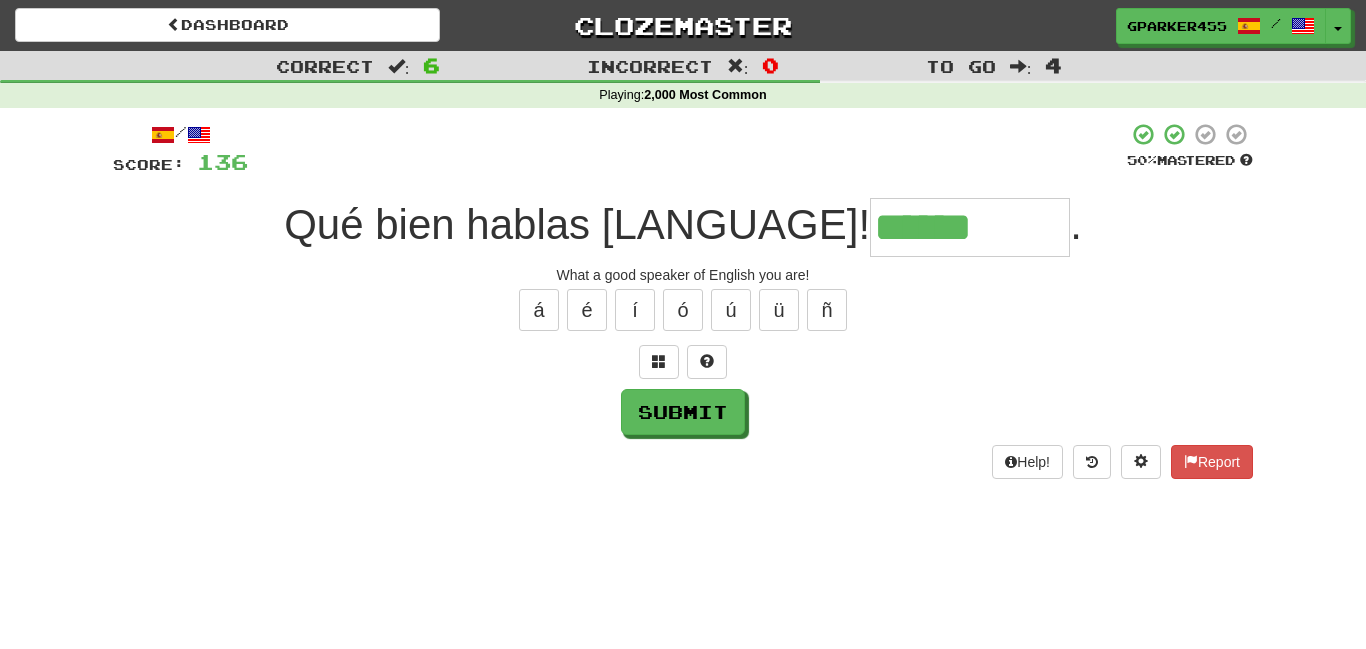 type on "******" 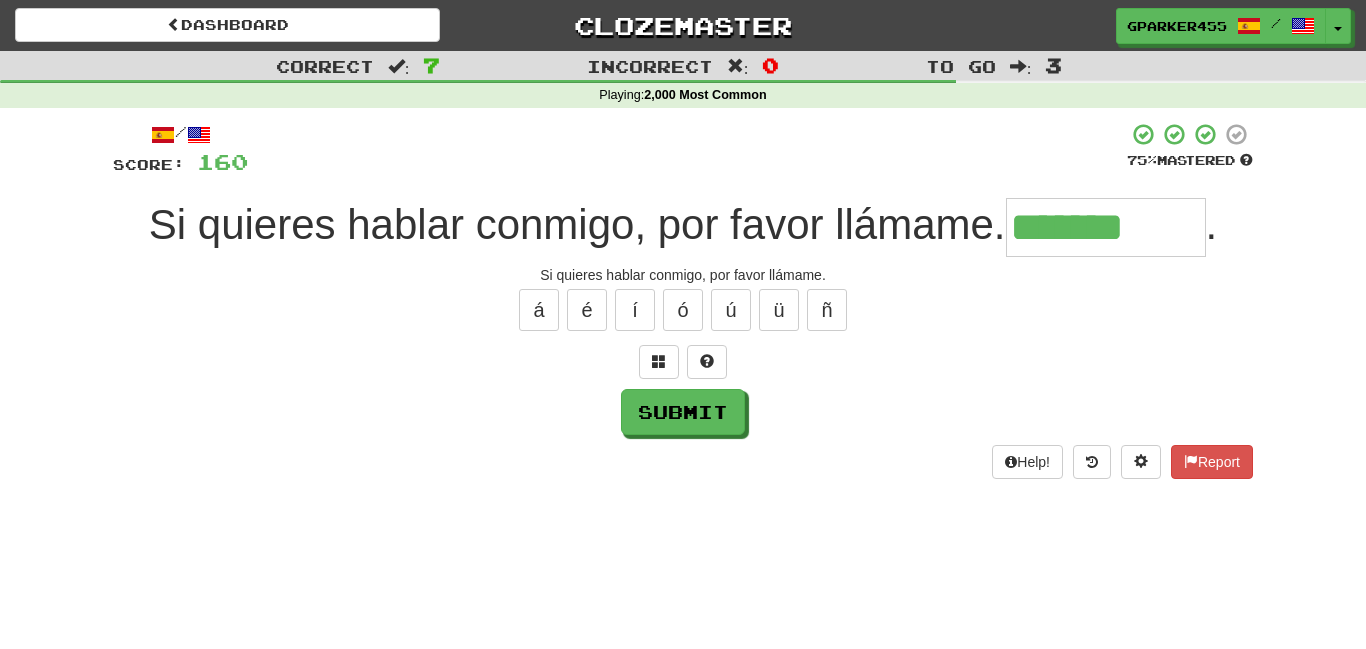 type on "*******" 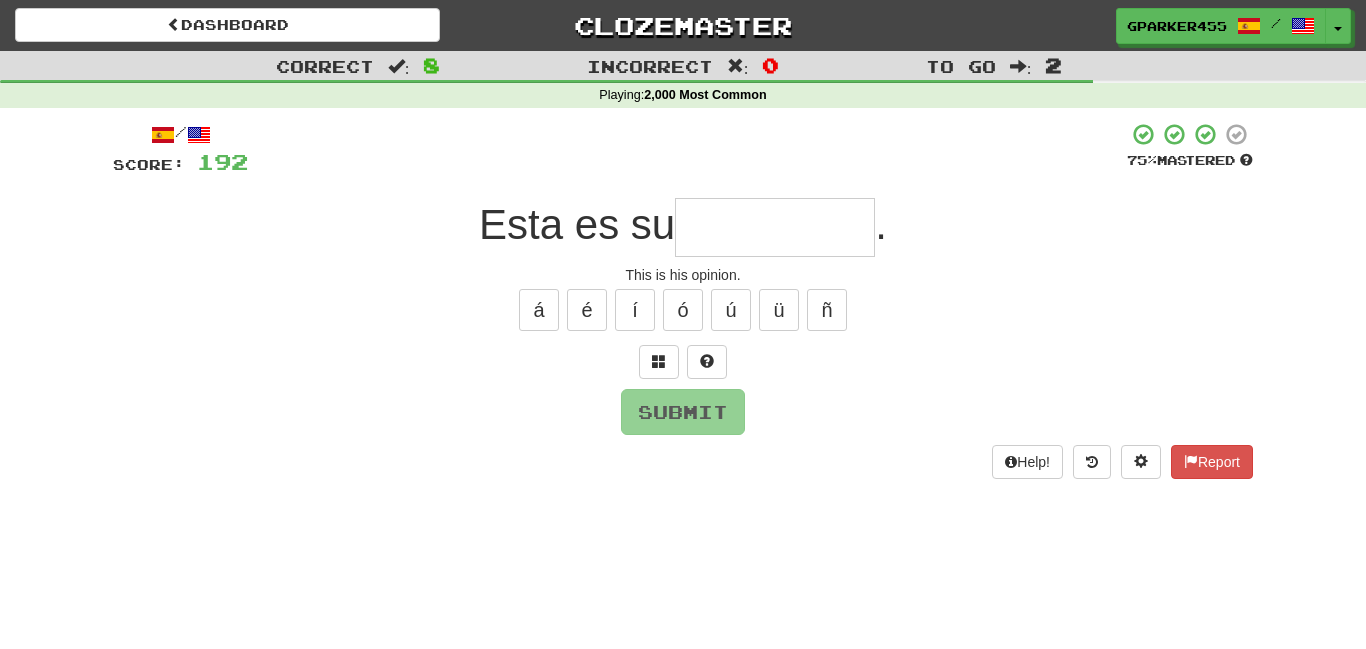 type on "*" 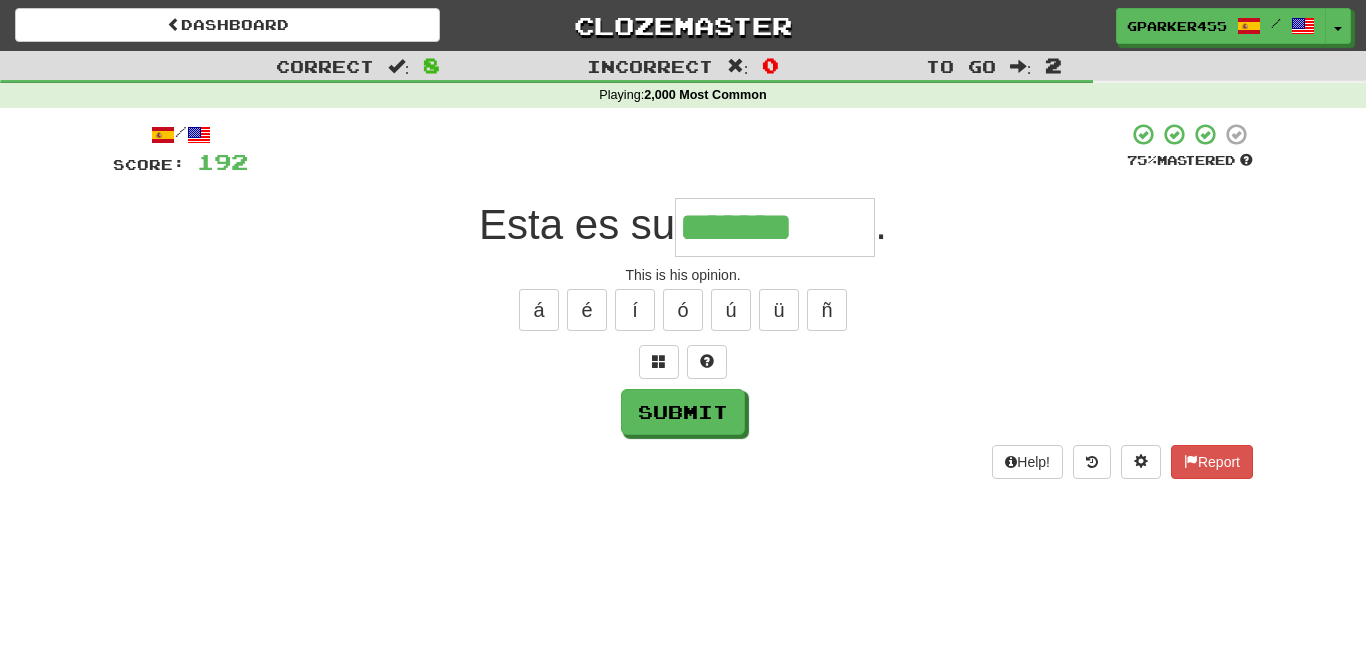 type on "*******" 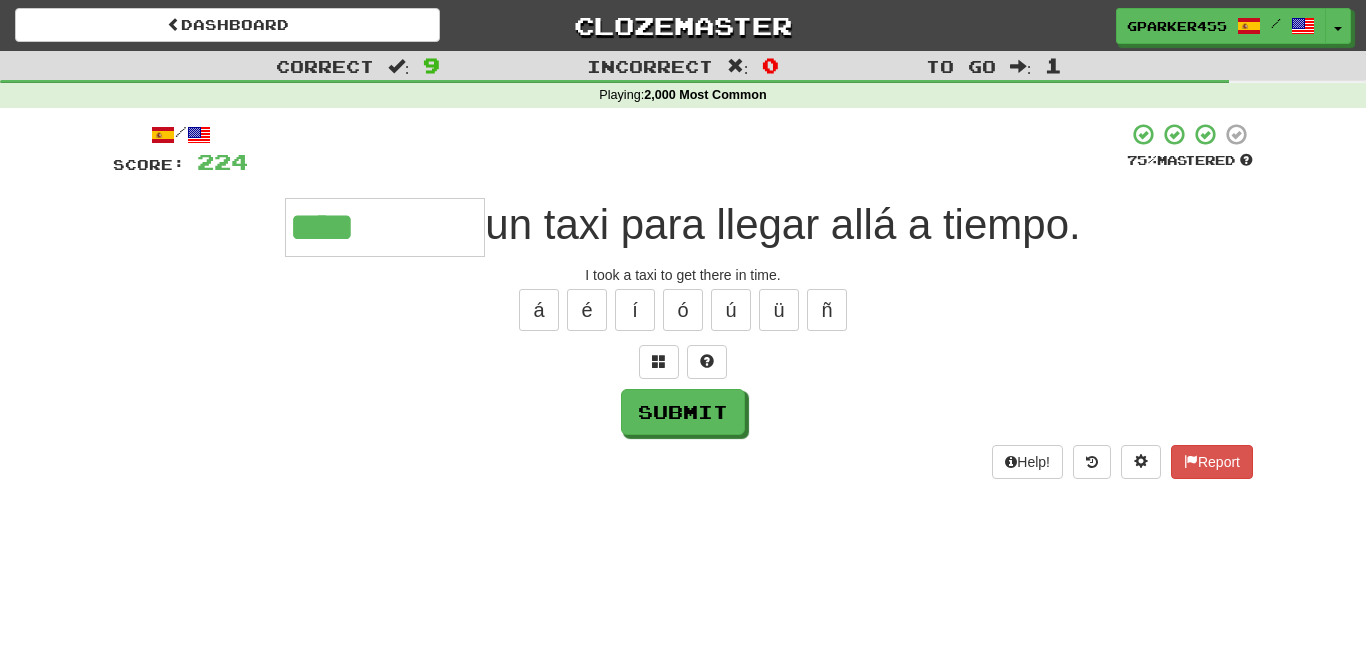 type on "****" 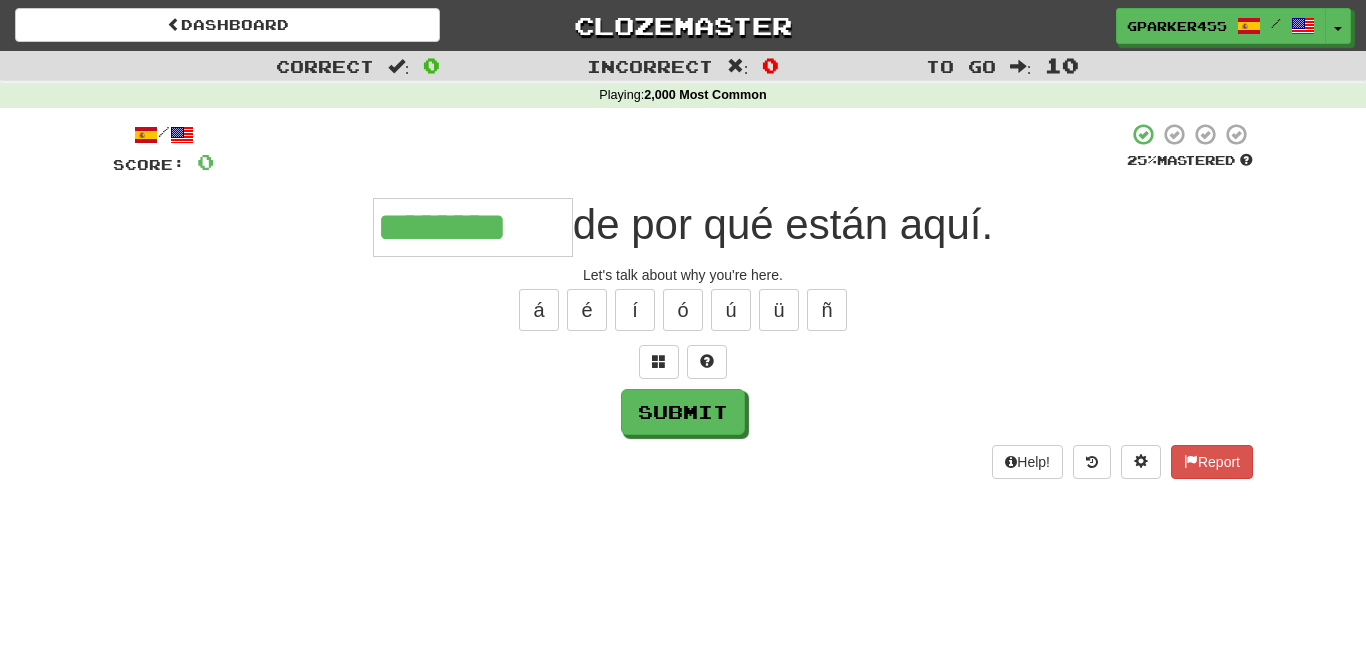 type on "********" 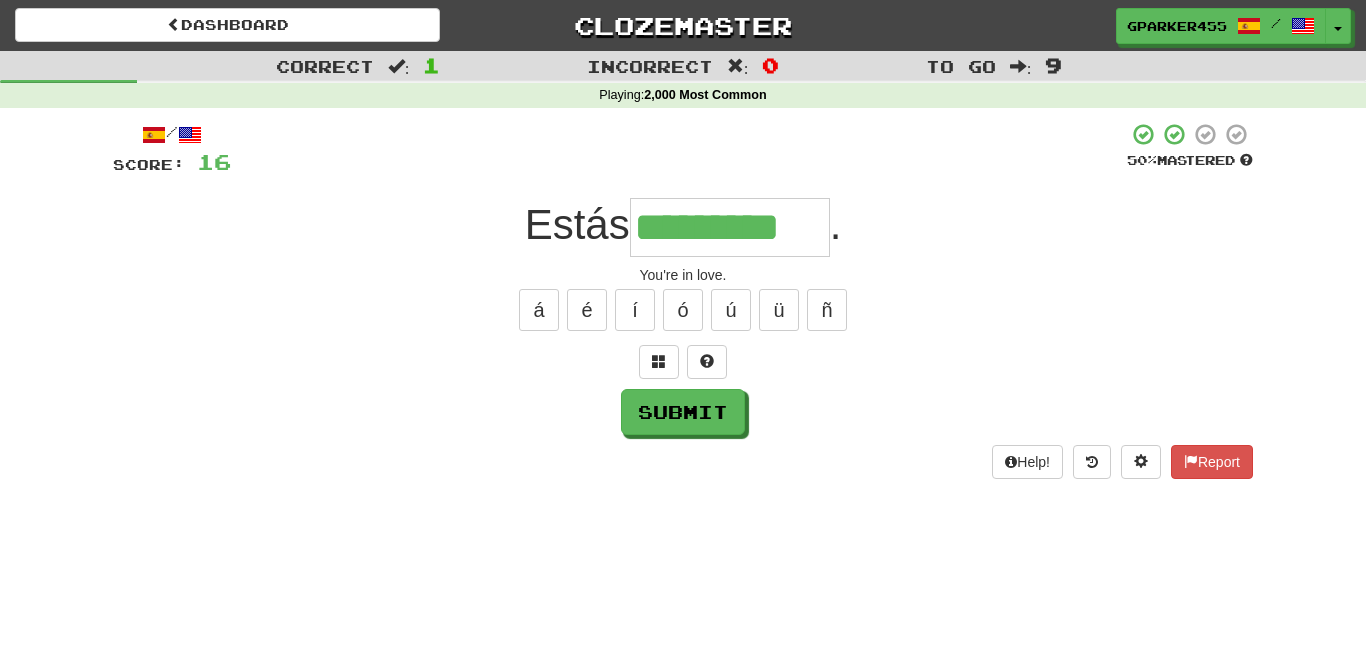 scroll, scrollTop: 0, scrollLeft: 18, axis: horizontal 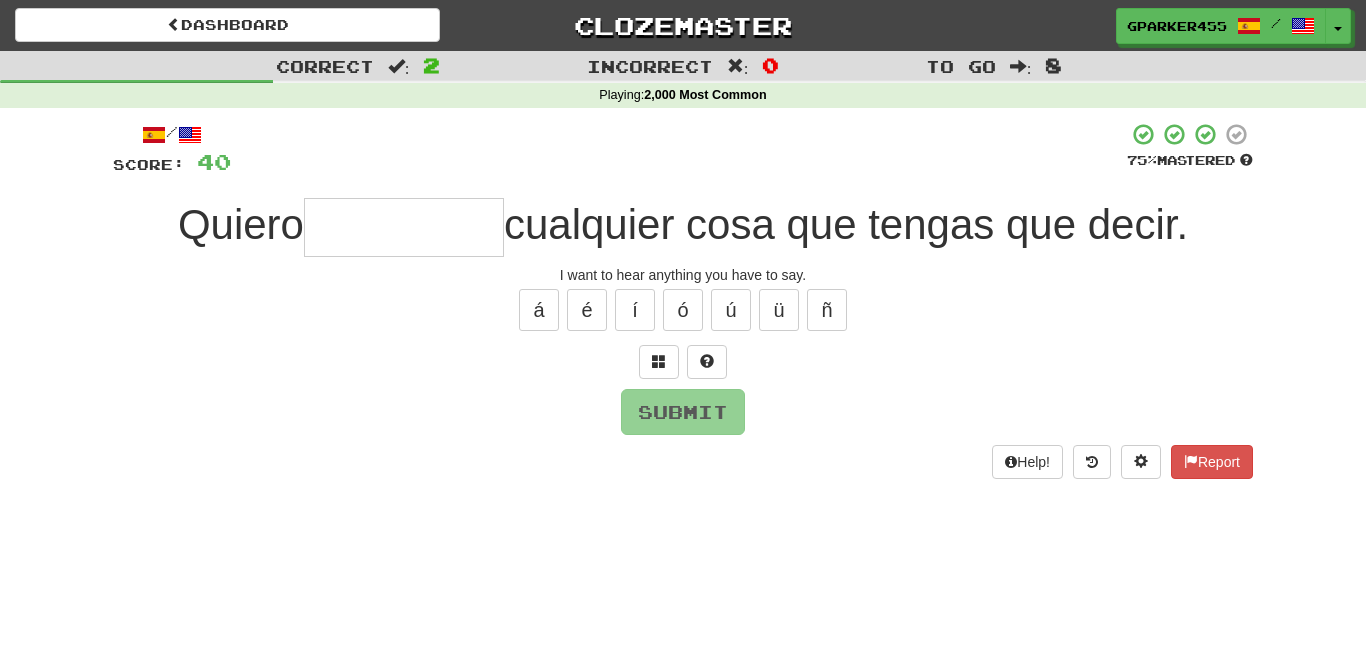type on "*" 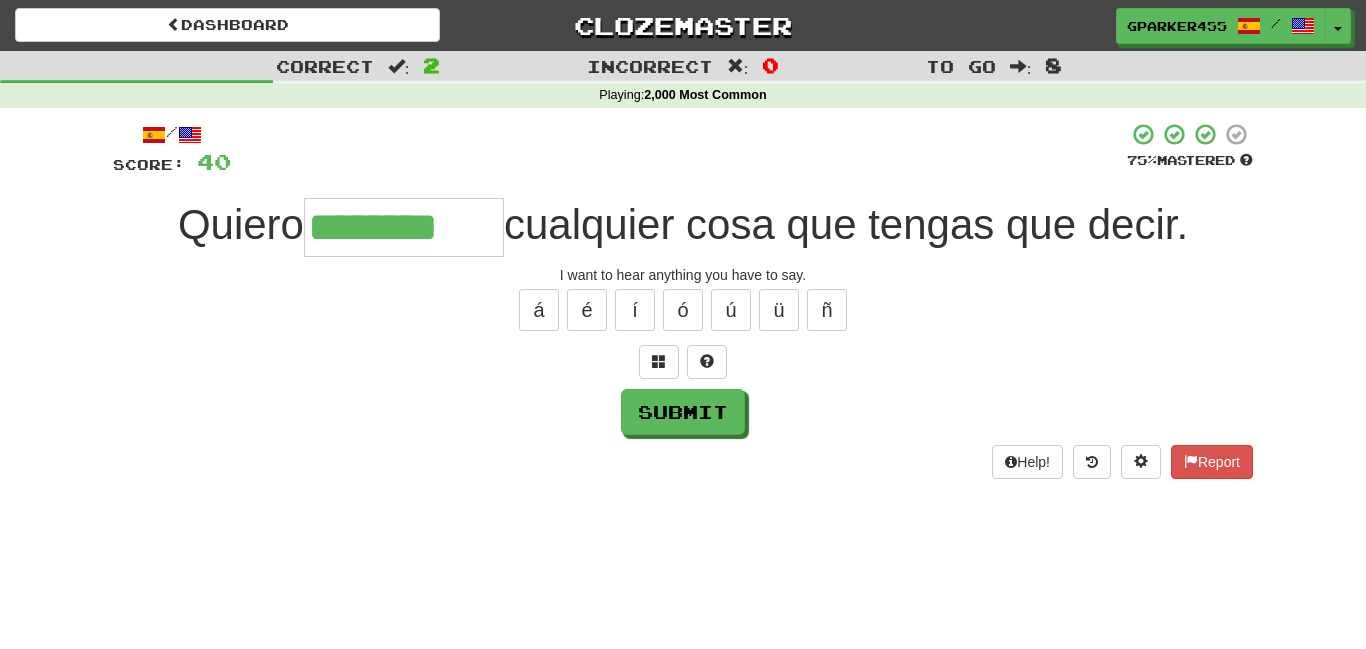 type on "********" 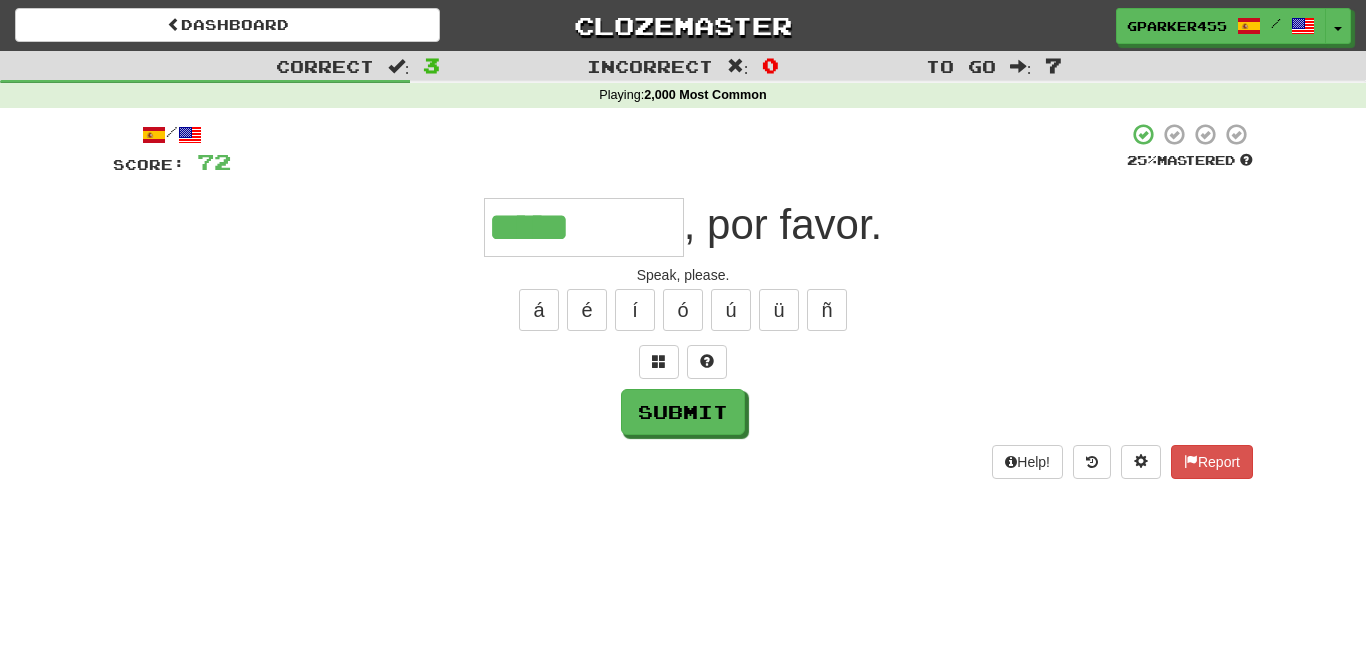 type on "*****" 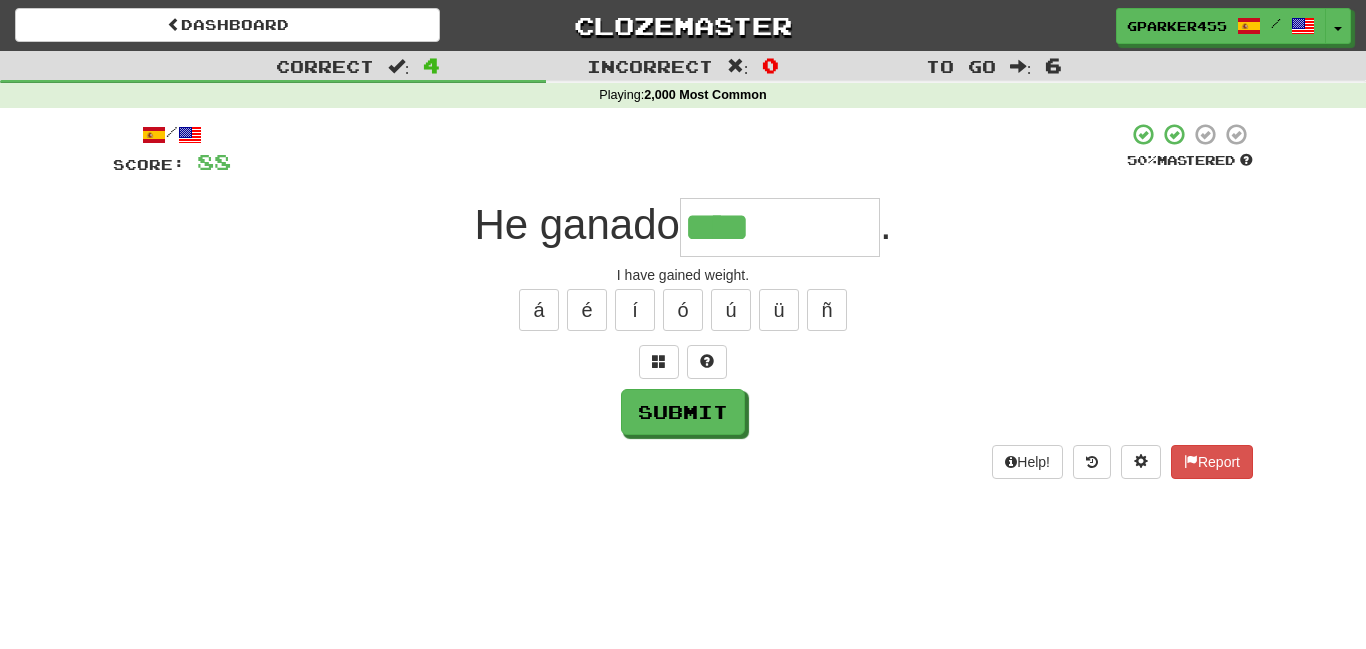 type on "****" 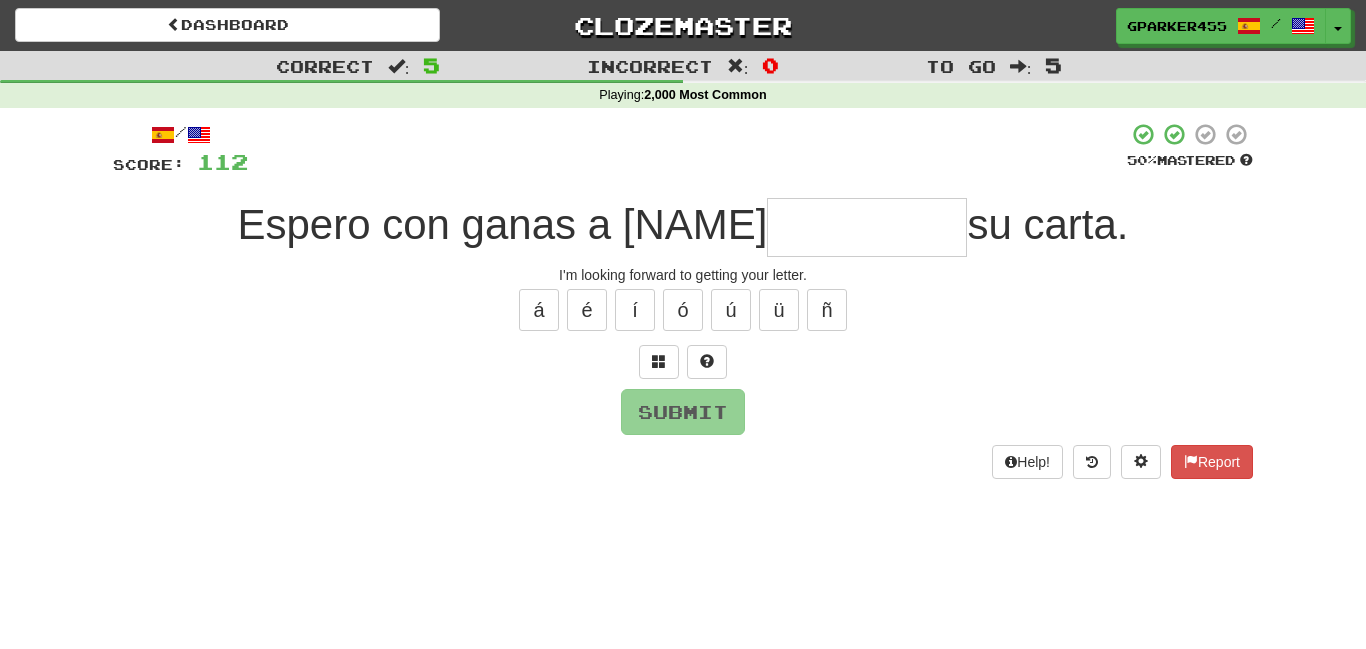 type on "*" 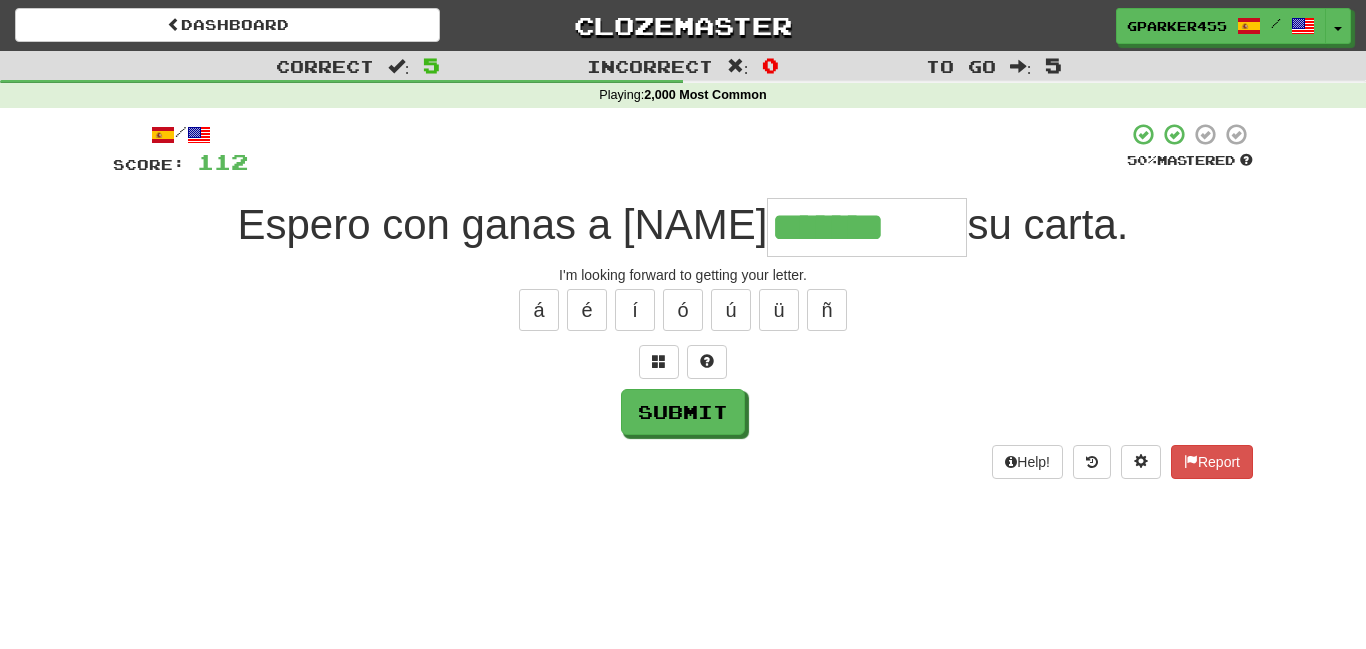 type on "*******" 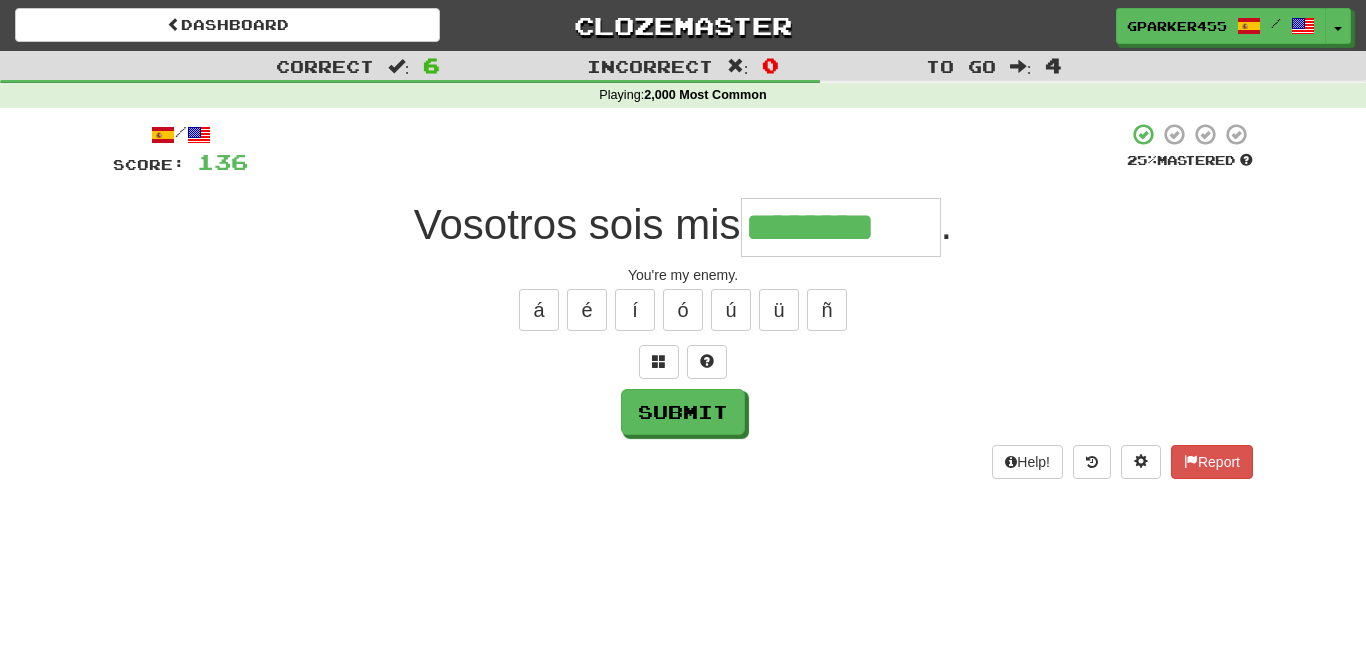 type on "********" 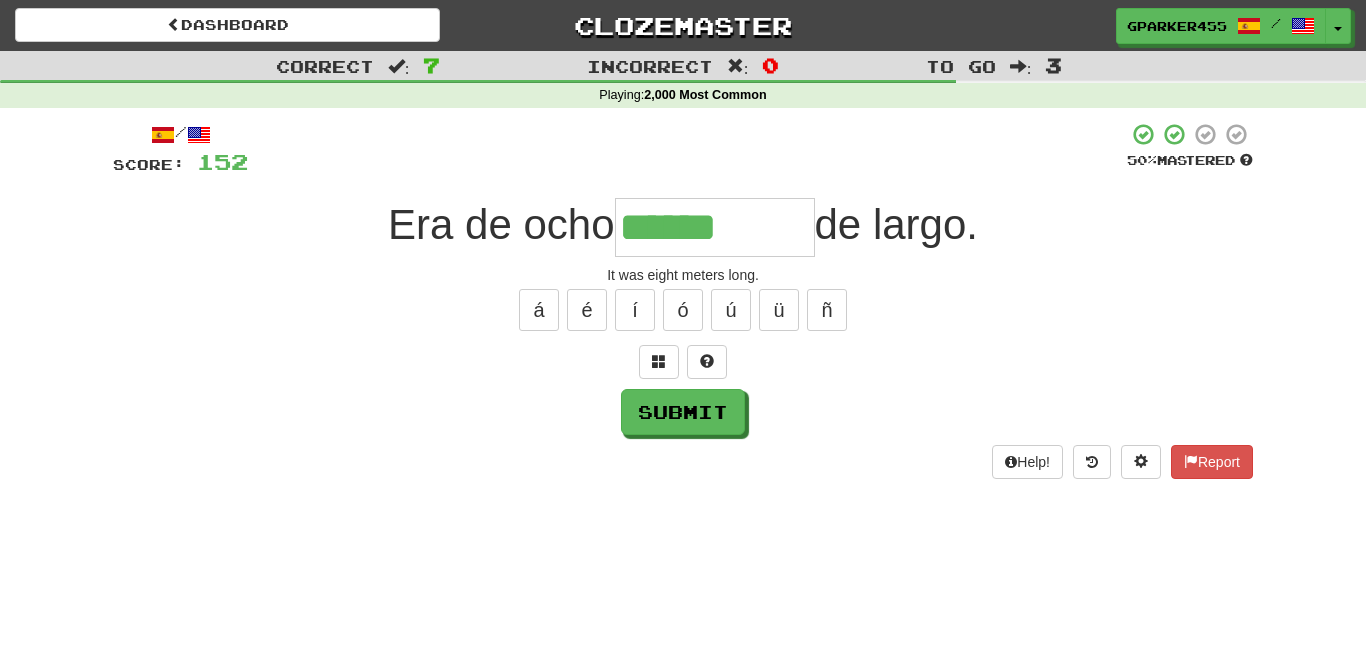 type on "******" 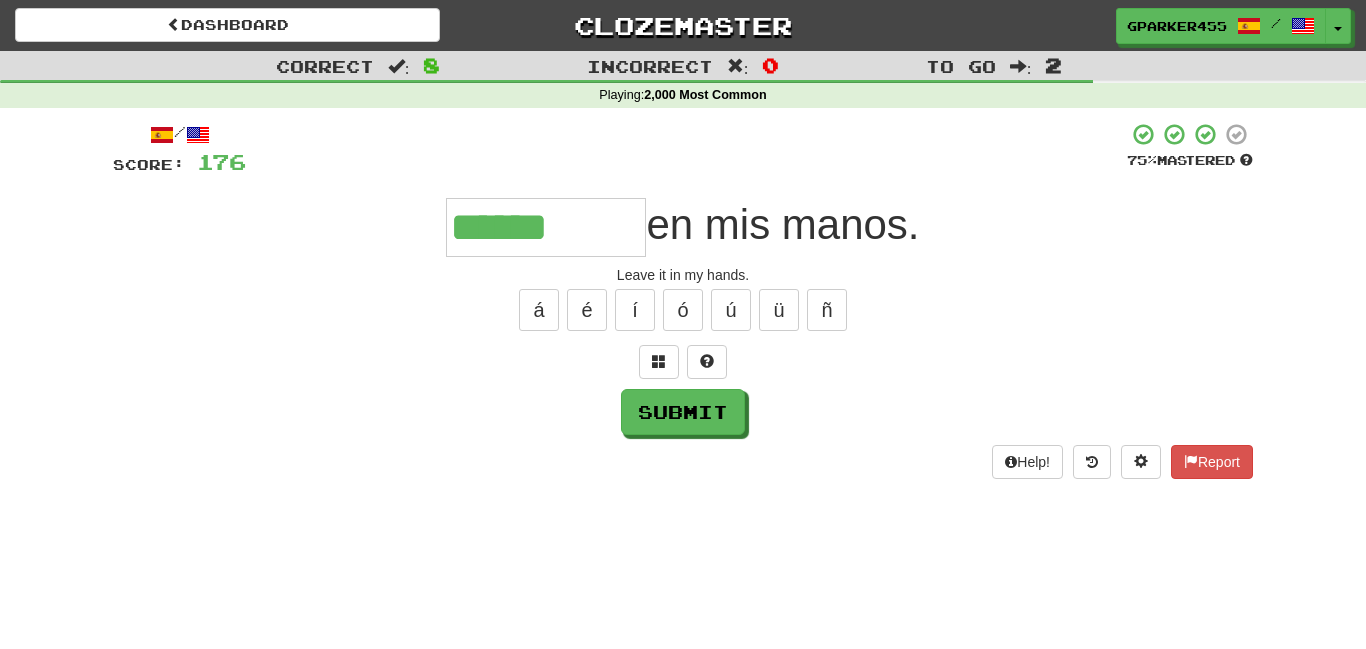 type on "******" 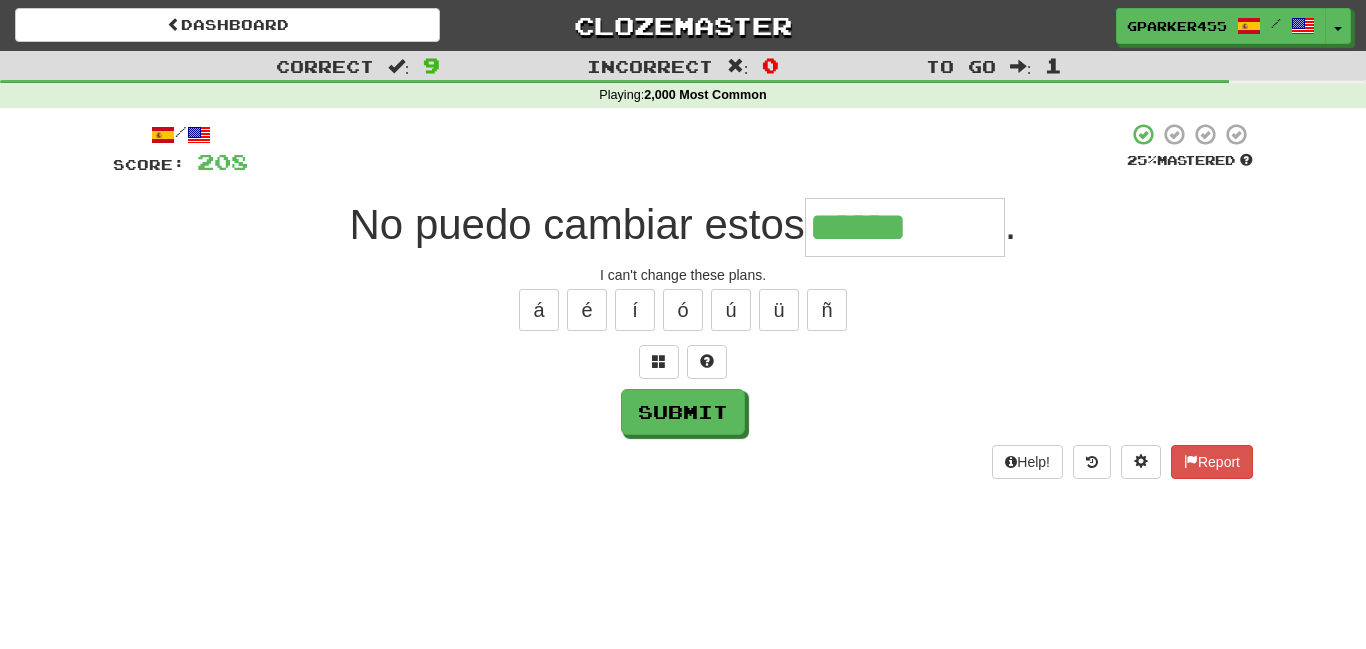 type on "******" 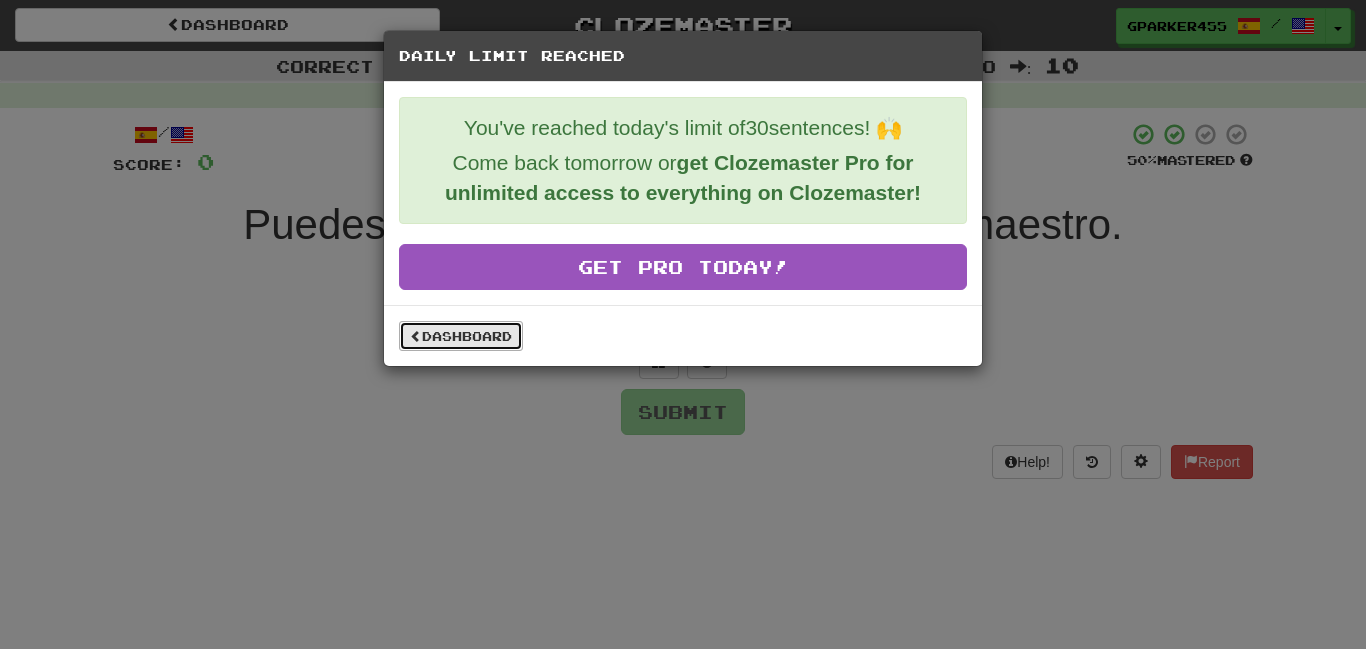 click on "Dashboard" at bounding box center (461, 336) 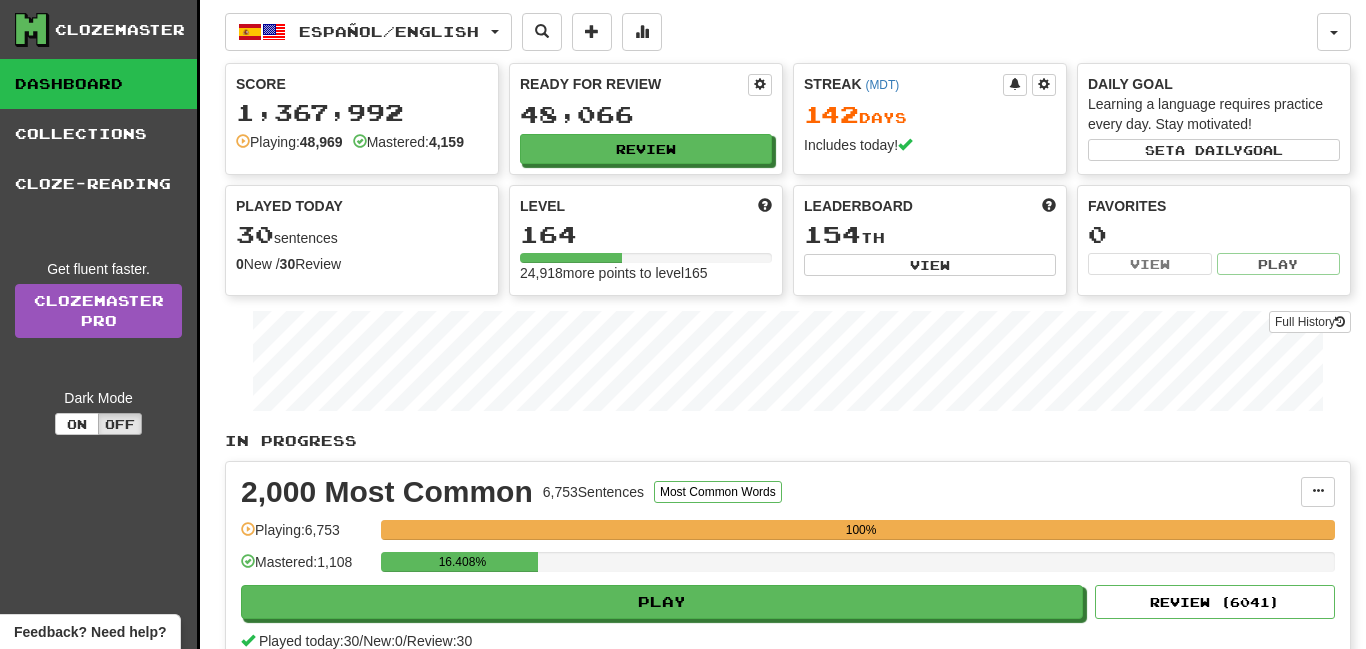 scroll, scrollTop: 0, scrollLeft: 0, axis: both 